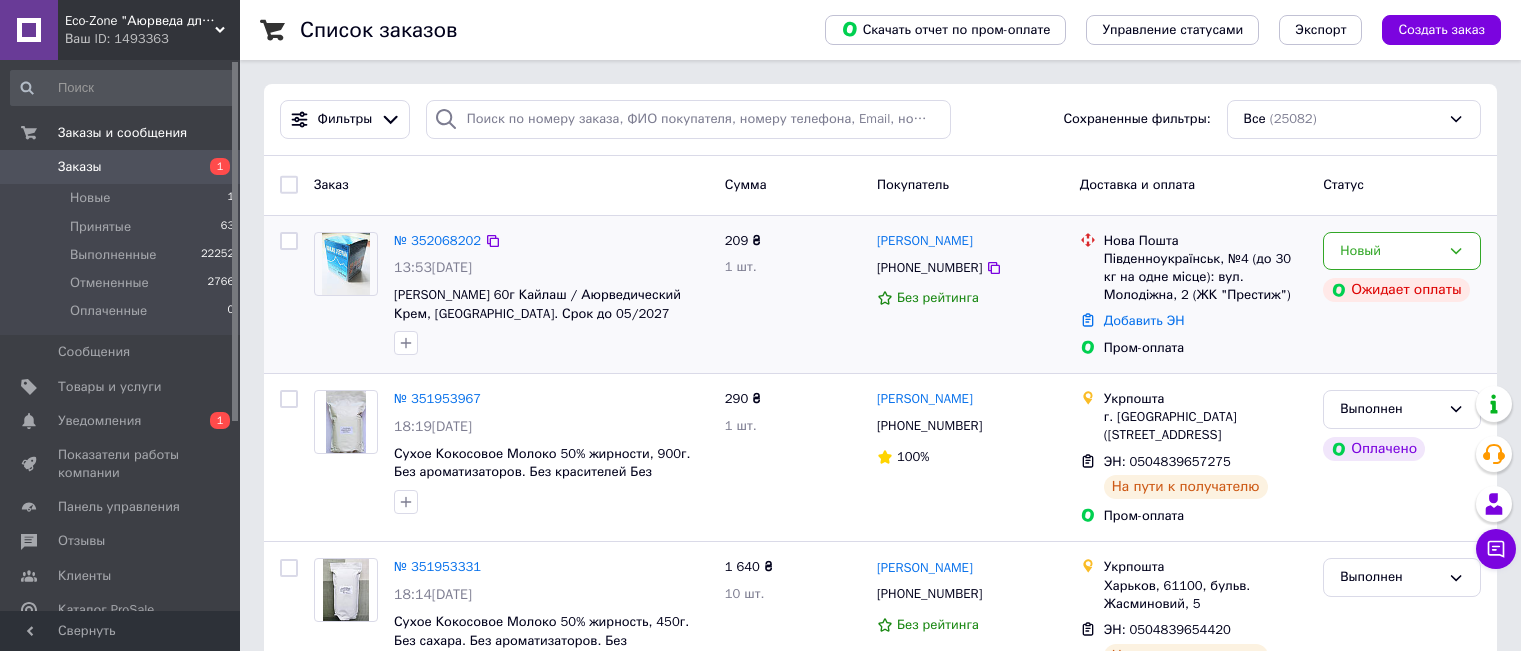 scroll, scrollTop: 0, scrollLeft: 0, axis: both 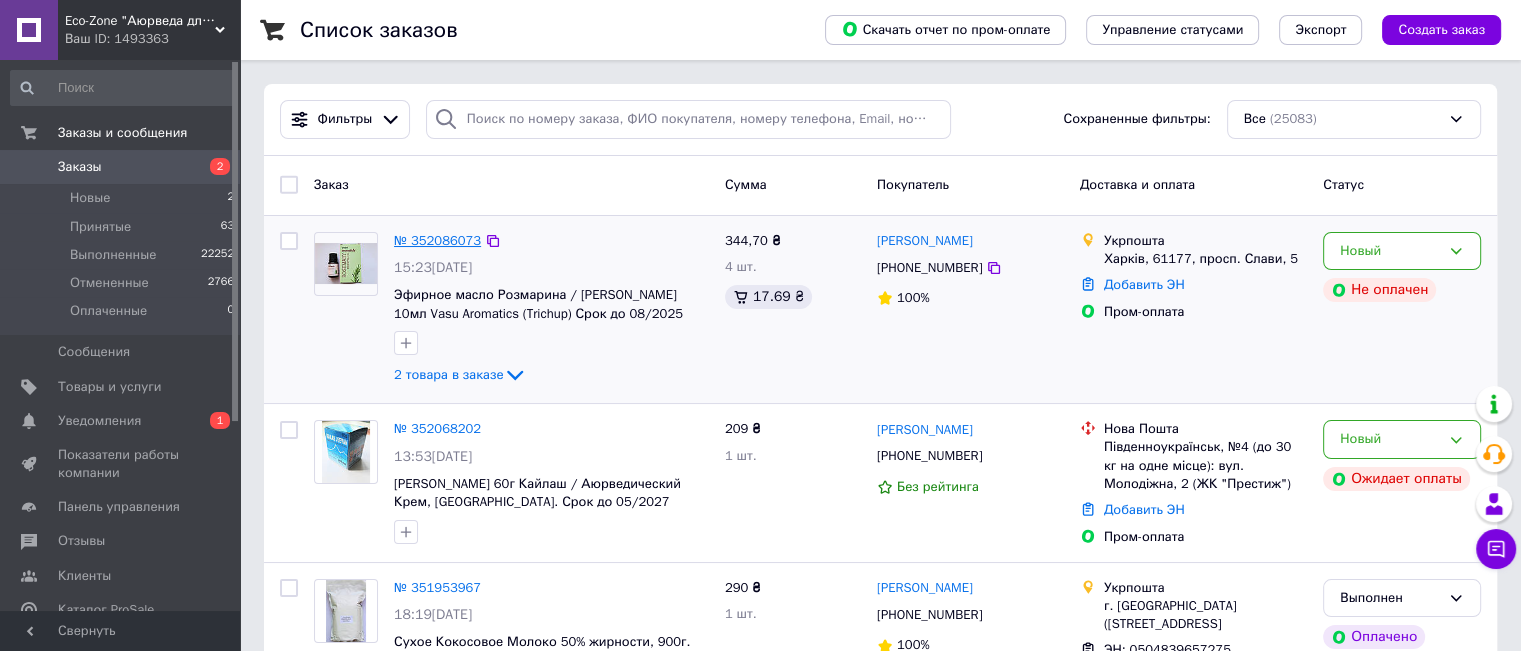 click on "№ 352086073" at bounding box center (437, 240) 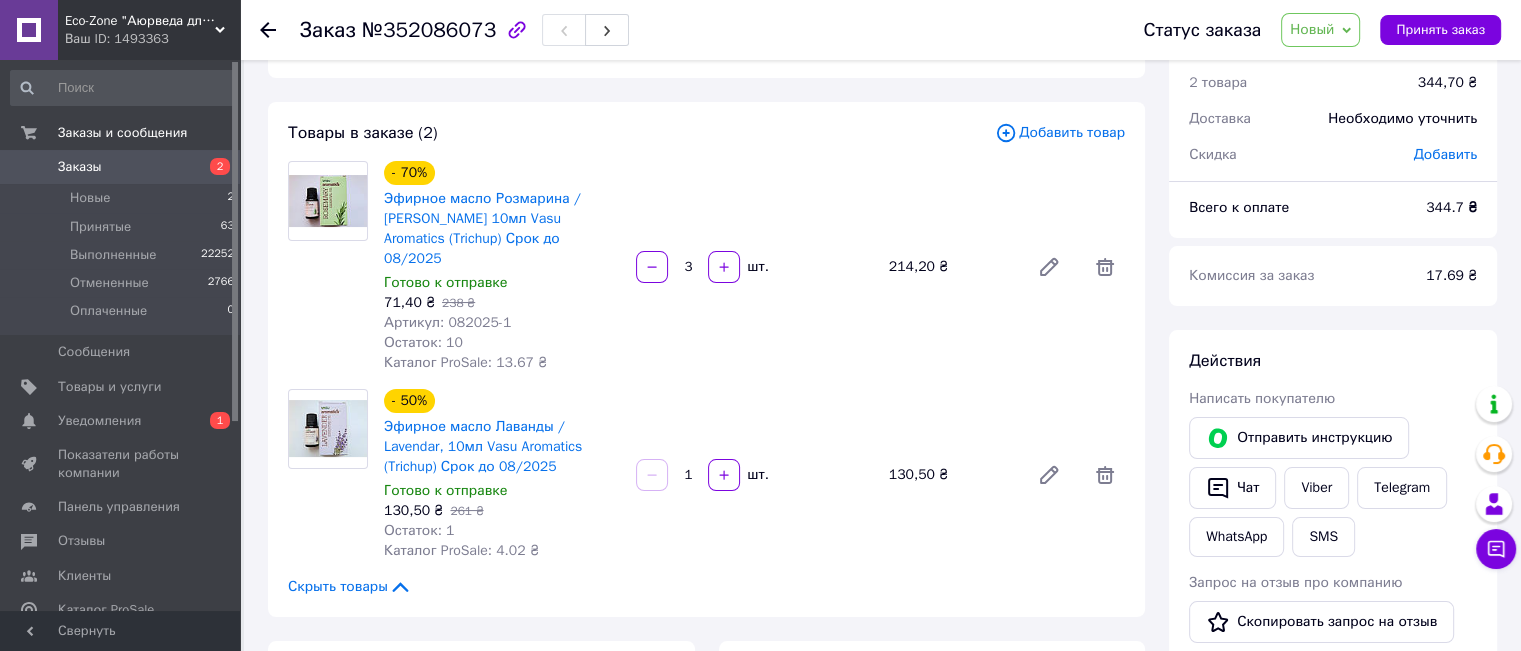 scroll, scrollTop: 100, scrollLeft: 0, axis: vertical 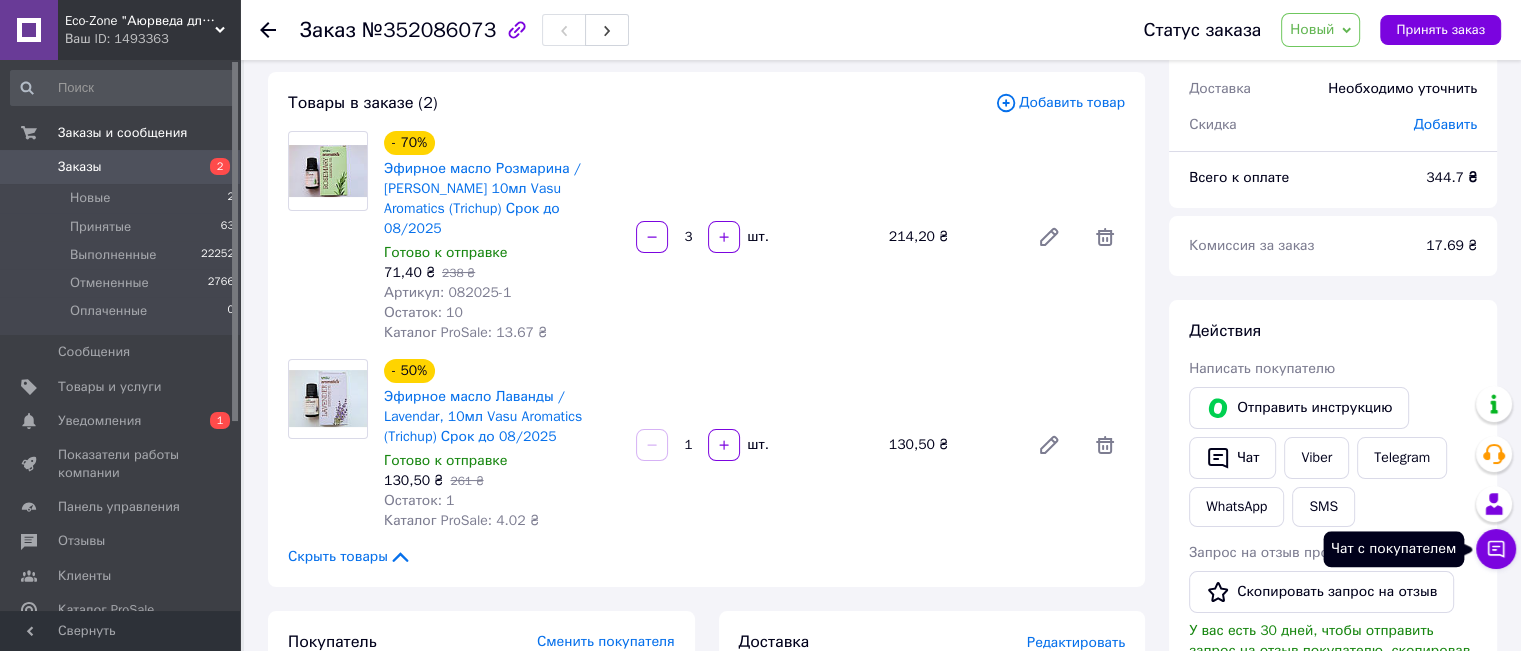 click 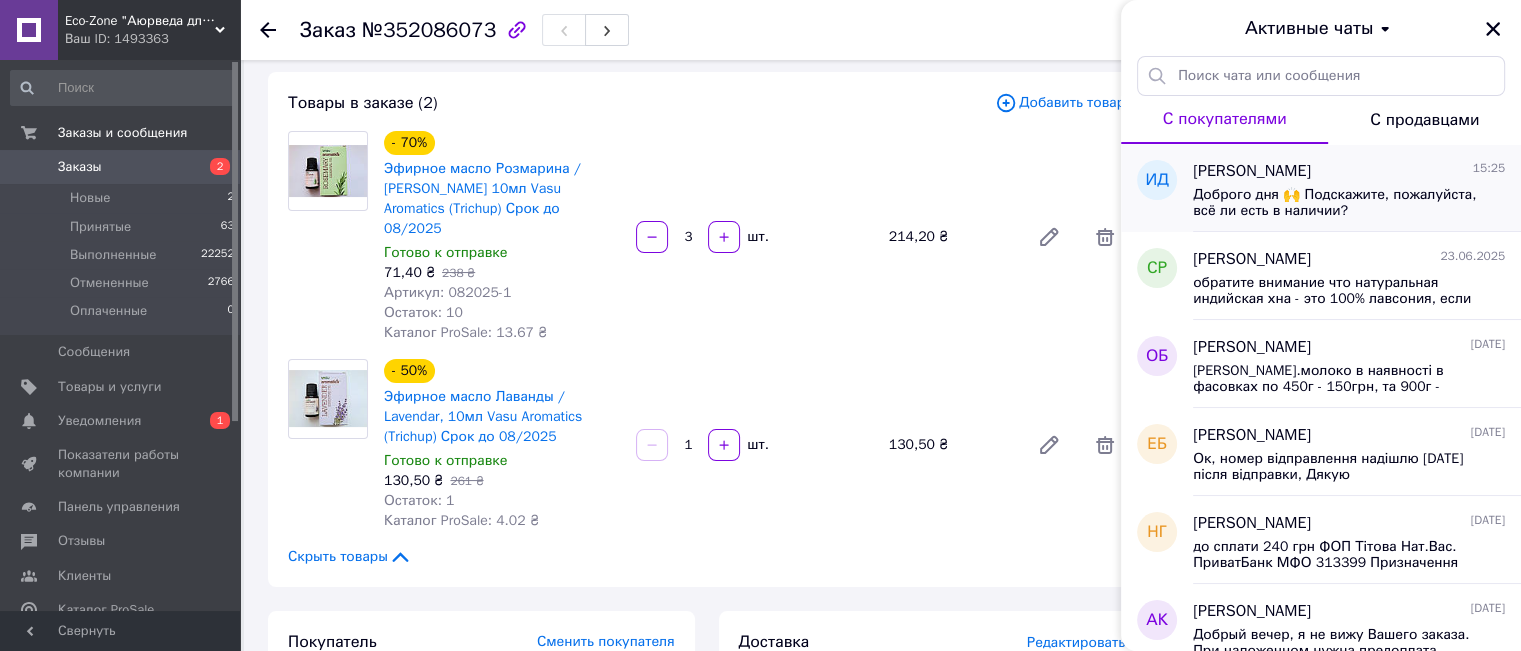 click on "[PERSON_NAME]" at bounding box center (1252, 171) 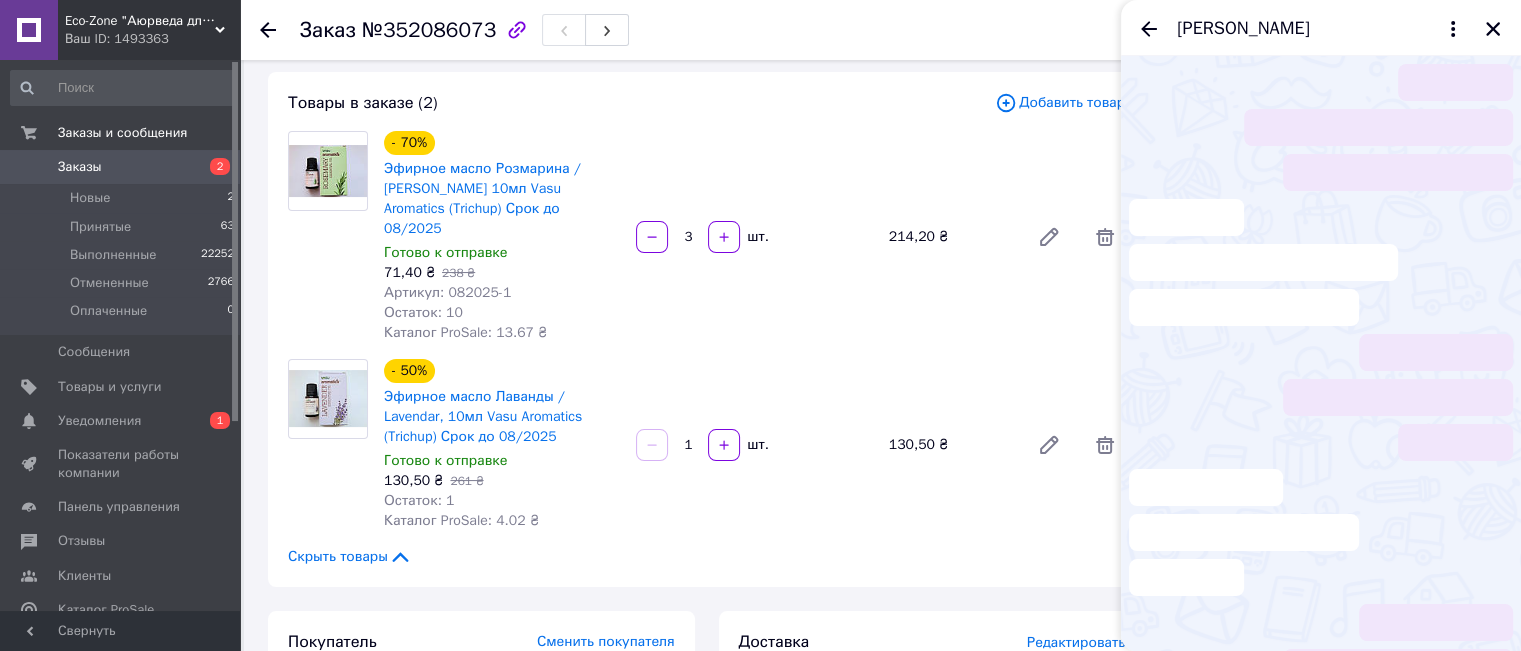 scroll, scrollTop: 622, scrollLeft: 0, axis: vertical 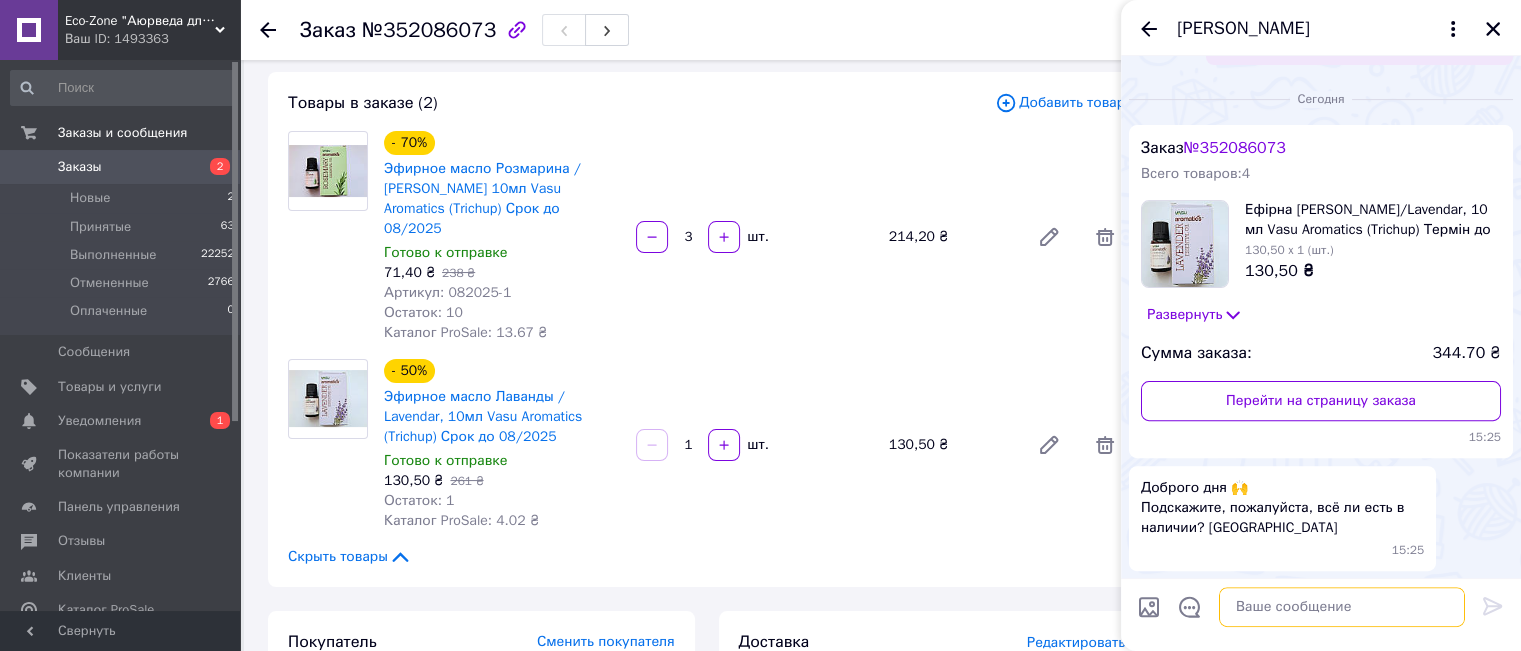 click at bounding box center [1342, 607] 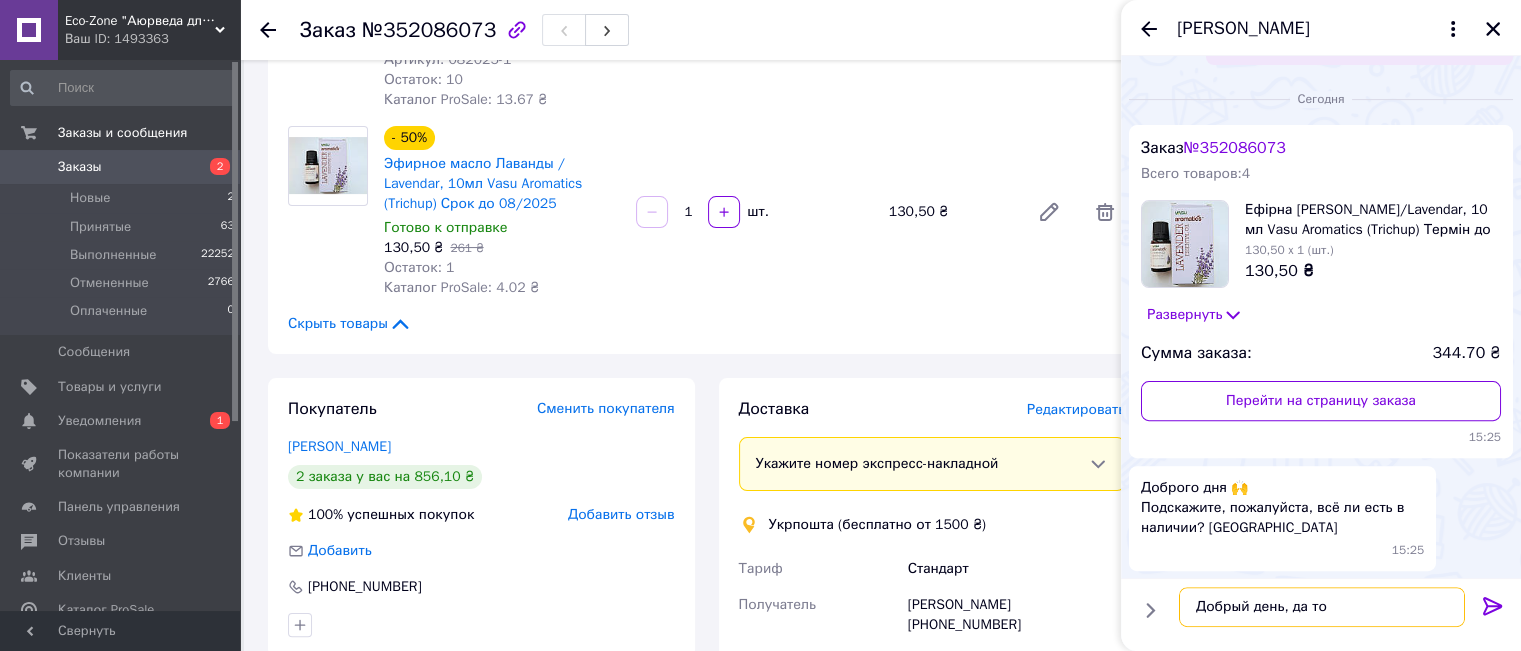 scroll, scrollTop: 200, scrollLeft: 0, axis: vertical 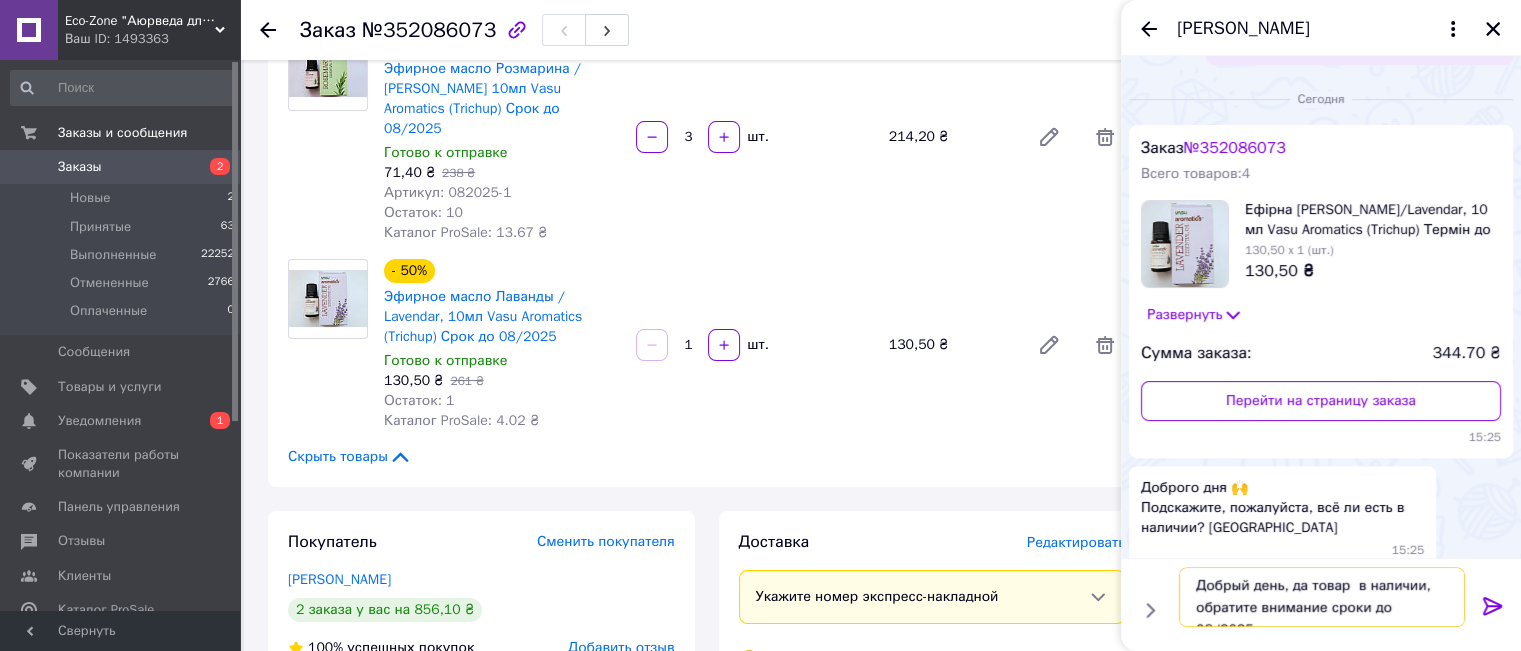 type on "Добрый день, да товар  в наличии, обратите внимание сроки до 08/2025" 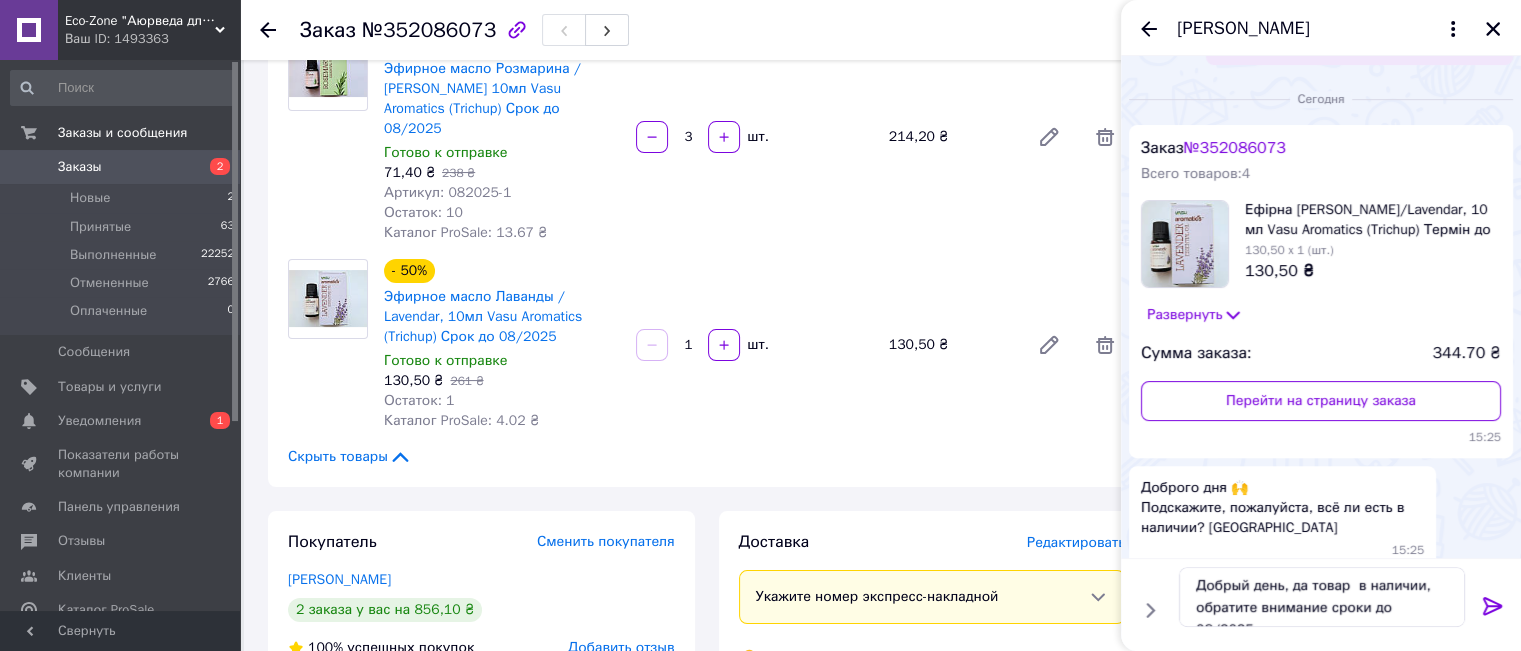 click 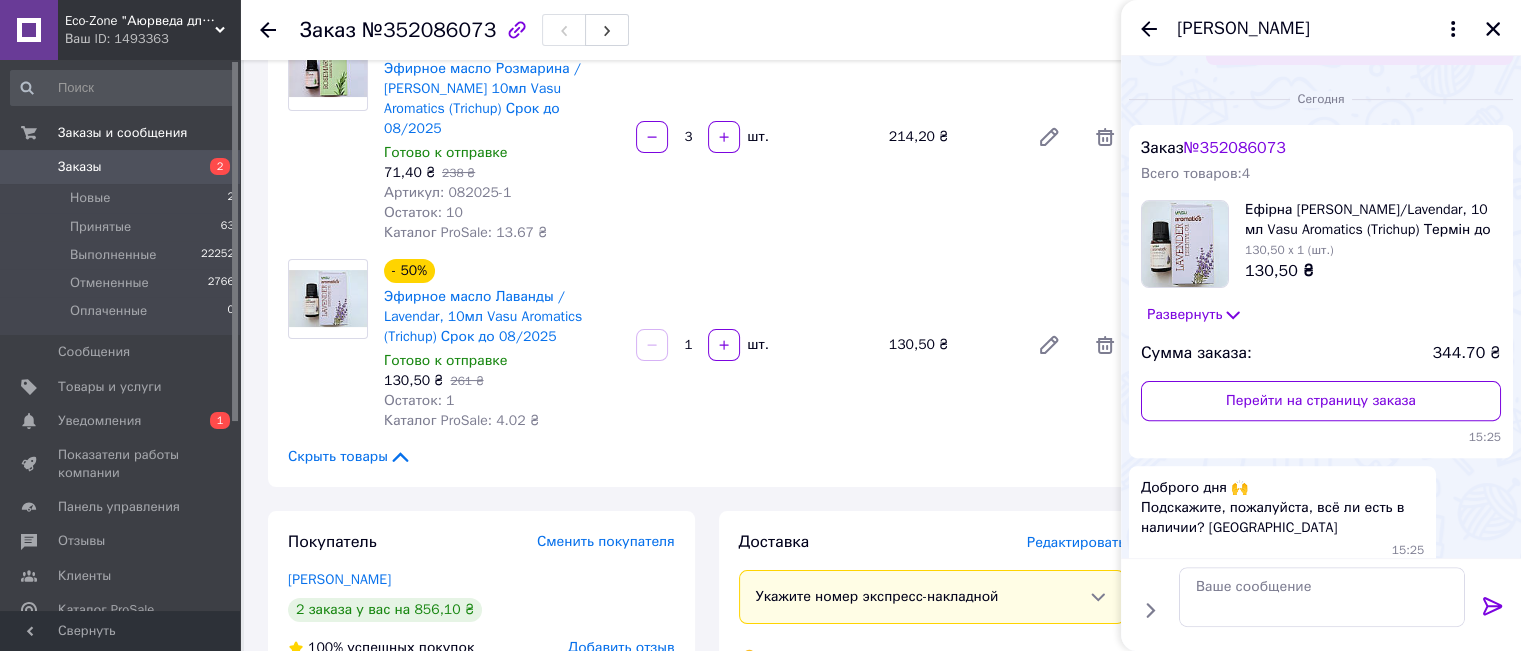 scroll, scrollTop: 0, scrollLeft: 0, axis: both 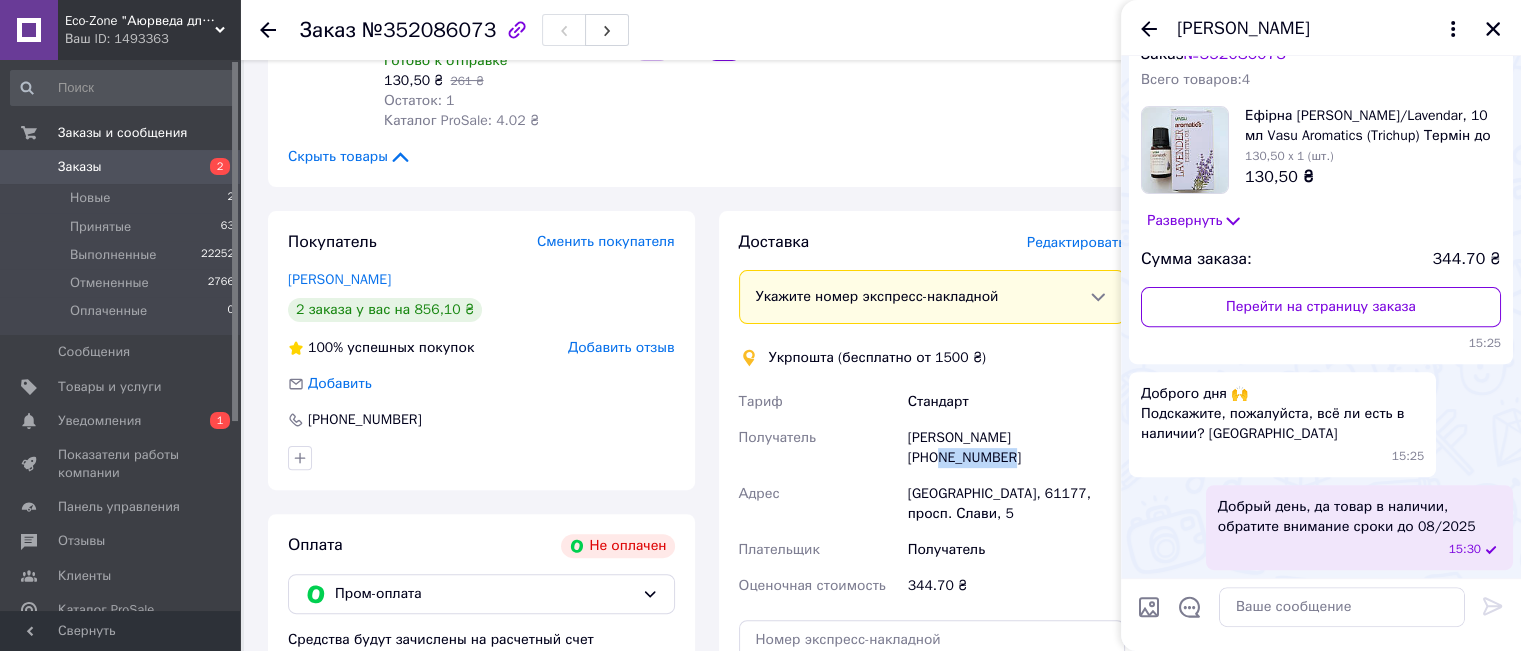 drag, startPoint x: 1049, startPoint y: 421, endPoint x: 1116, endPoint y: 424, distance: 67.06713 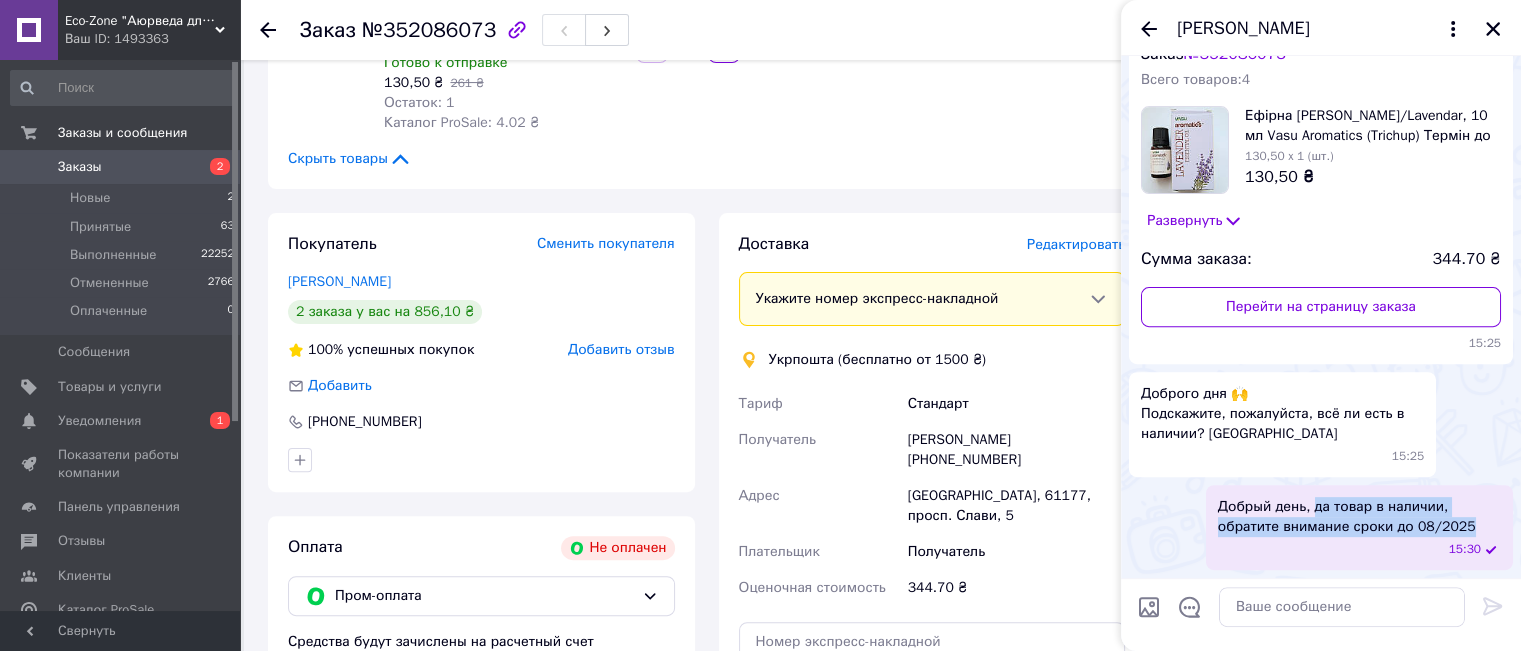 drag, startPoint x: 1309, startPoint y: 507, endPoint x: 1464, endPoint y: 521, distance: 155.63097 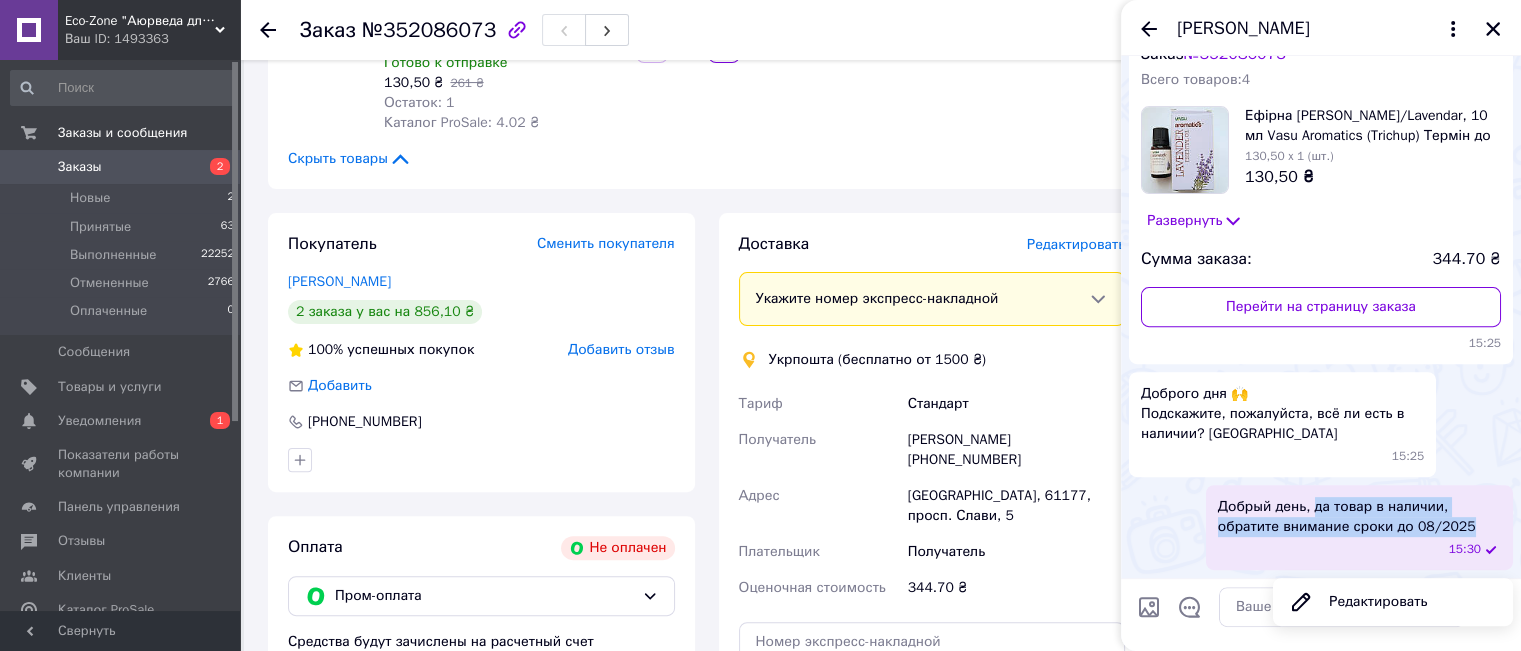 copy on "да товар  в наличии, обратите внимание сроки до 08/2025" 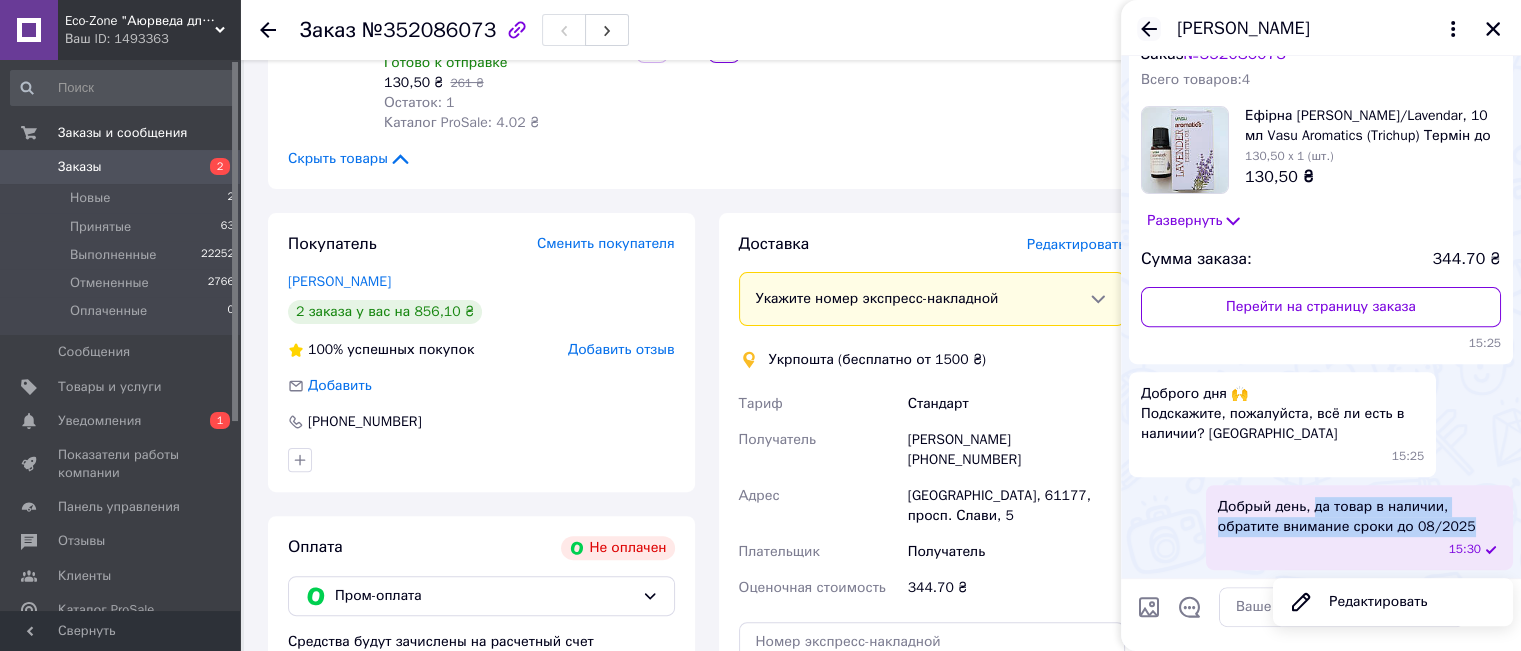 click 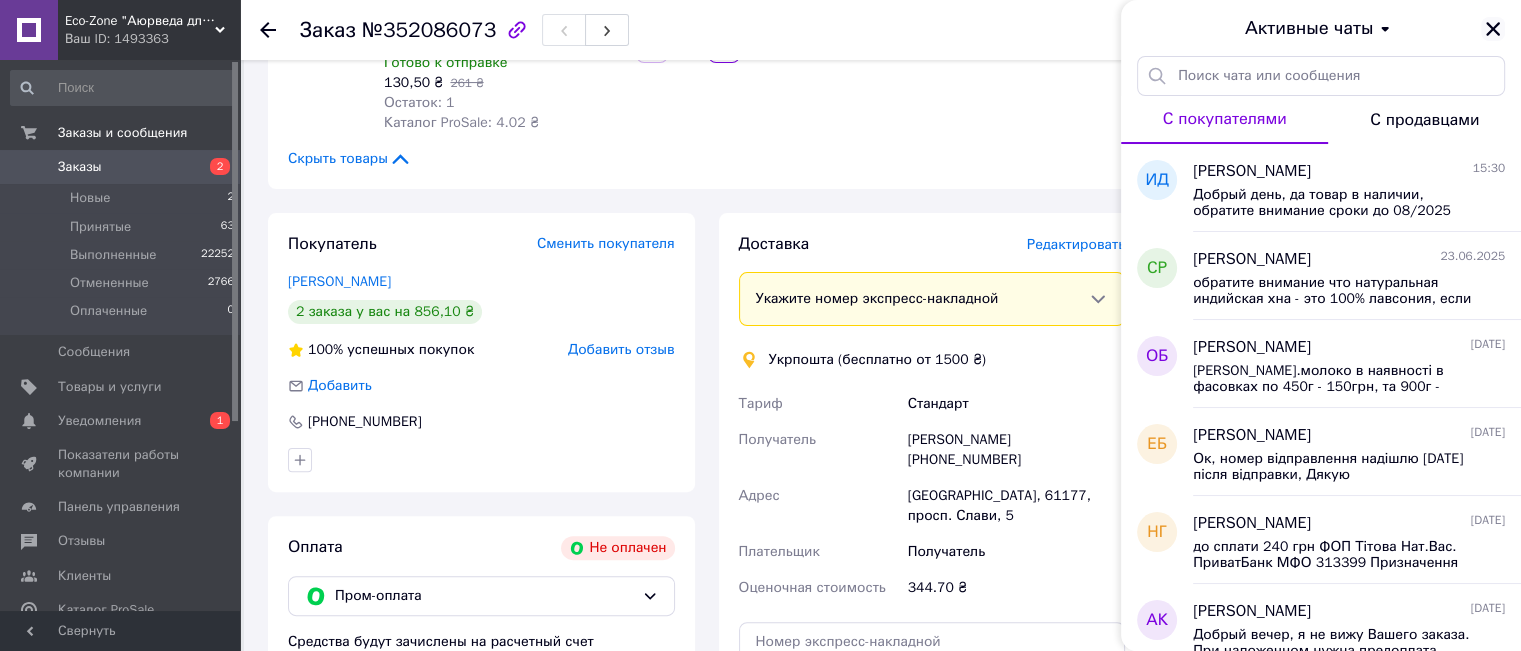 click 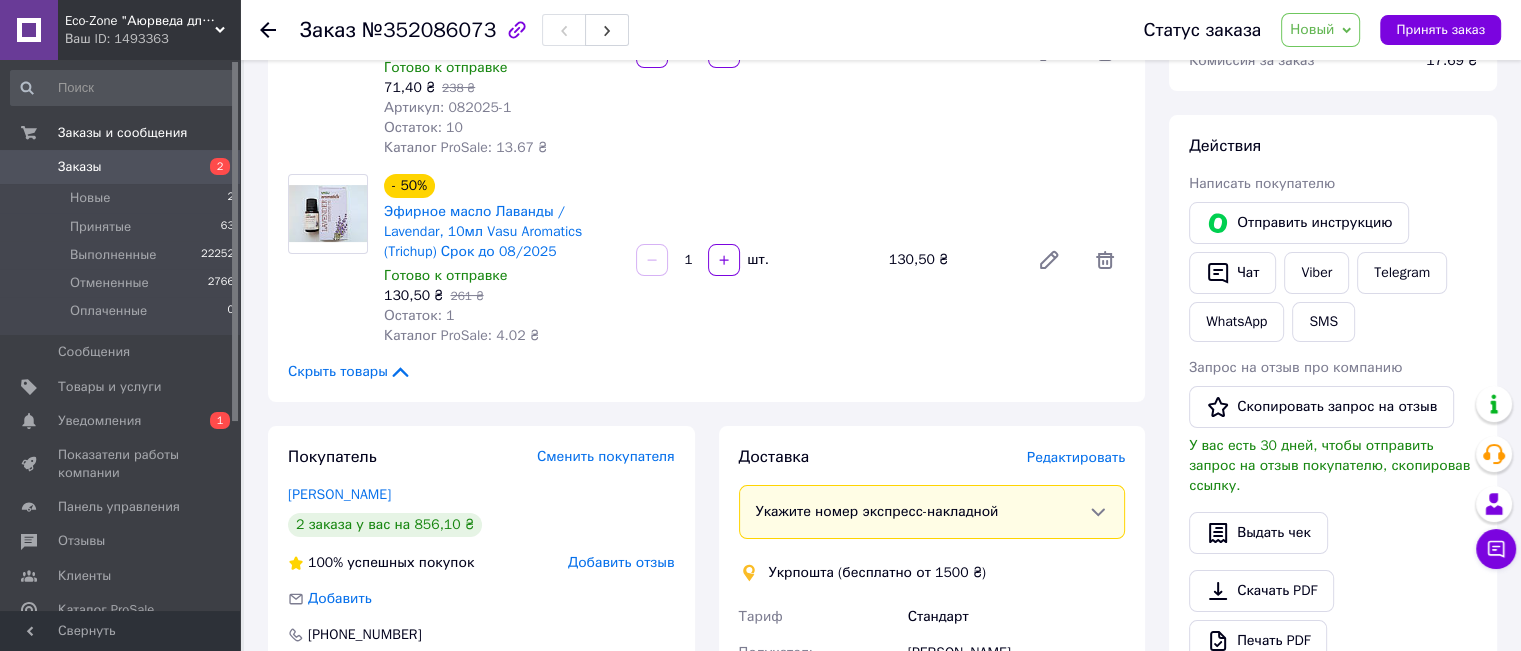 scroll, scrollTop: 298, scrollLeft: 0, axis: vertical 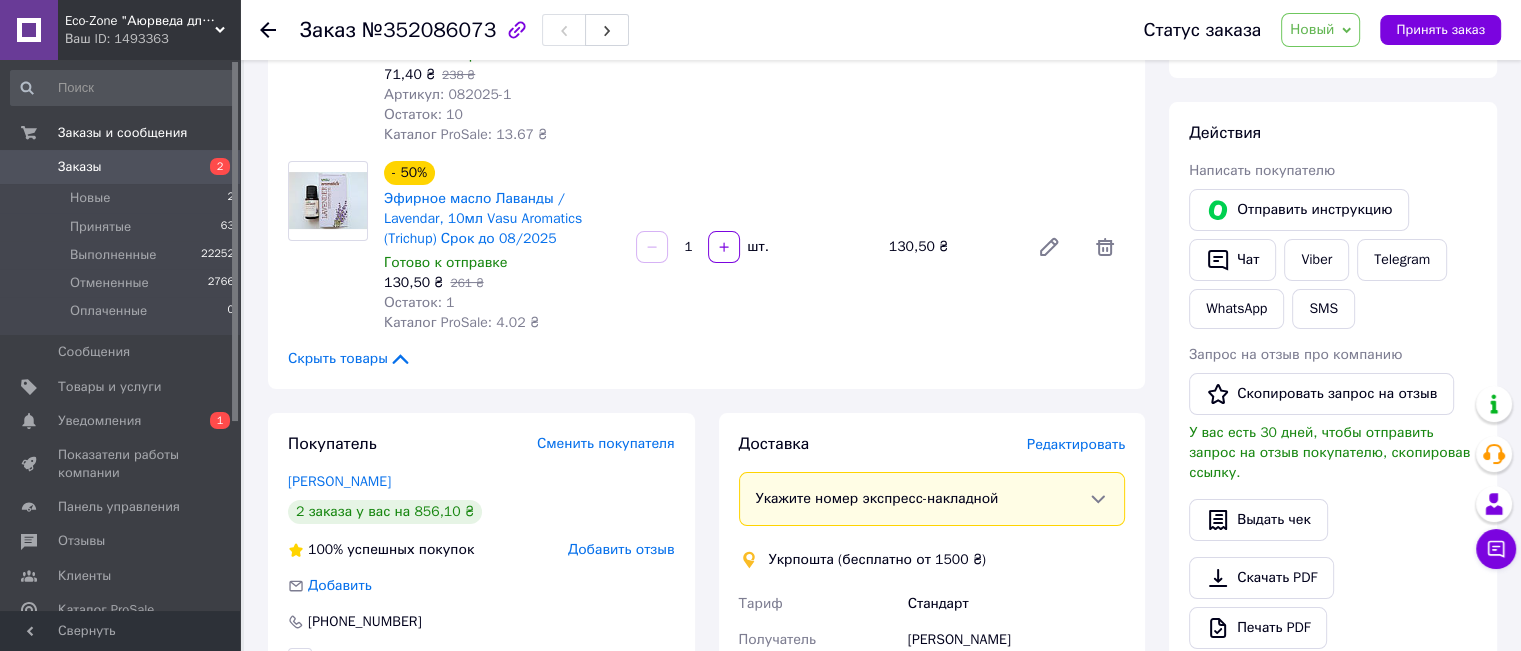 click 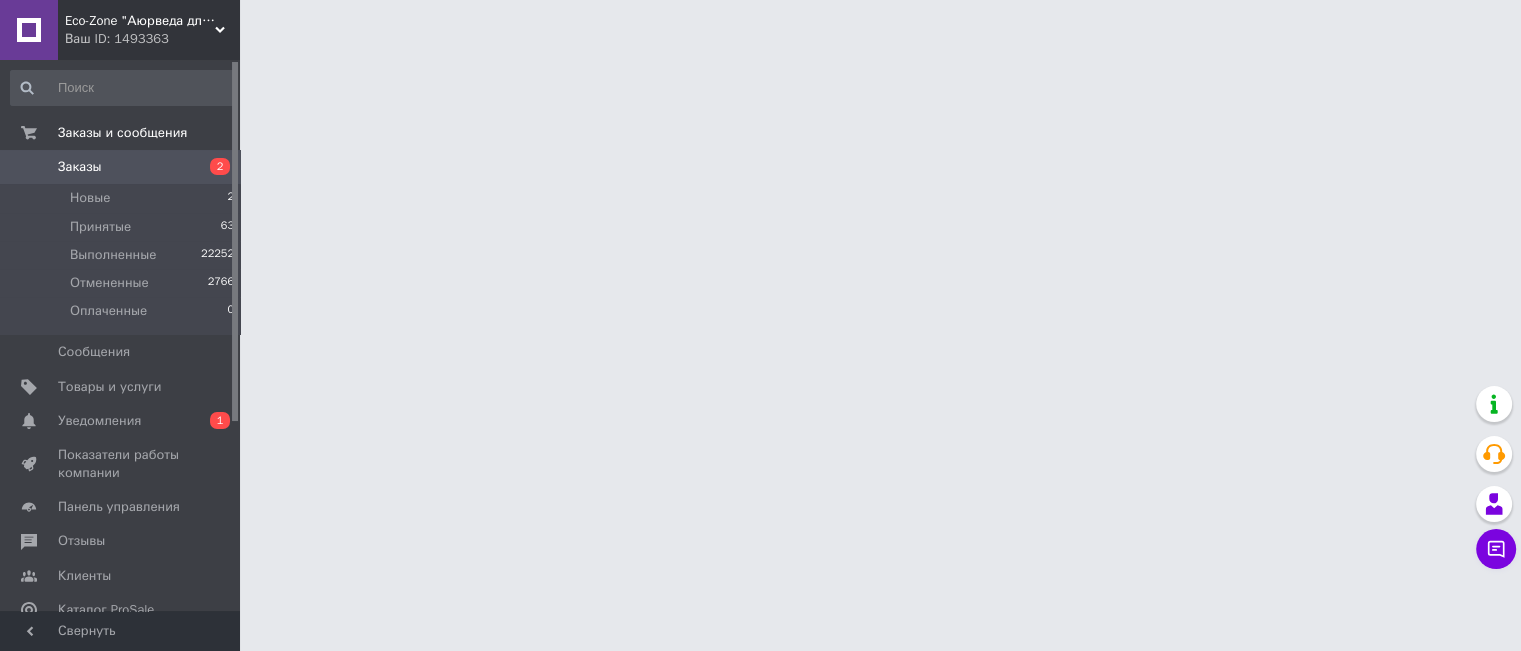 scroll, scrollTop: 0, scrollLeft: 0, axis: both 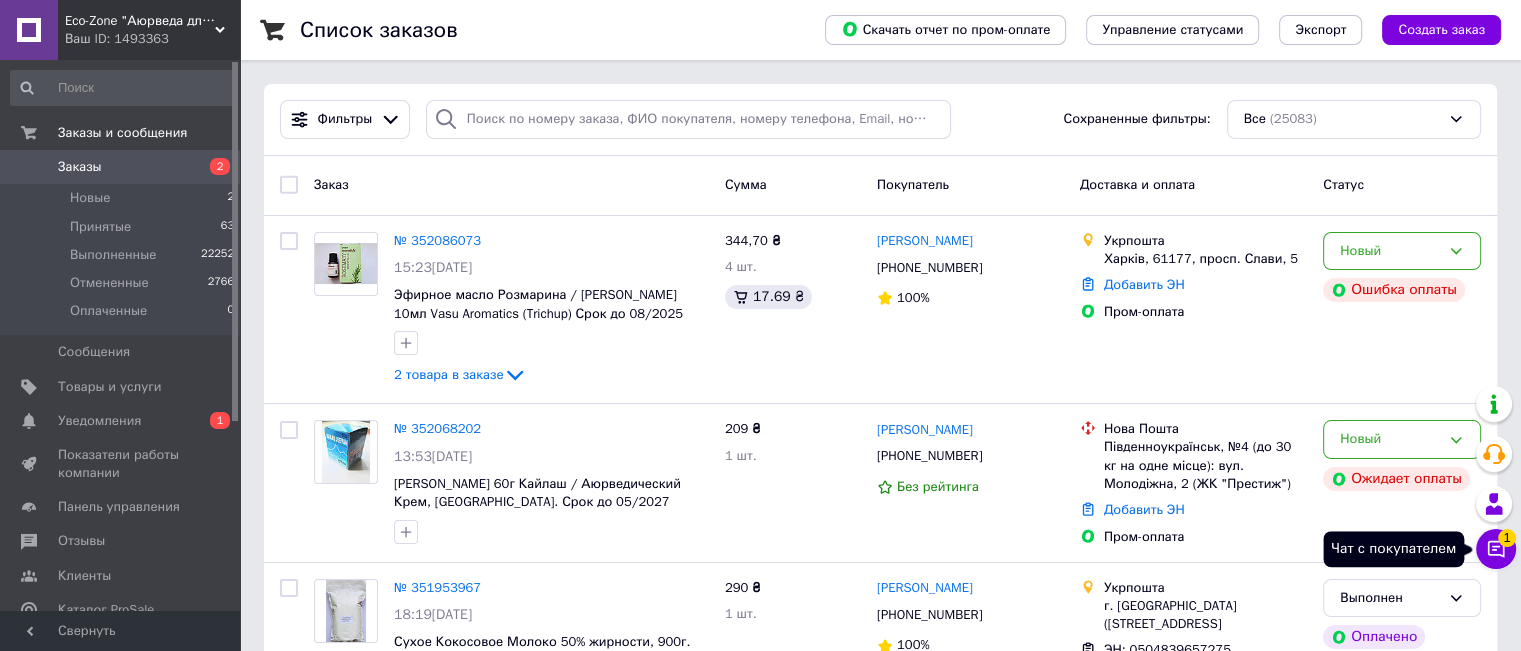 click 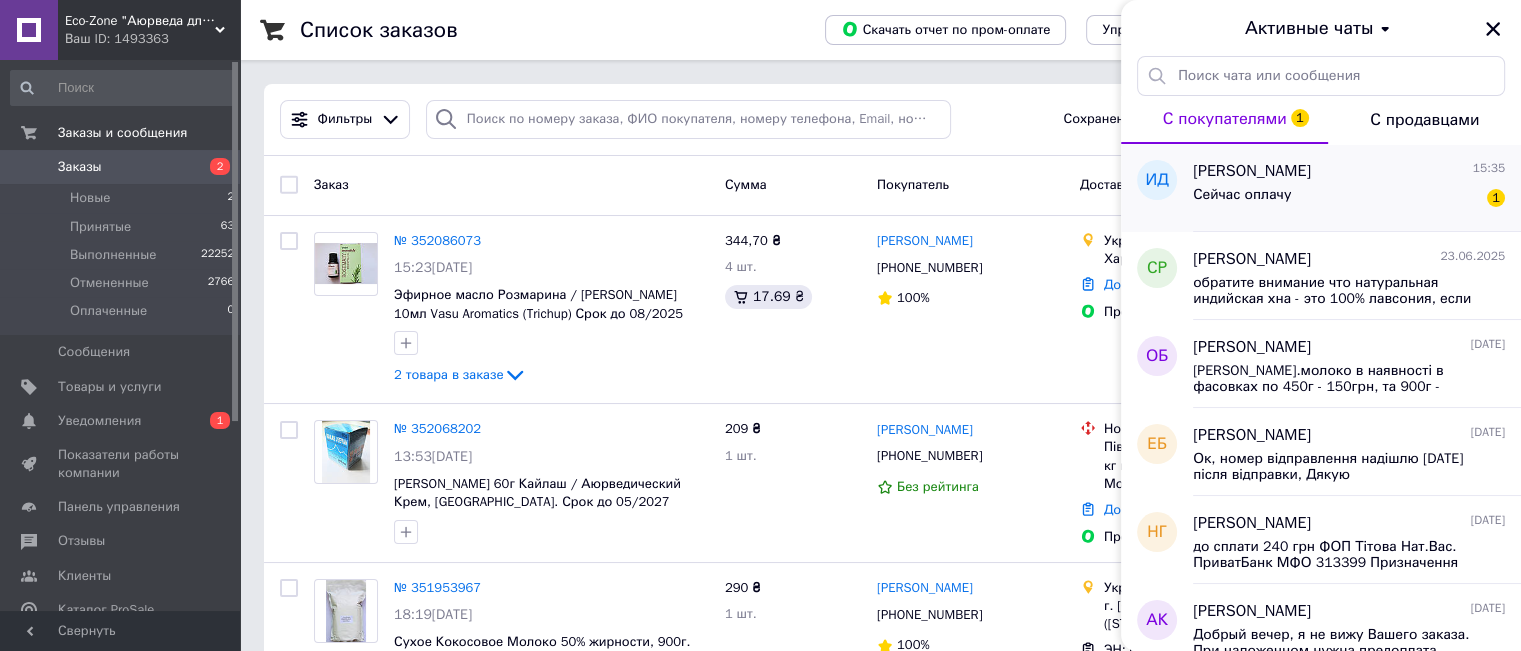 click on "Сейчас оплачу" at bounding box center (1242, 201) 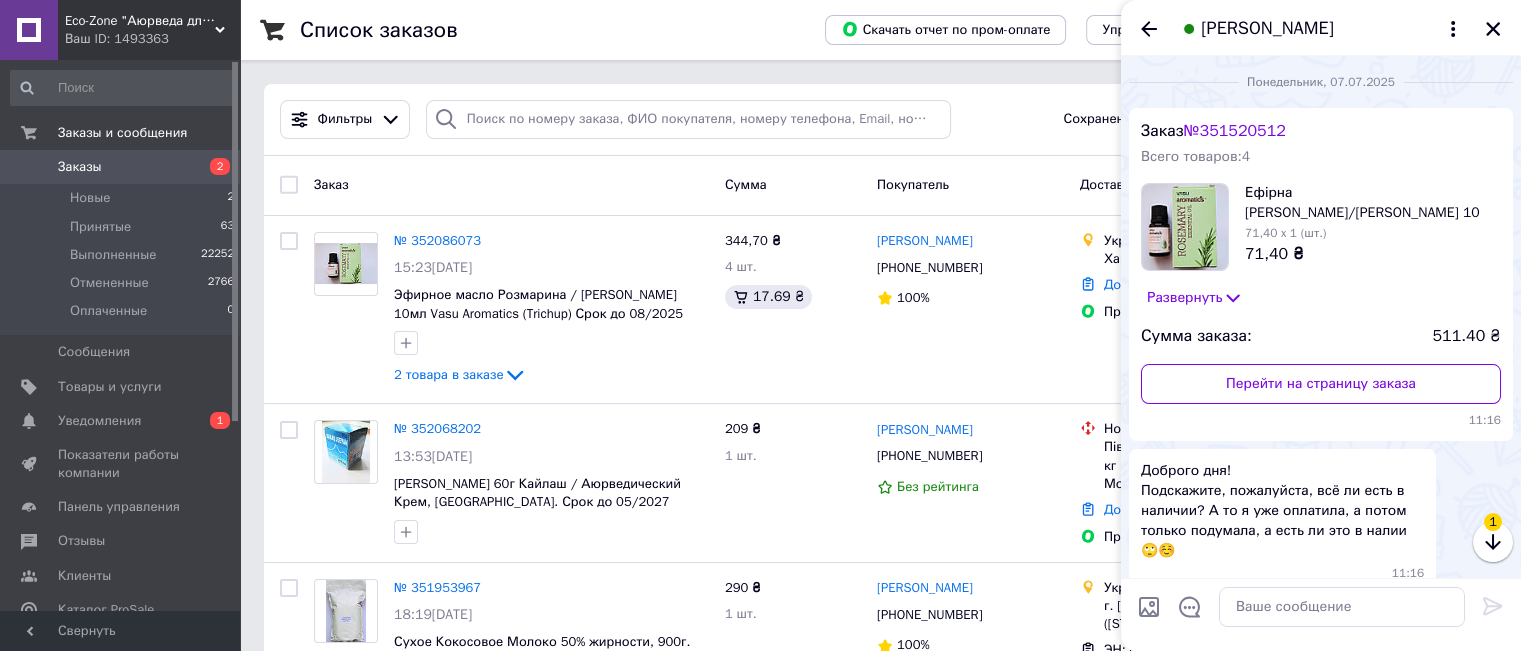 scroll, scrollTop: 858, scrollLeft: 0, axis: vertical 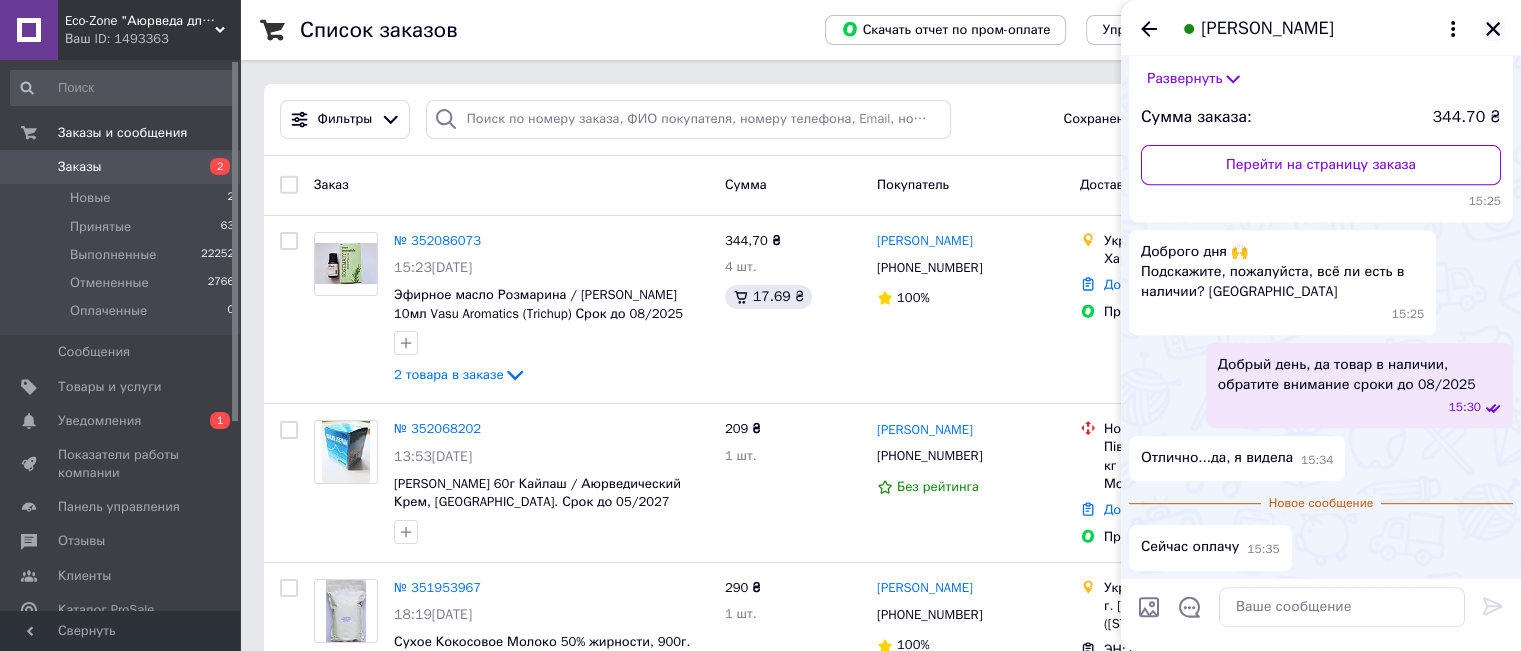 click 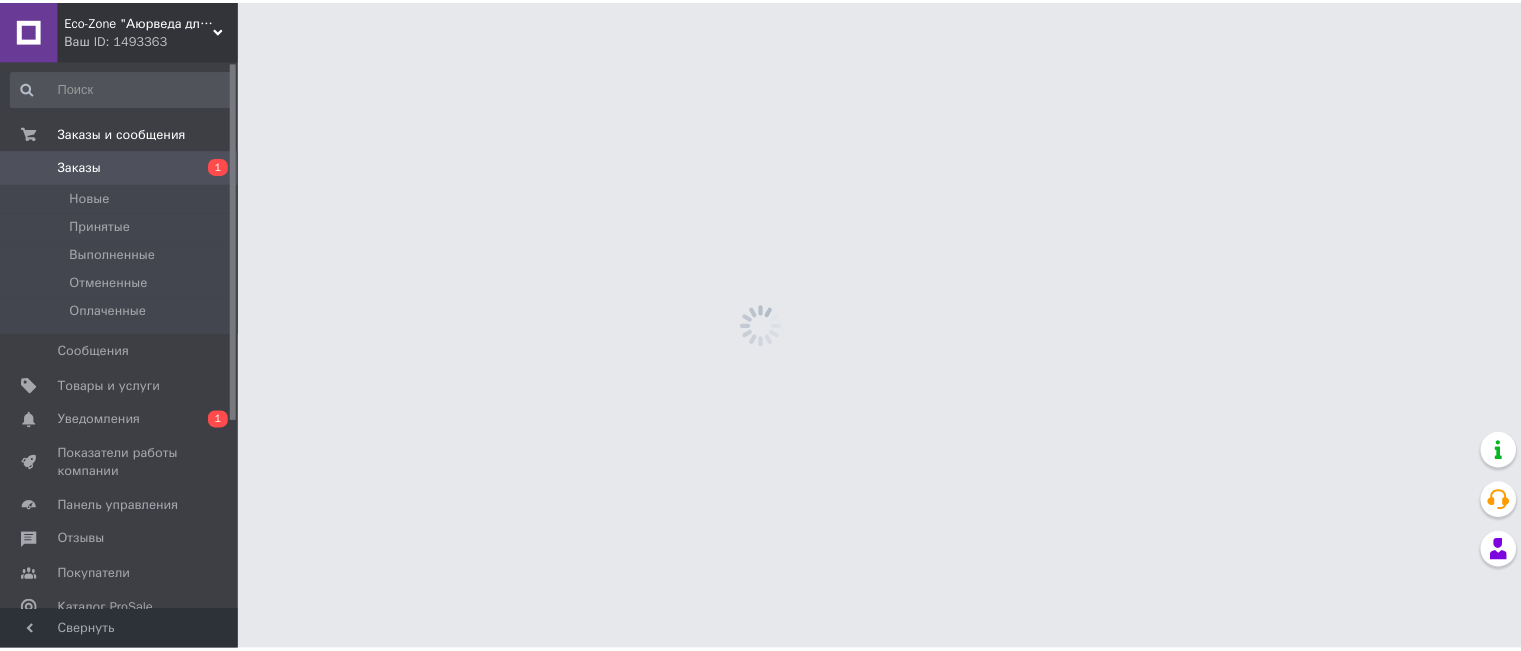scroll, scrollTop: 0, scrollLeft: 0, axis: both 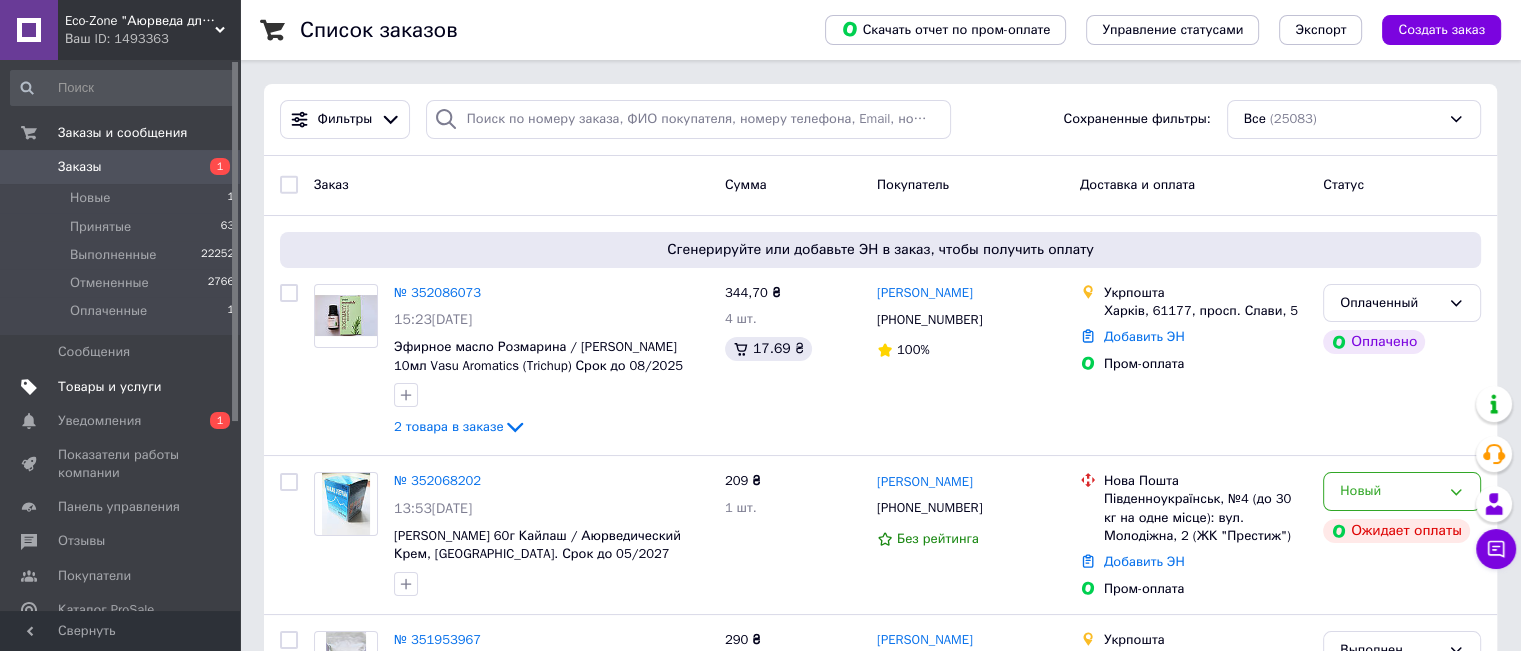 click on "Товары и услуги" at bounding box center [110, 387] 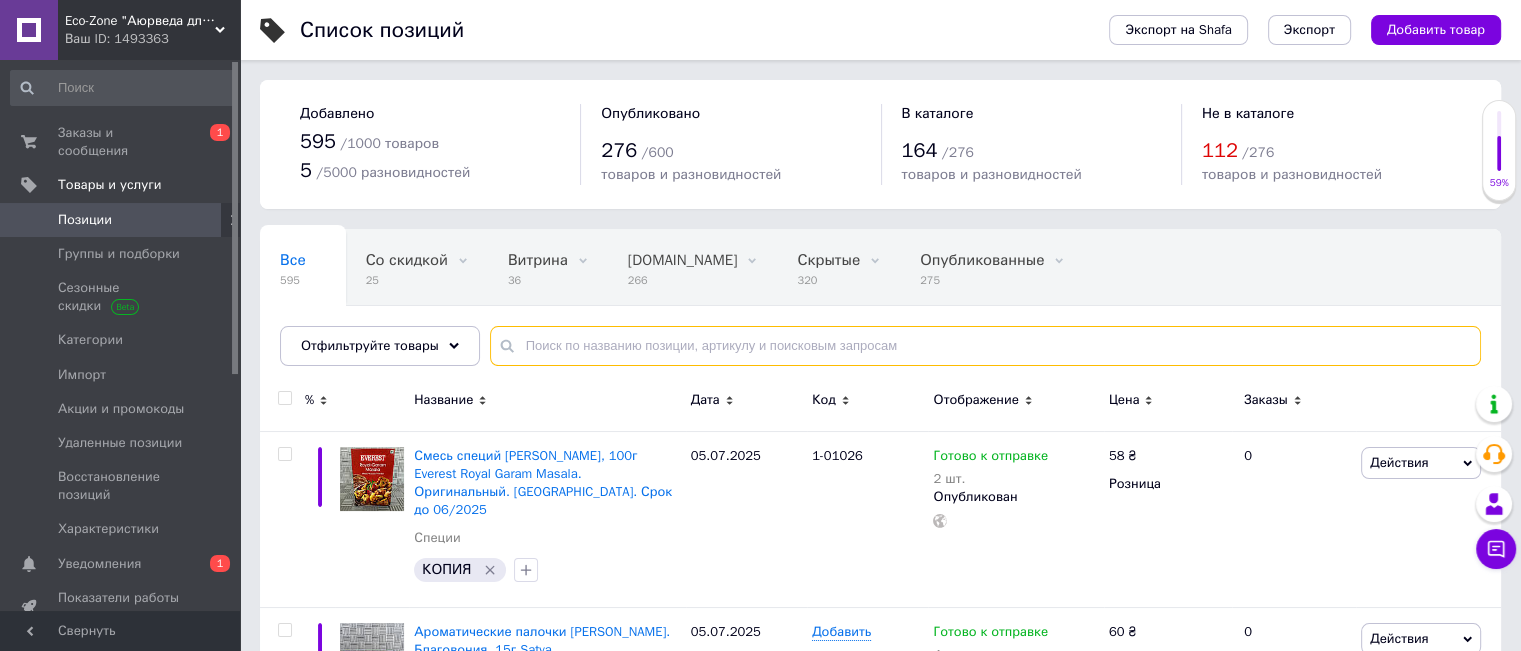 click at bounding box center [985, 346] 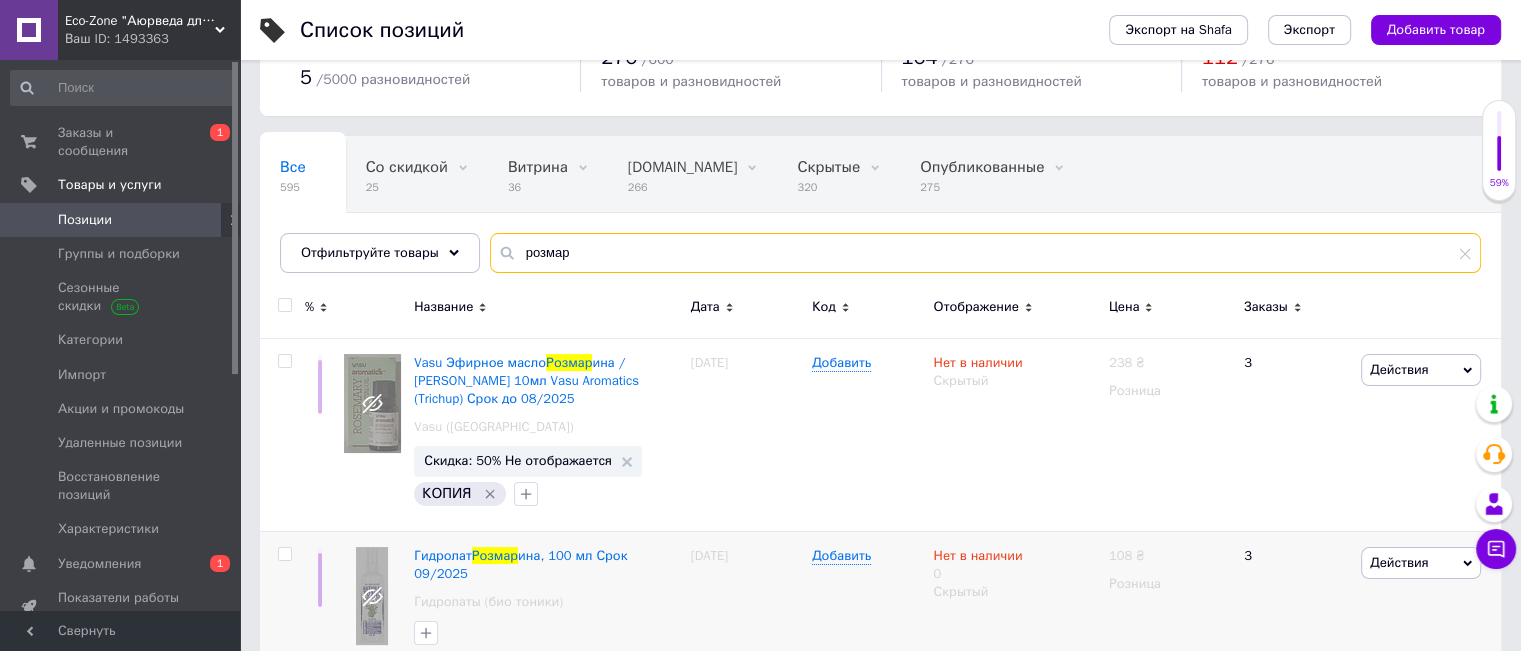 scroll, scrollTop: 300, scrollLeft: 0, axis: vertical 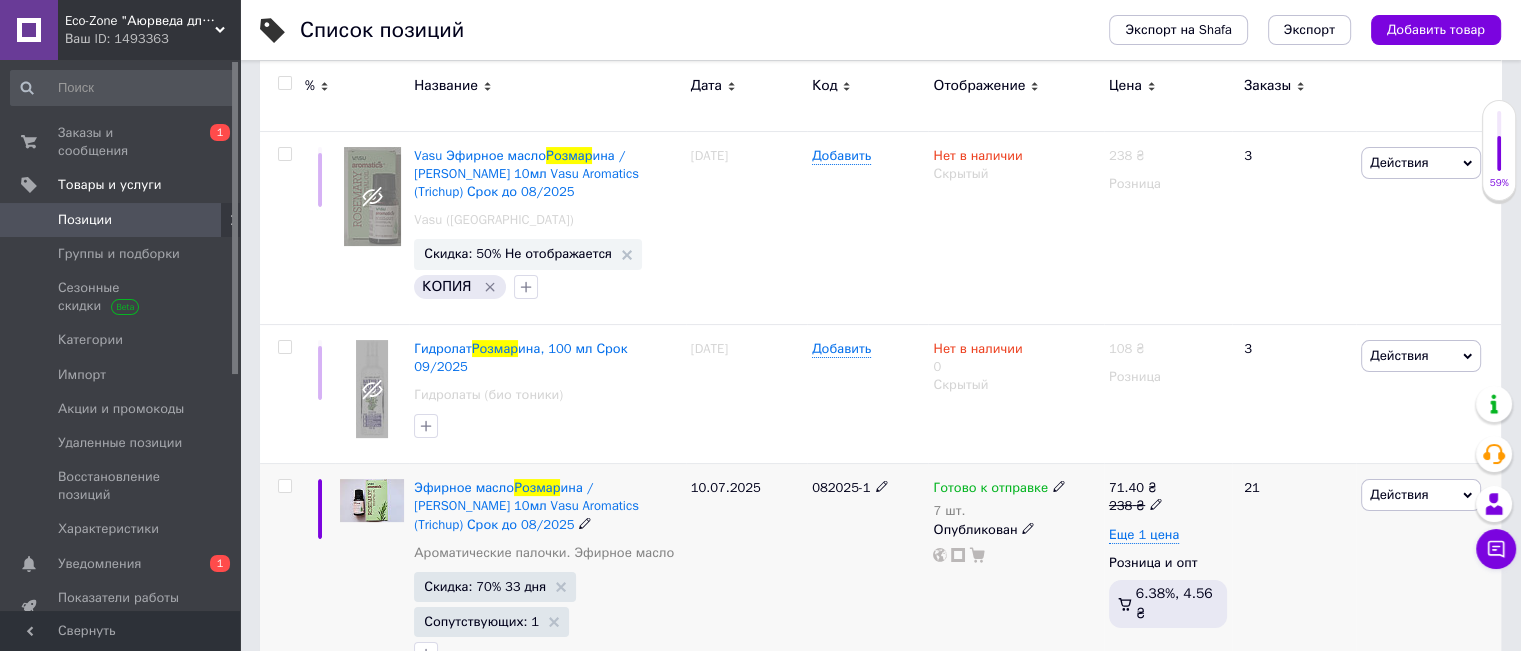 type on "розмар" 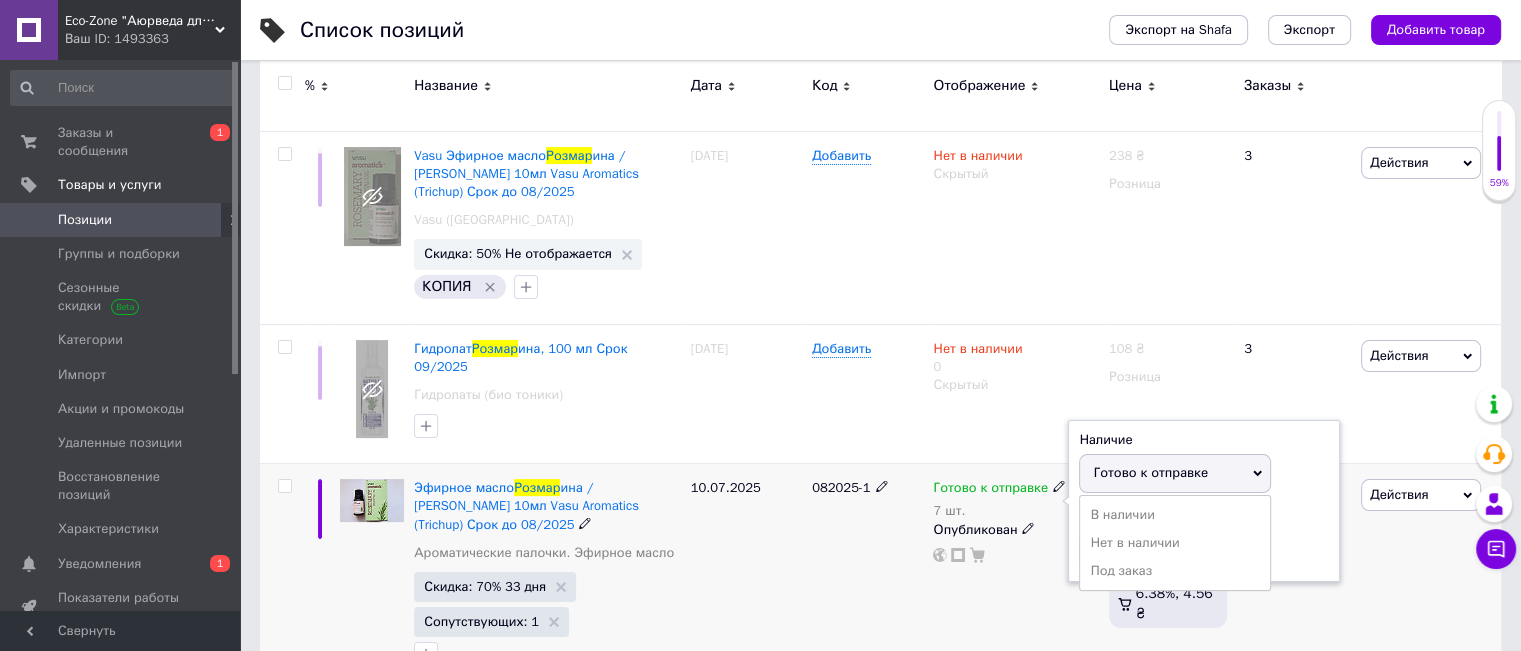 click on "Готово к отправке" at bounding box center (1175, 473) 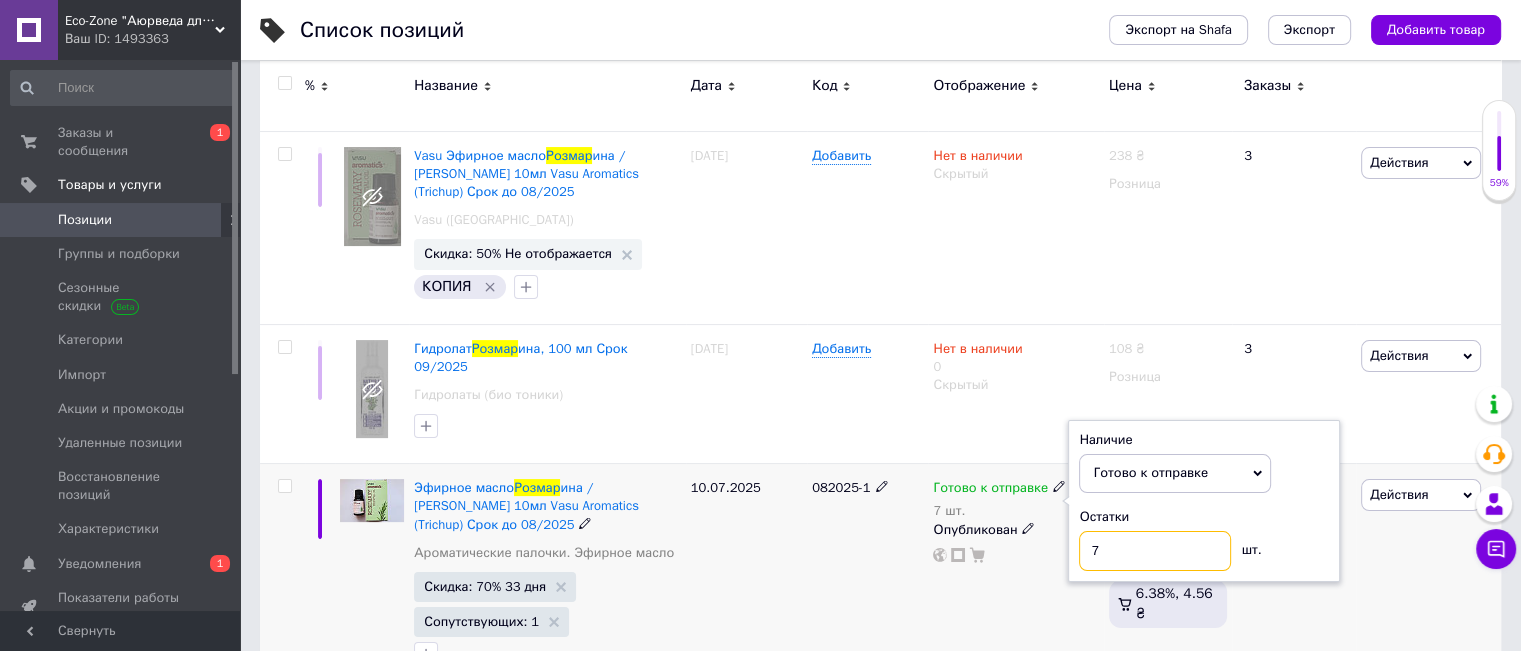 drag, startPoint x: 1116, startPoint y: 523, endPoint x: 1088, endPoint y: 535, distance: 30.463093 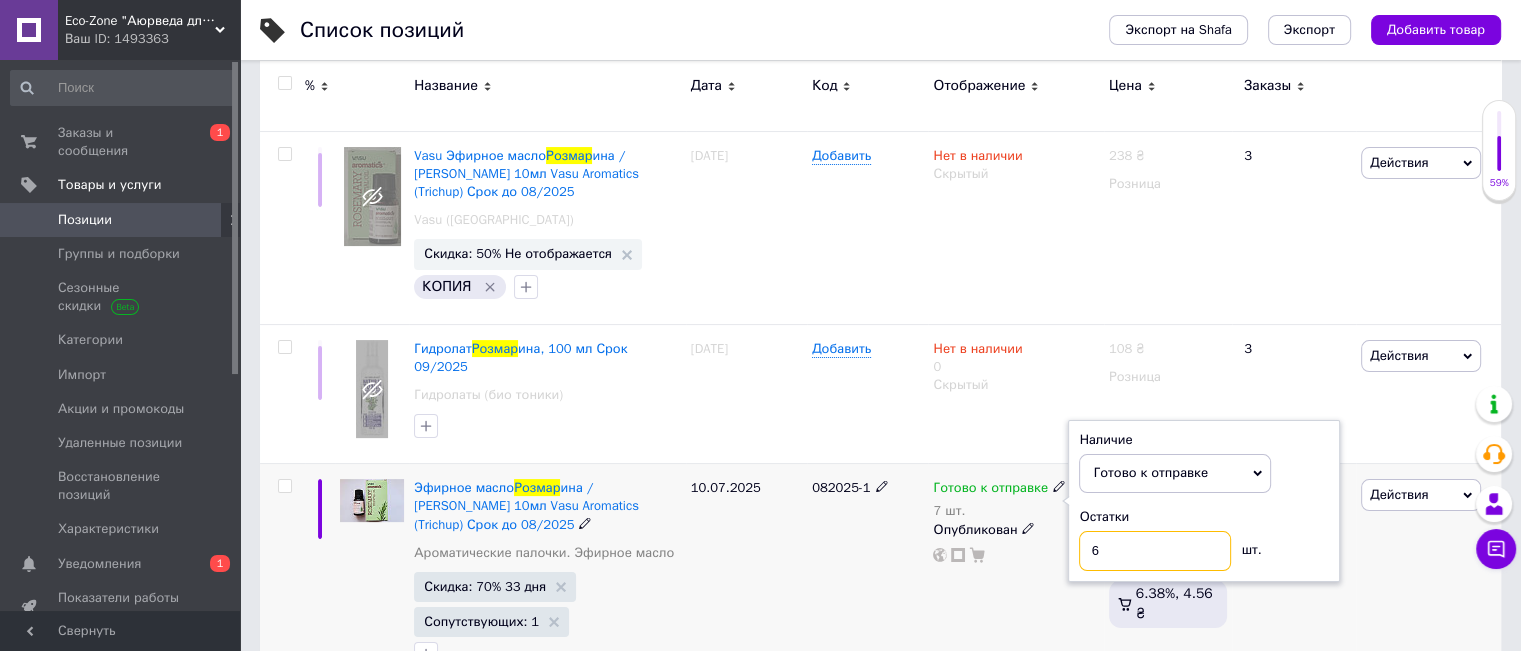 type on "6" 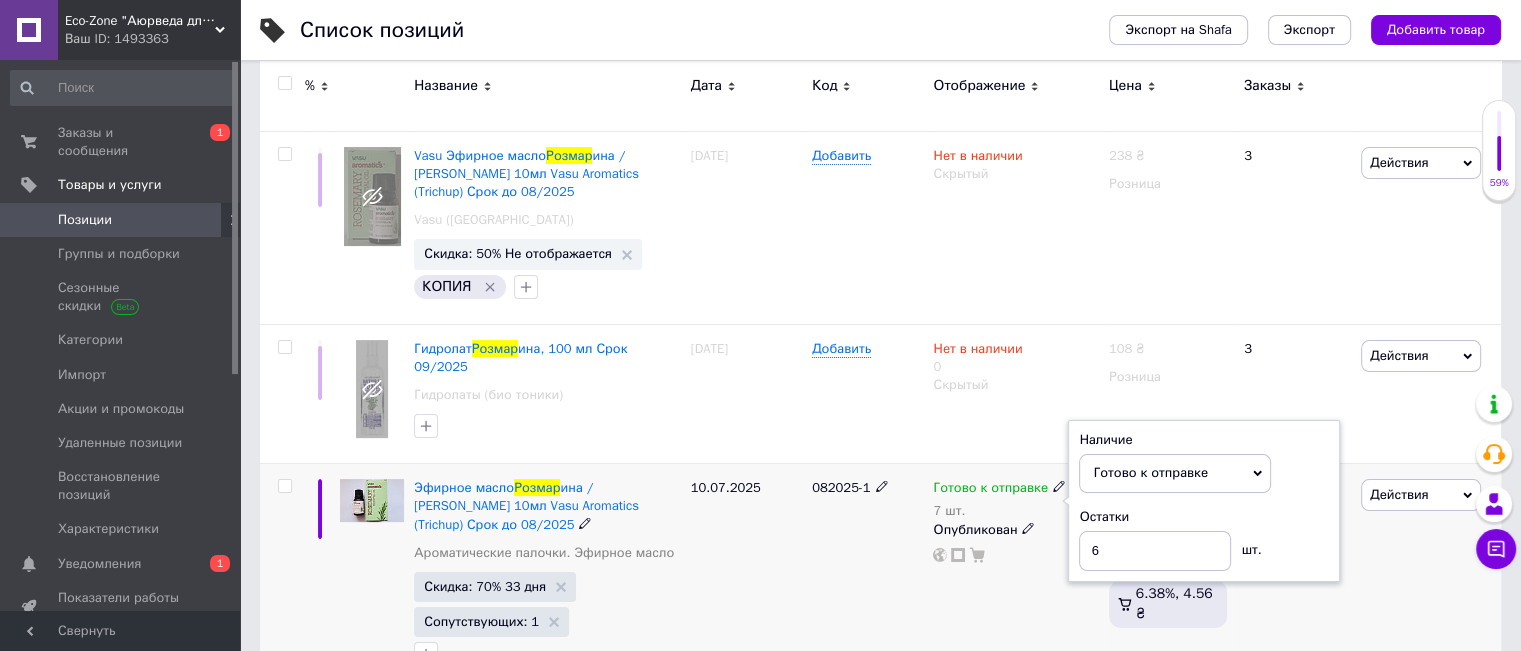 click on "082025-1" at bounding box center [867, 578] 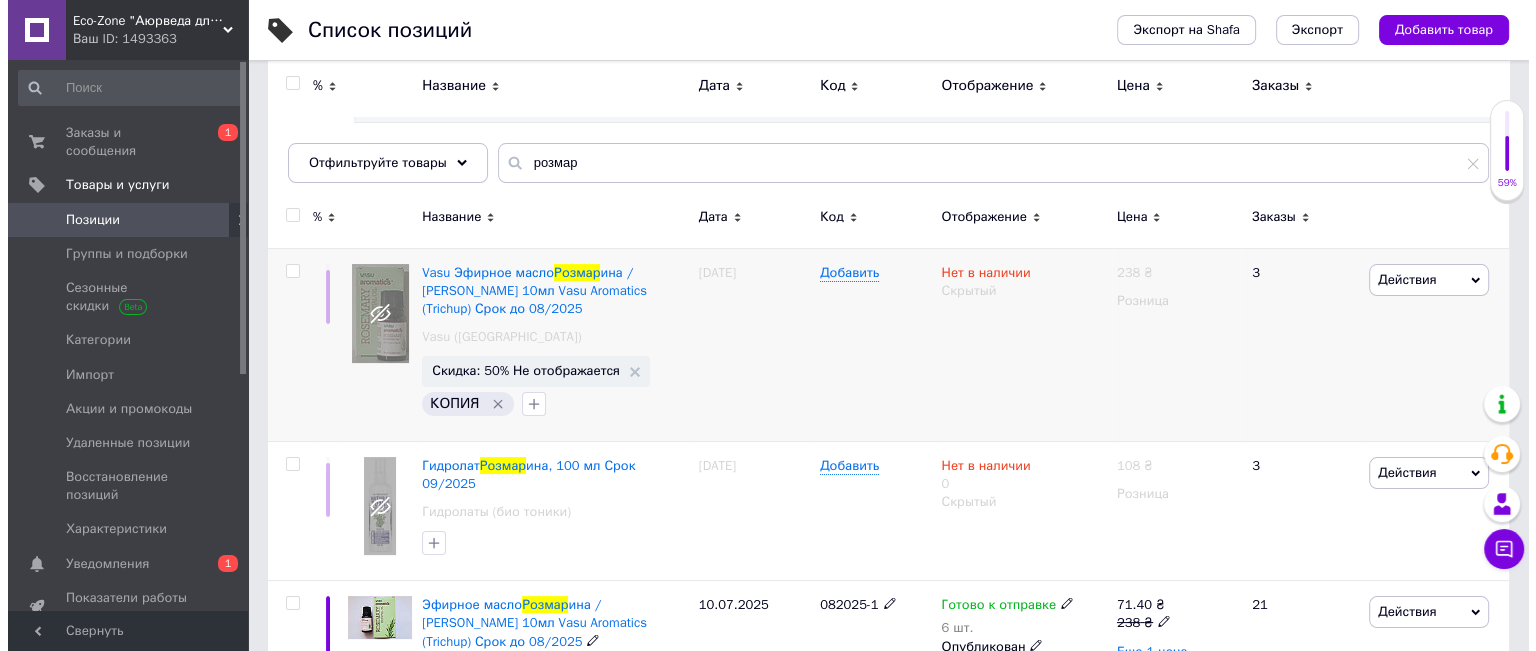 scroll, scrollTop: 0, scrollLeft: 0, axis: both 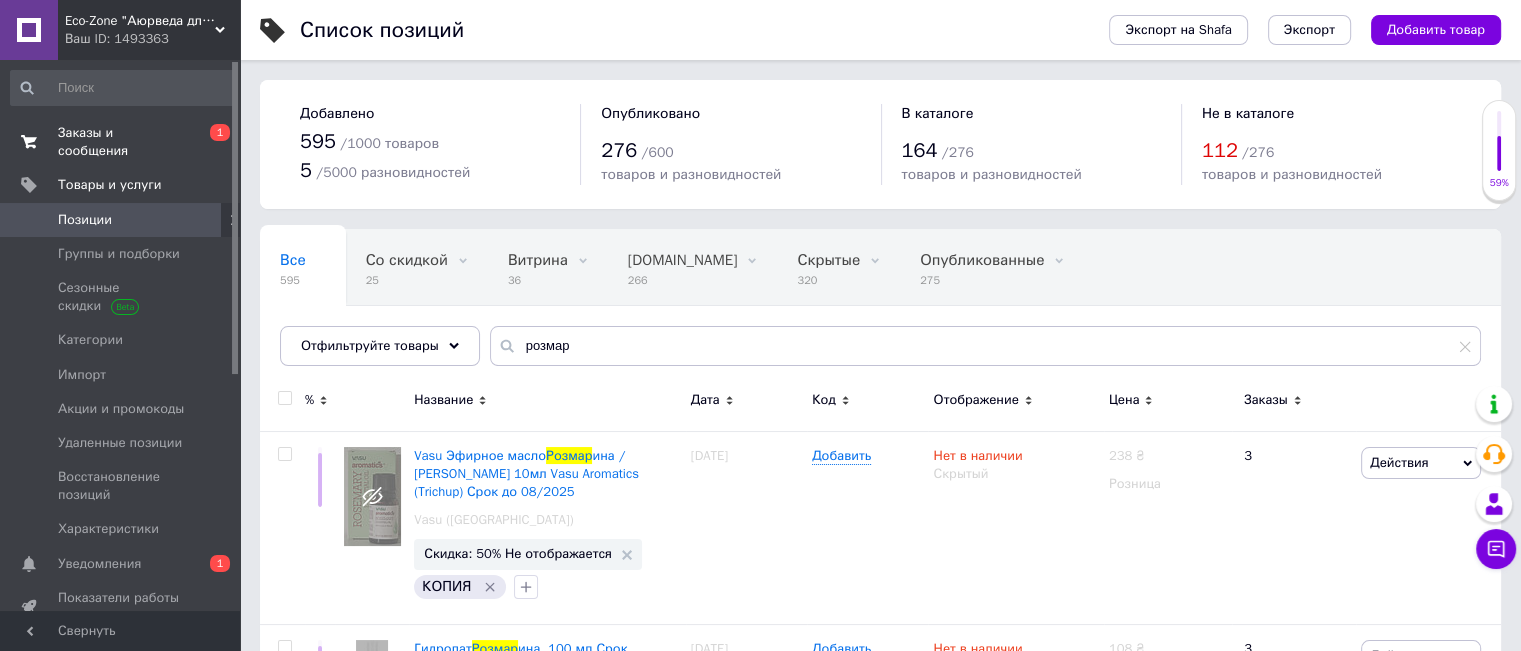 click on "Заказы и сообщения" at bounding box center [121, 142] 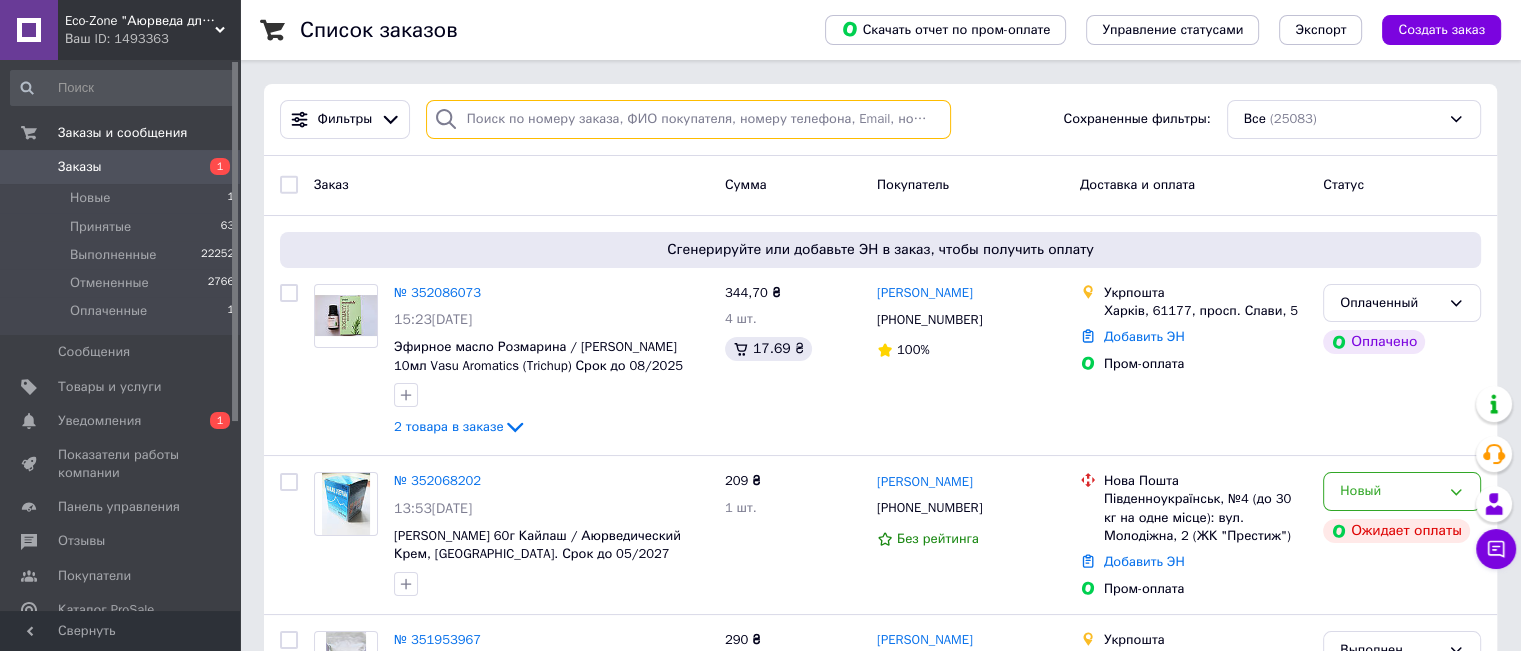 click at bounding box center [688, 119] 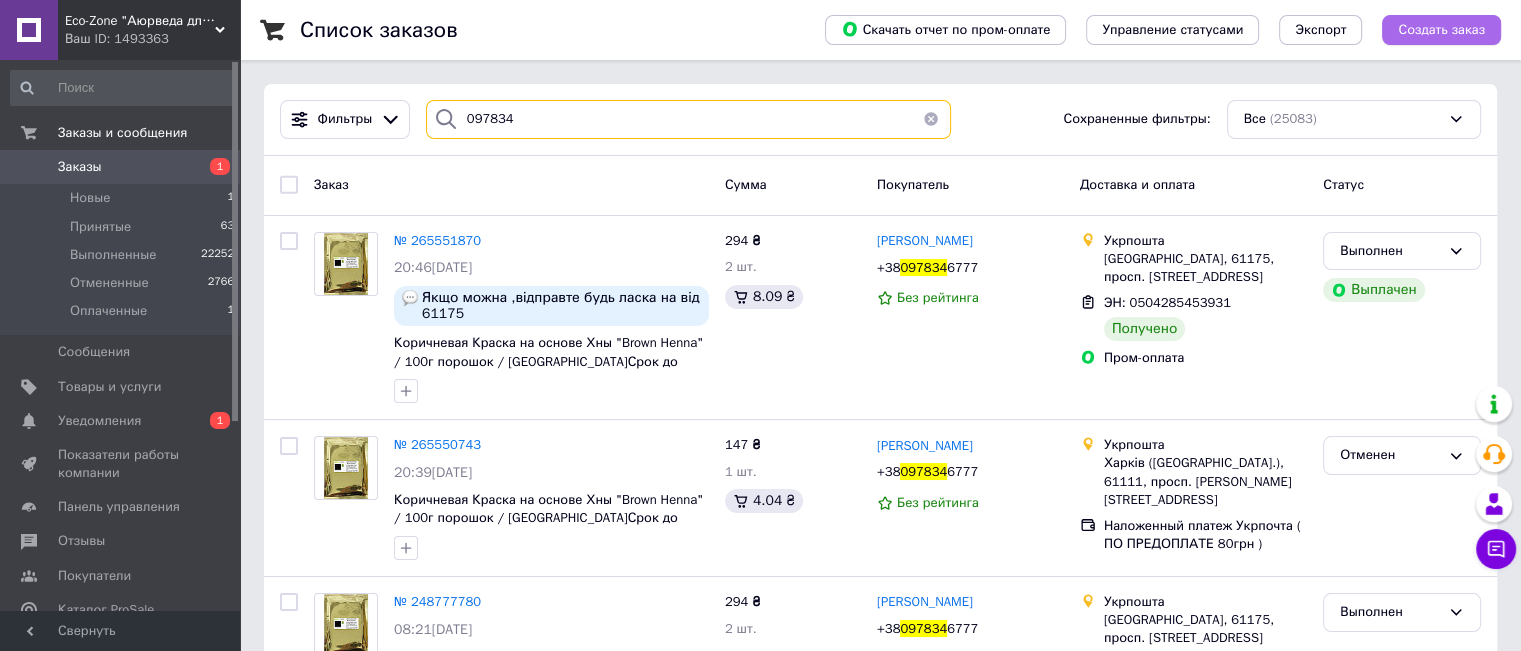 type on "097834" 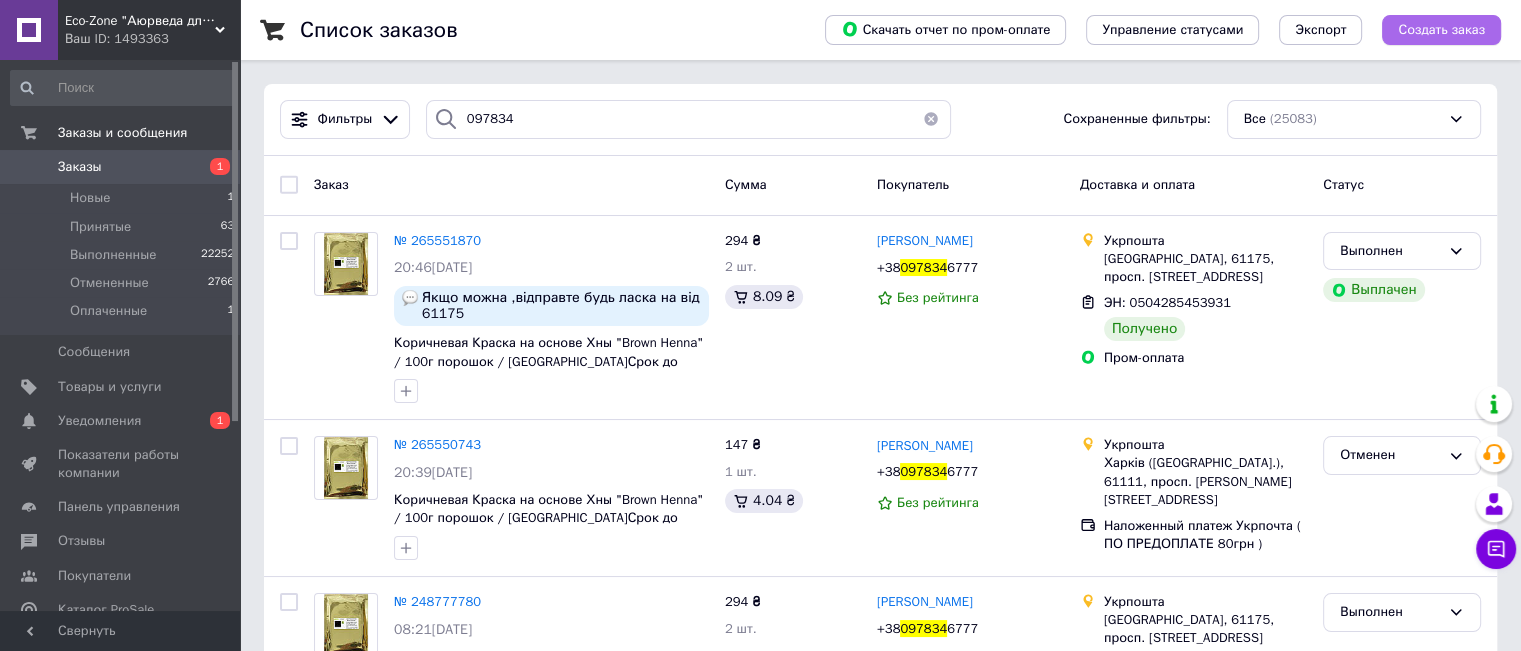 click on "Создать заказ" at bounding box center (1441, 30) 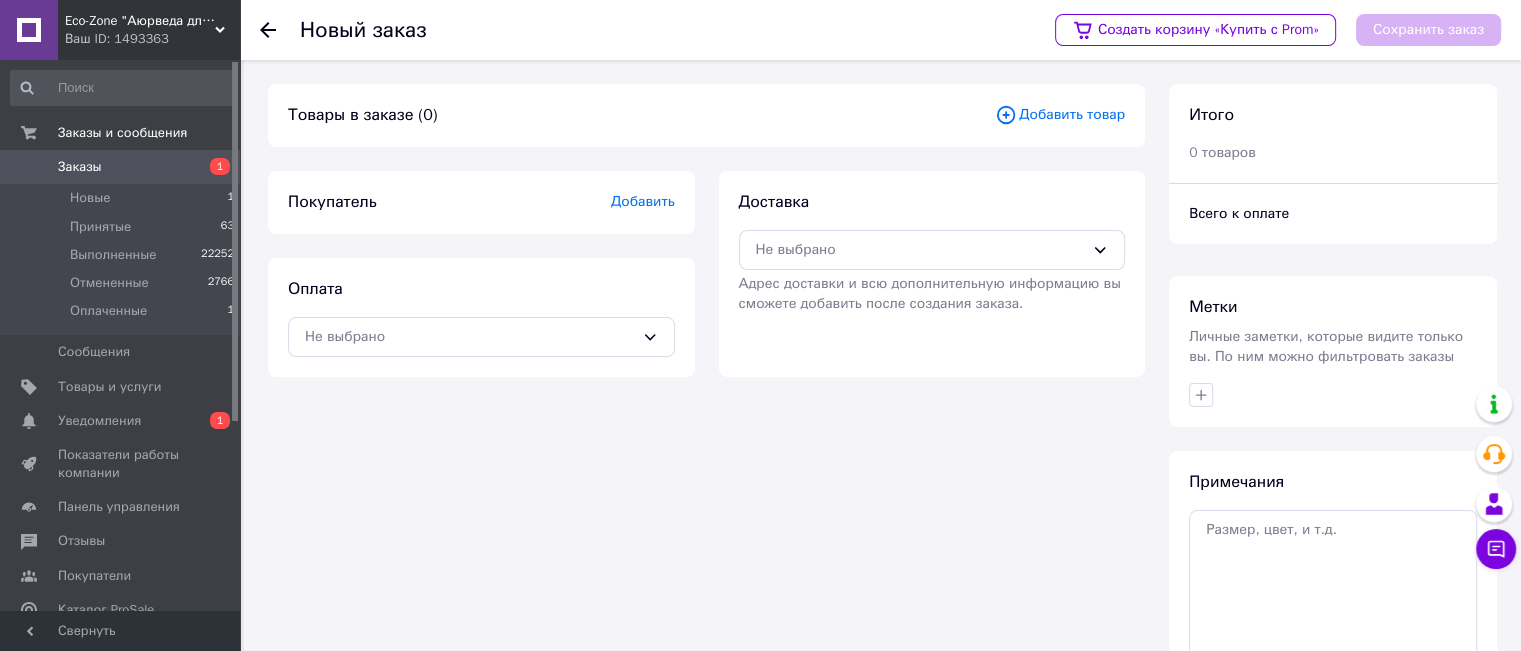 click on "Добавить товар" at bounding box center (1060, 115) 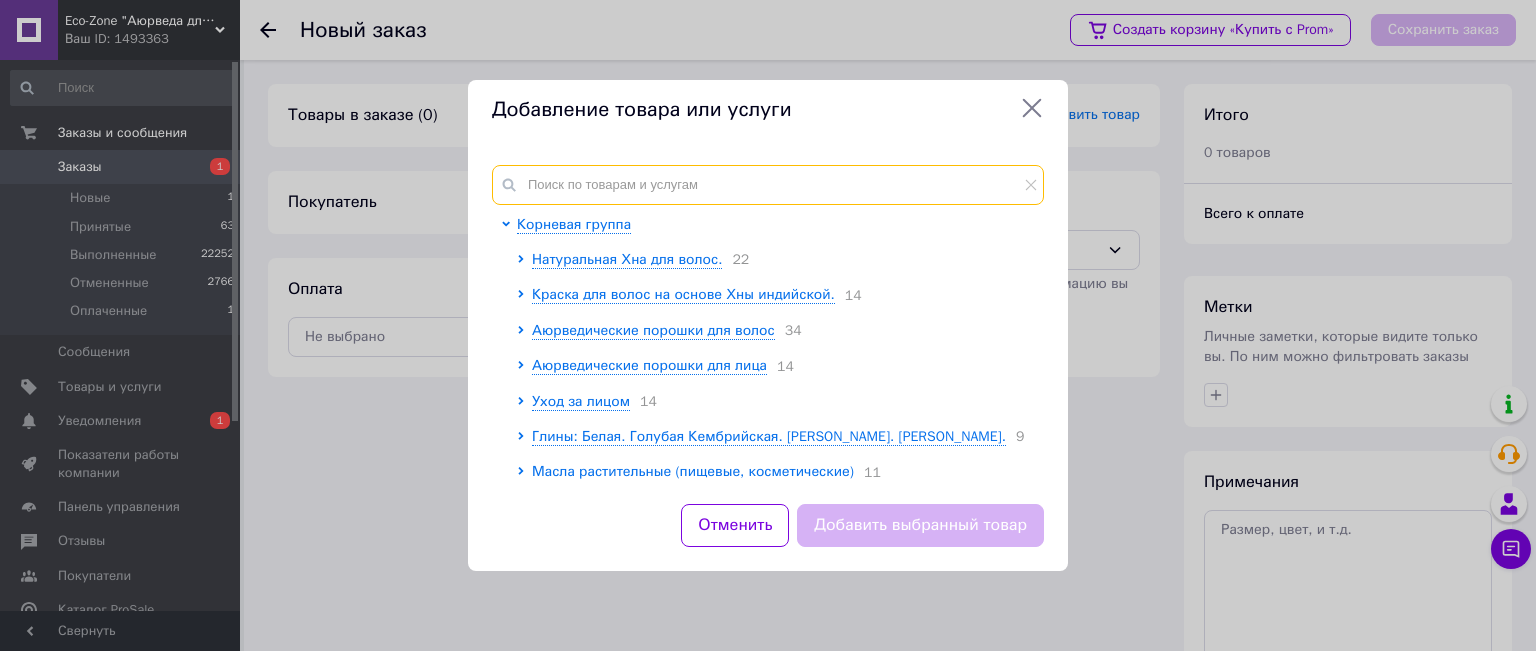 click at bounding box center [768, 185] 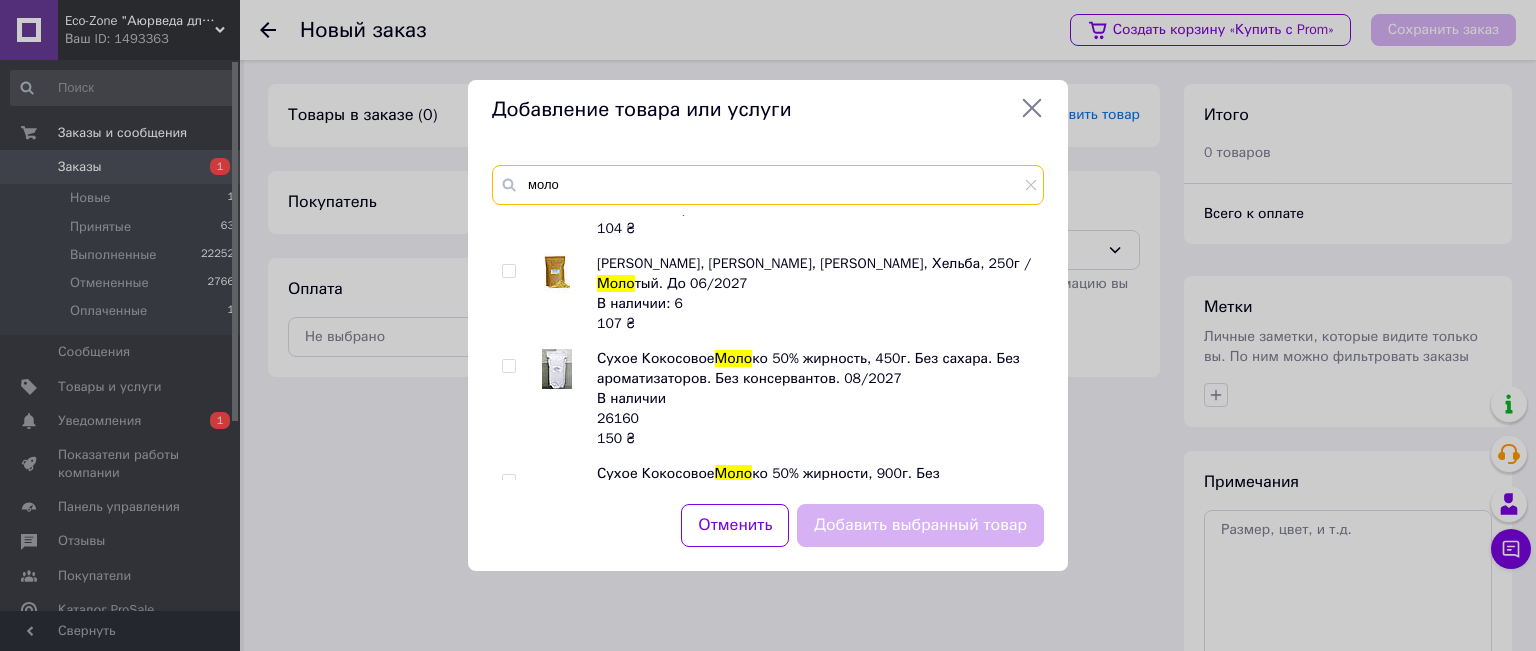 scroll, scrollTop: 100, scrollLeft: 0, axis: vertical 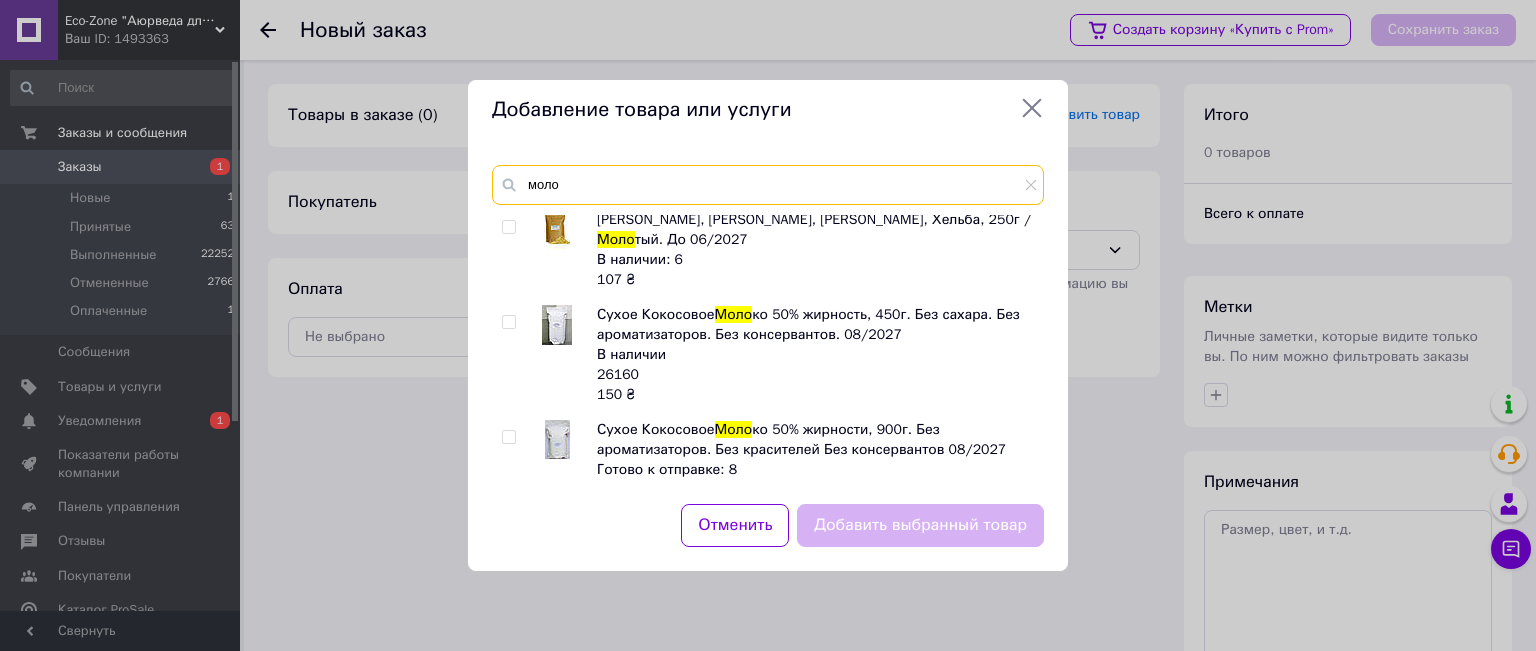 type on "моло" 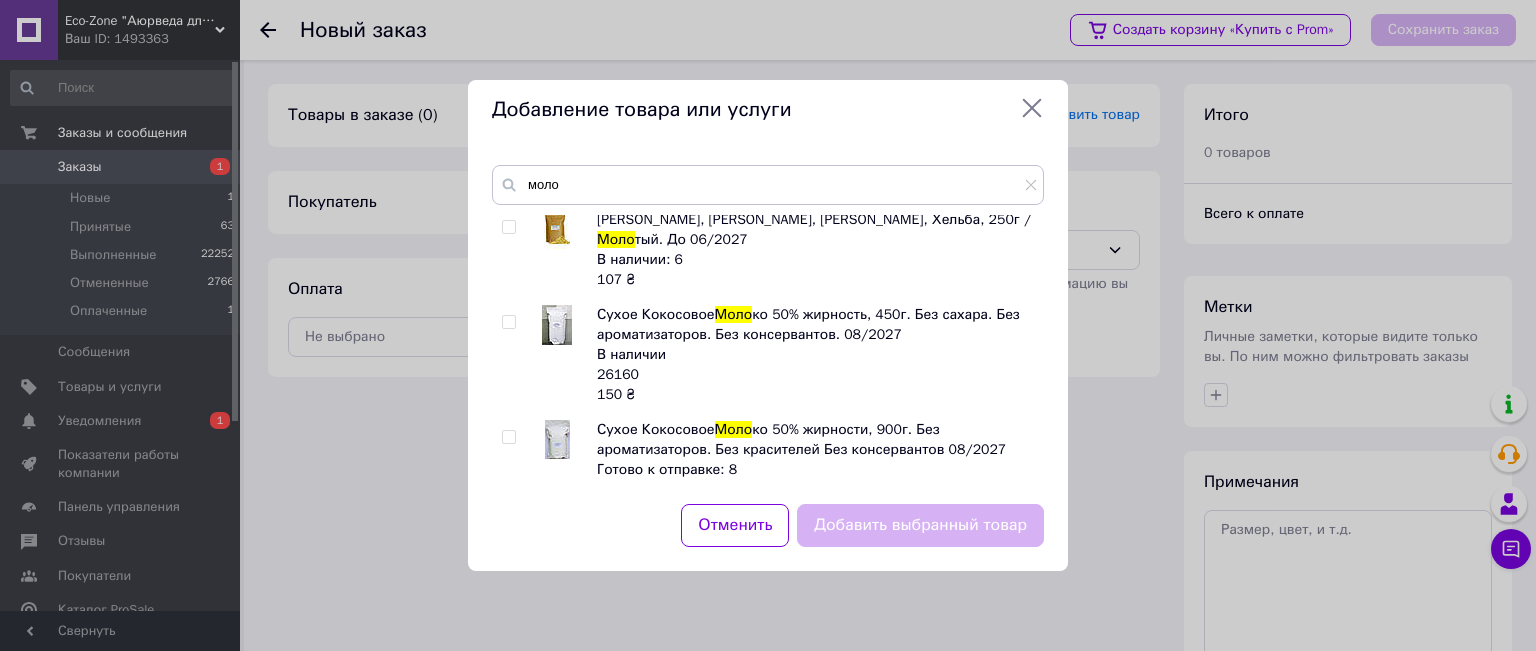 click at bounding box center (508, 437) 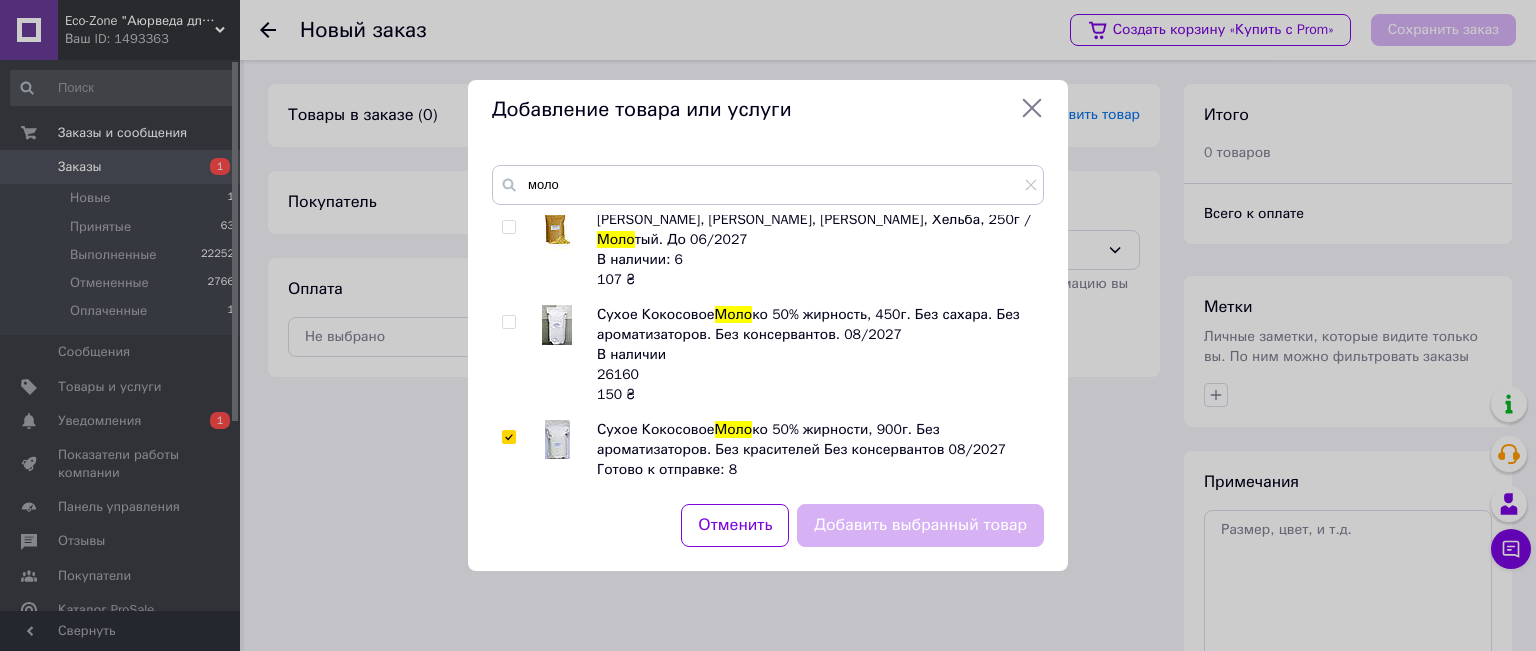 checkbox on "true" 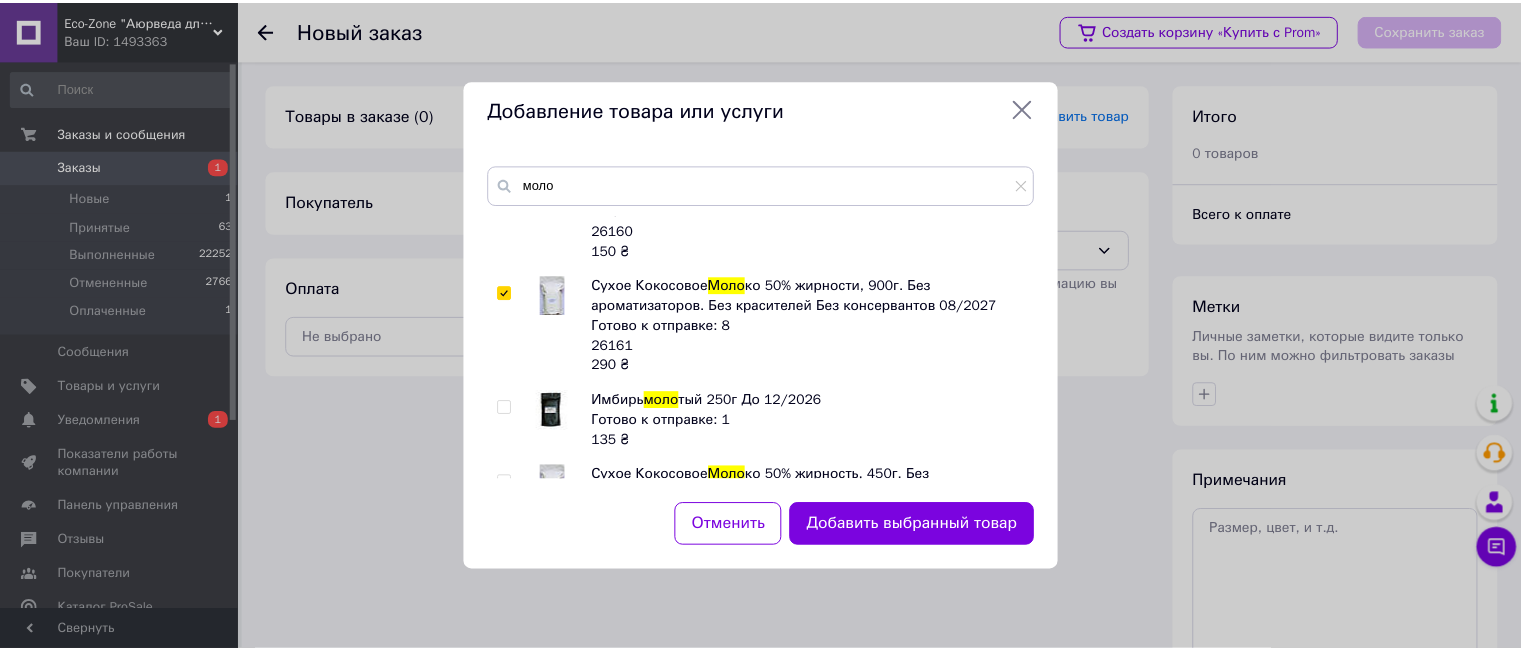 scroll, scrollTop: 200, scrollLeft: 0, axis: vertical 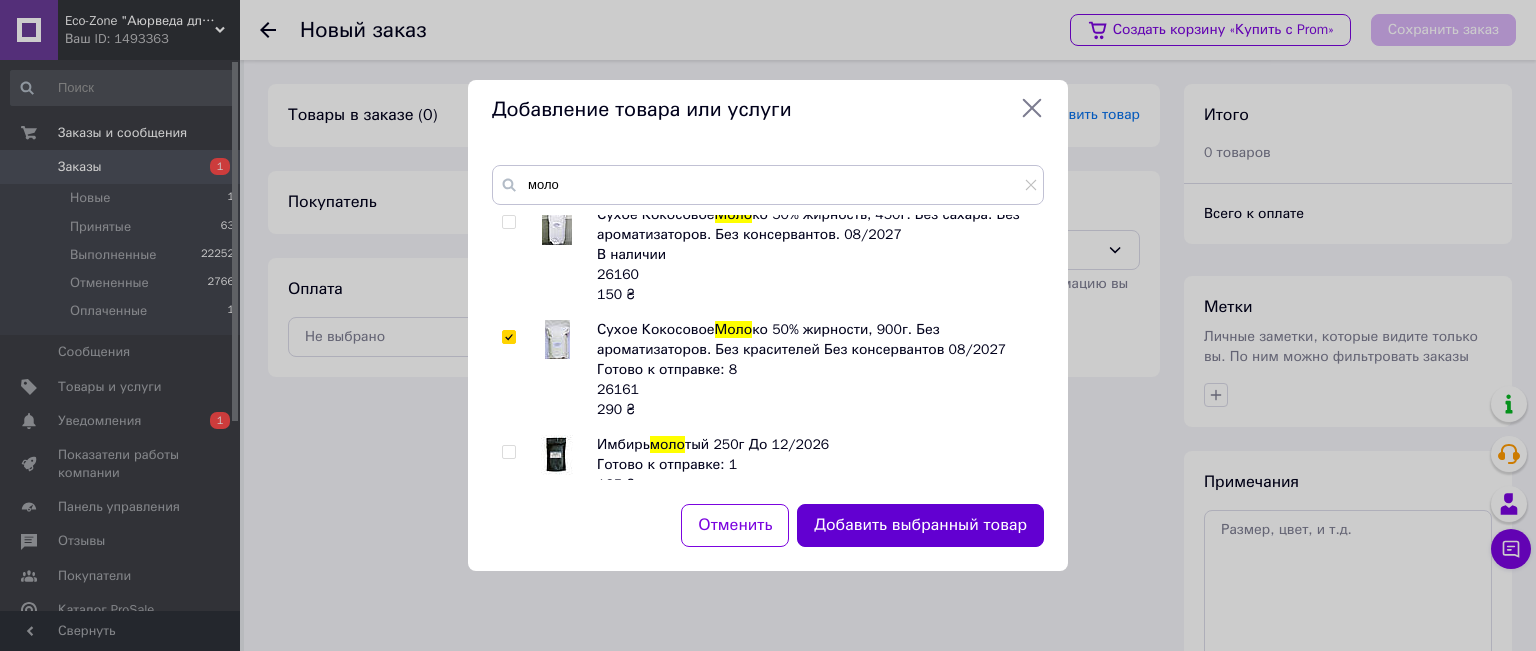 click on "Добавить выбранный товар" at bounding box center (920, 525) 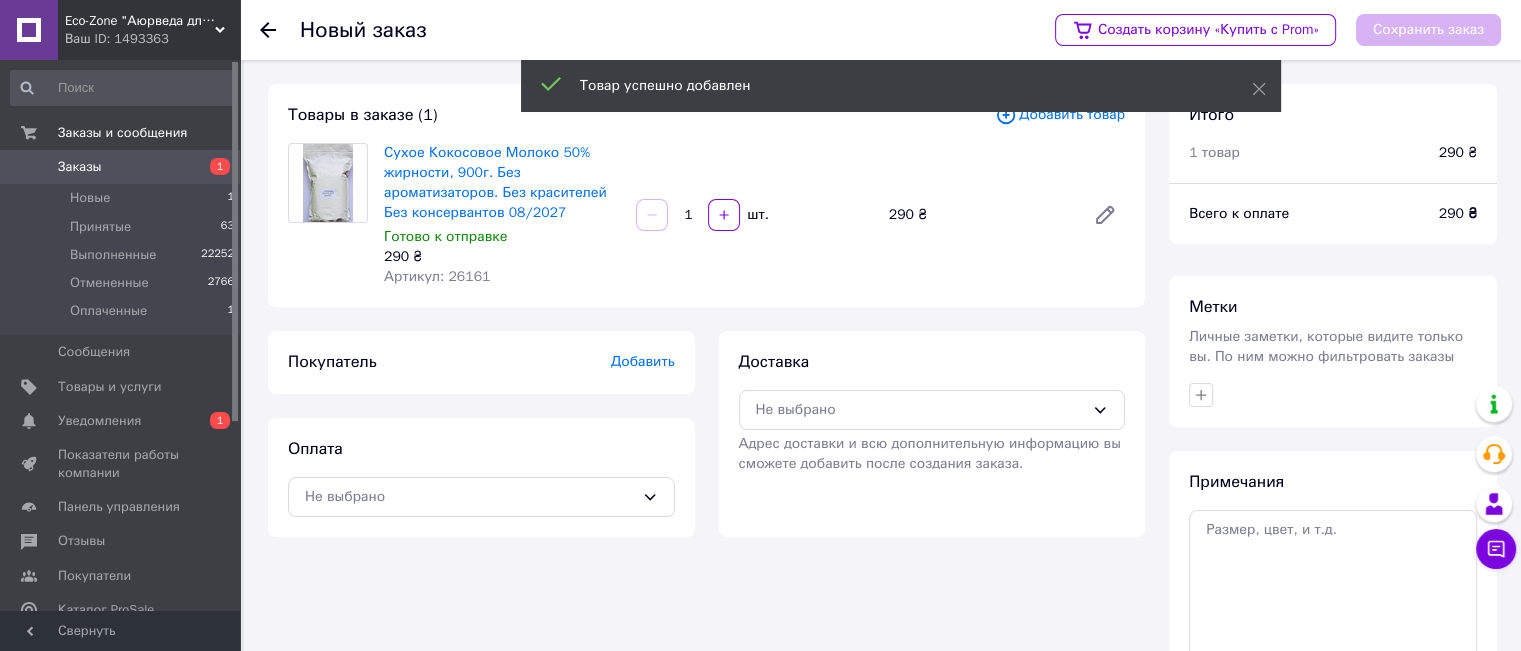 click on "Добавить" at bounding box center (643, 361) 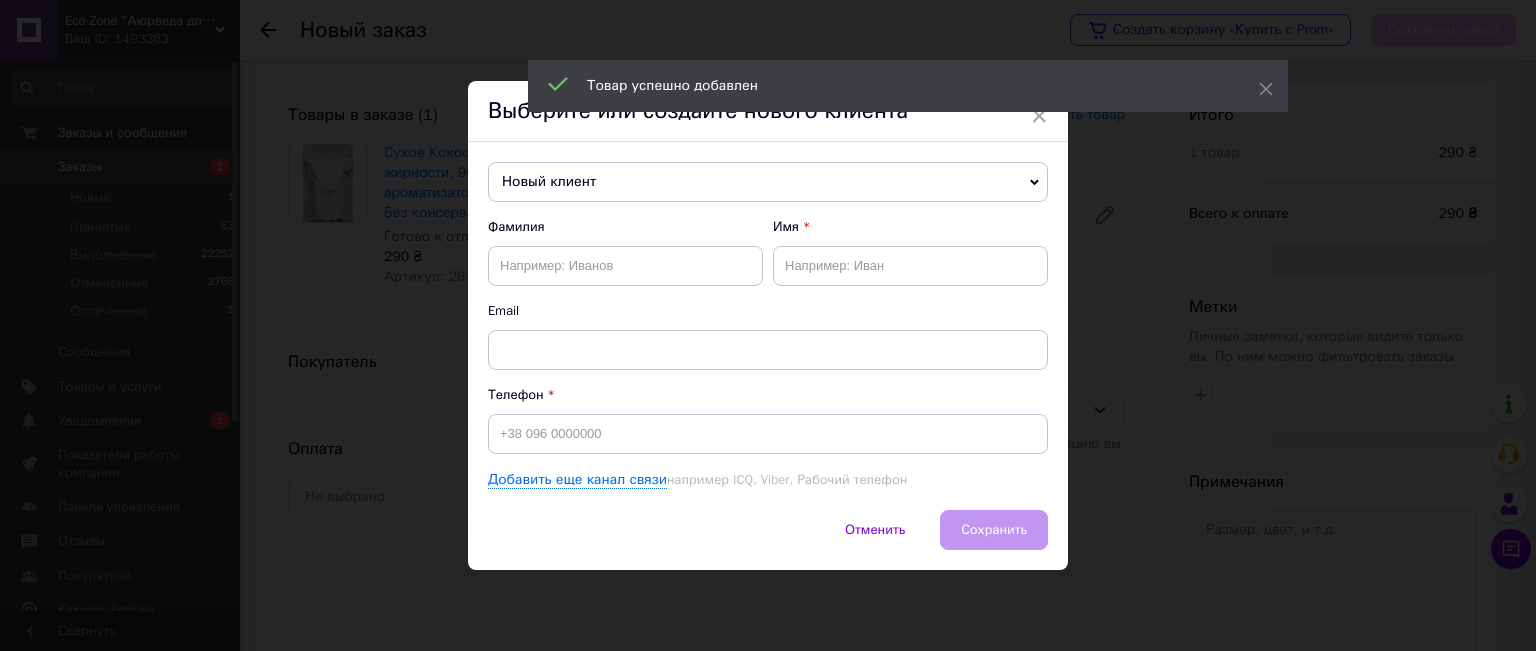click on "Новый клиент" at bounding box center (768, 182) 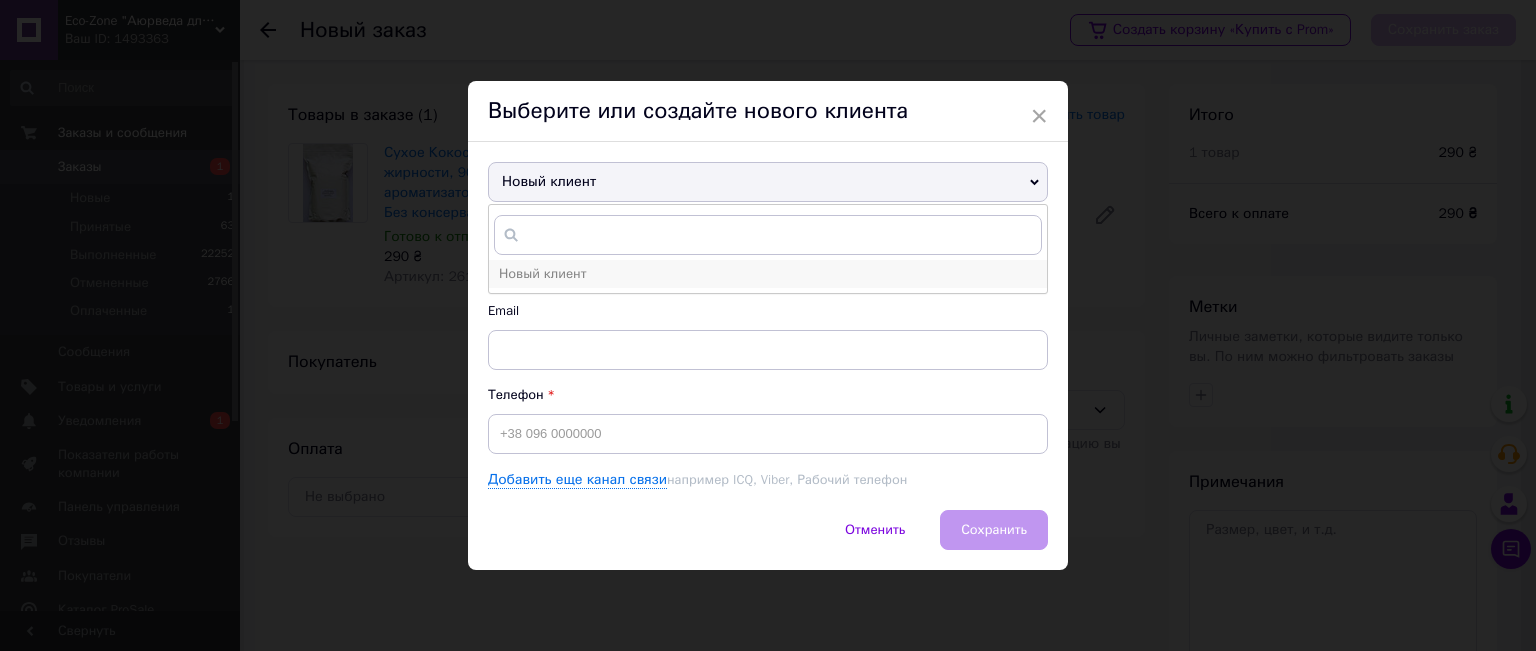 click on "Новый клиент" at bounding box center (542, 273) 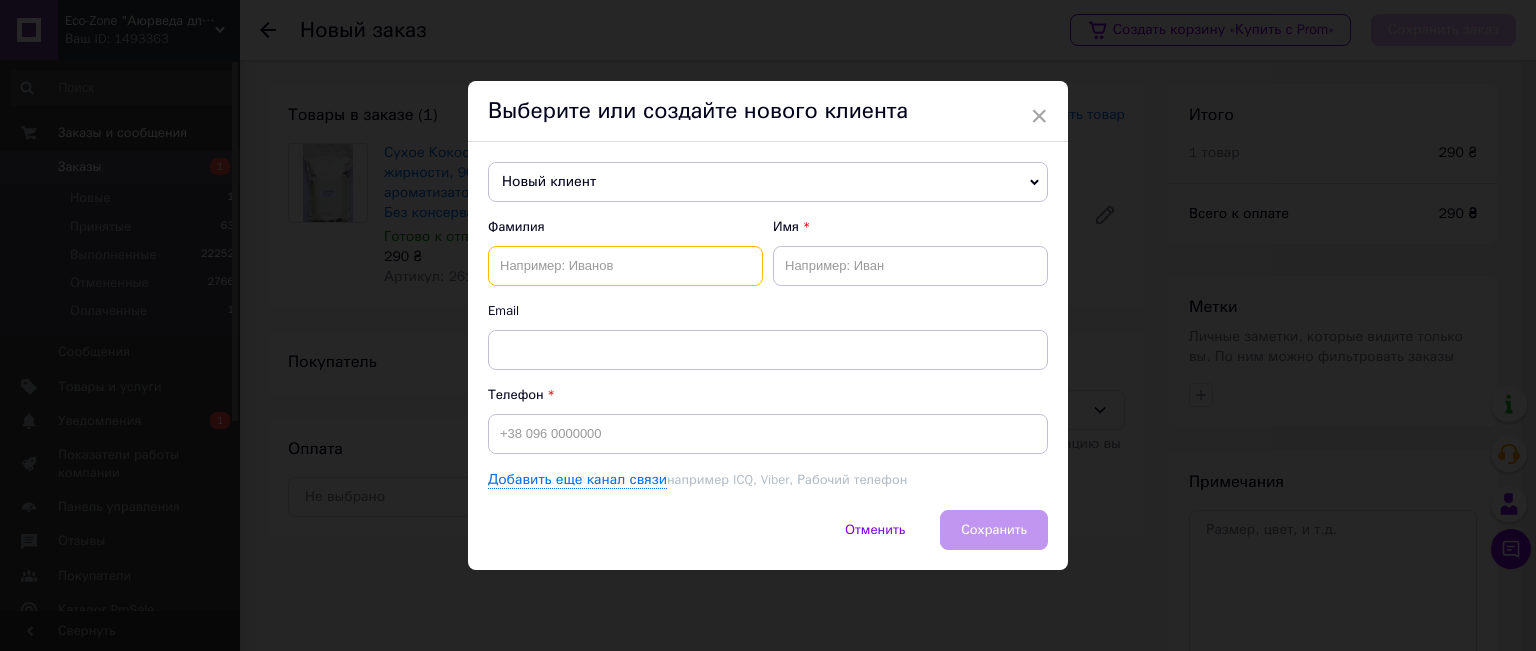 click at bounding box center (625, 266) 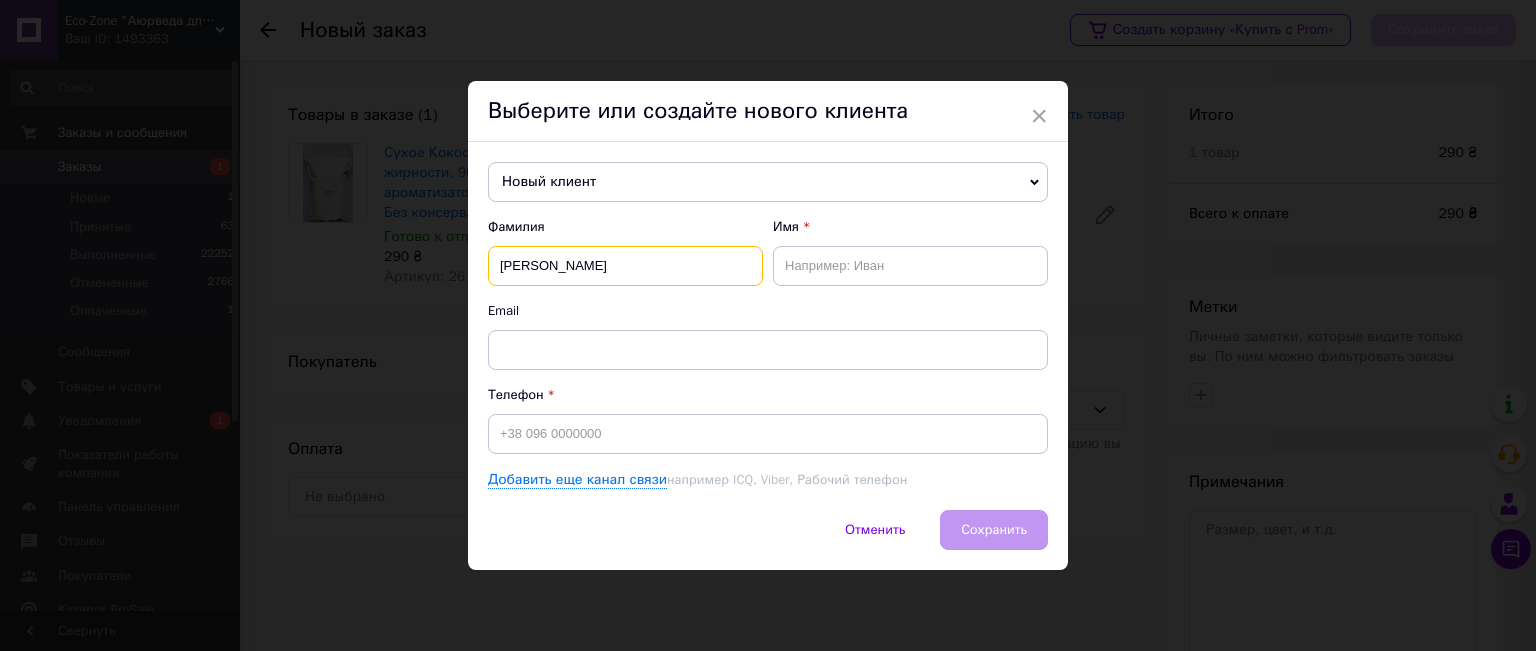type on "[PERSON_NAME]" 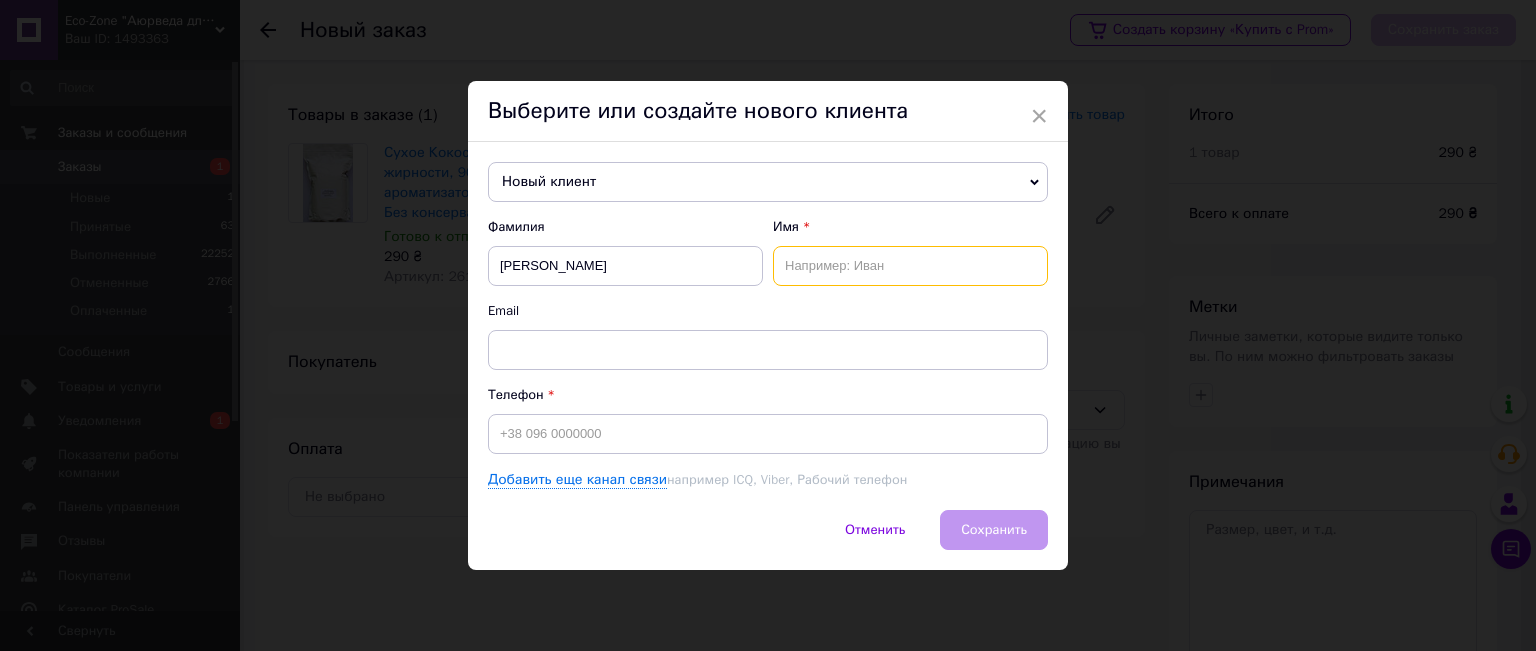 click at bounding box center [910, 266] 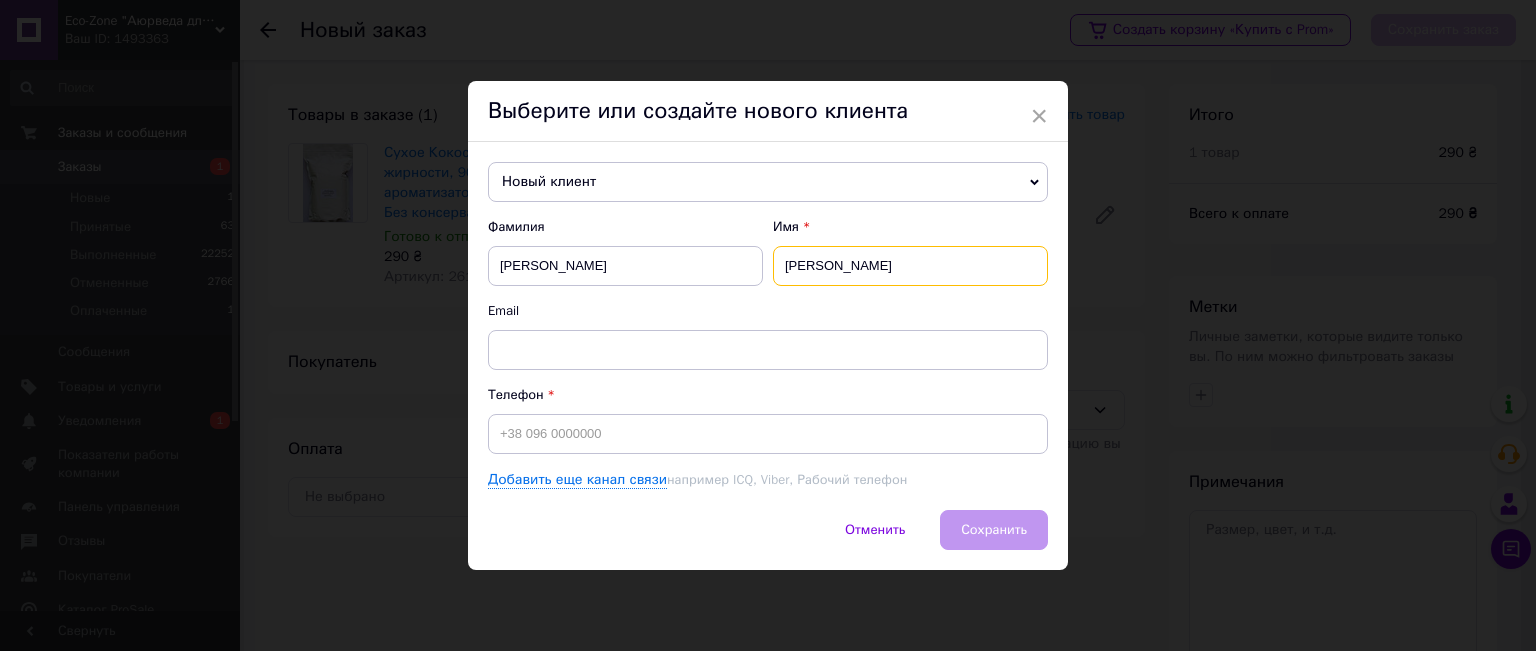 drag, startPoint x: 832, startPoint y: 267, endPoint x: 757, endPoint y: 266, distance: 75.00667 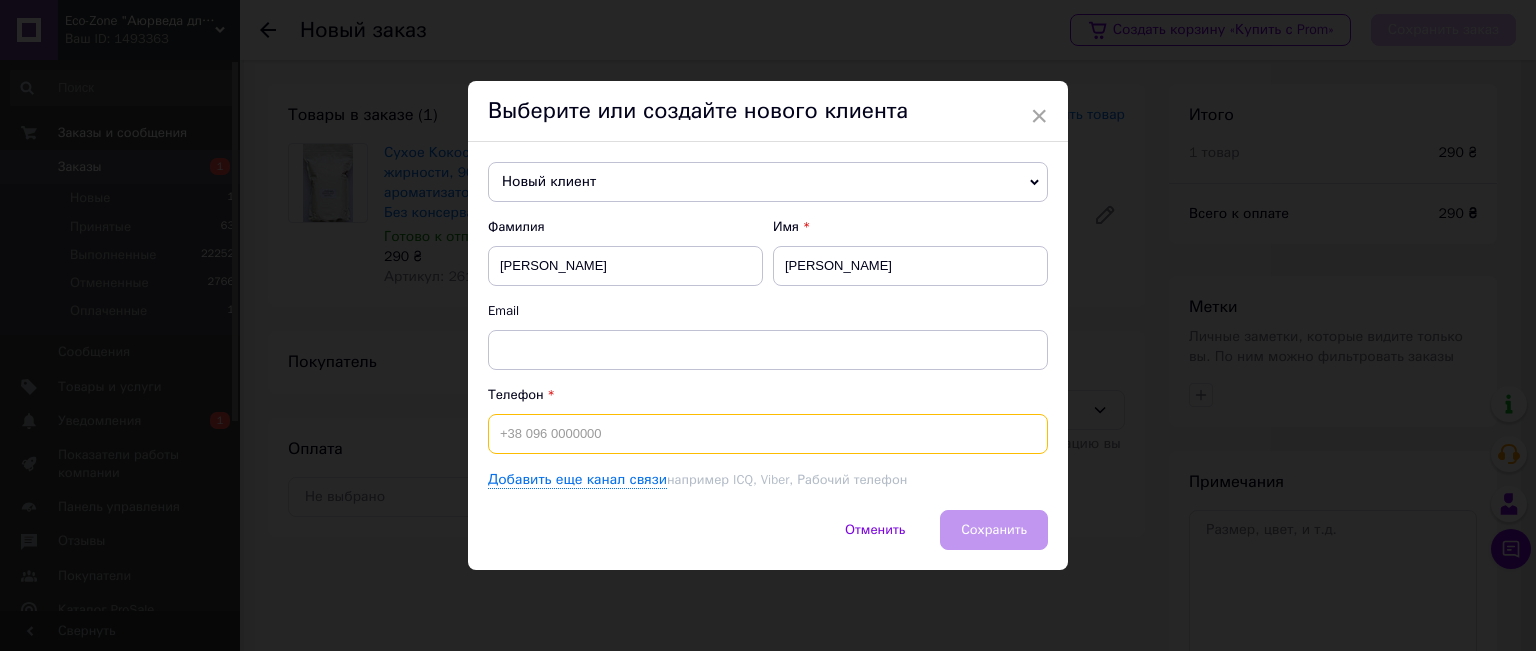click at bounding box center [768, 434] 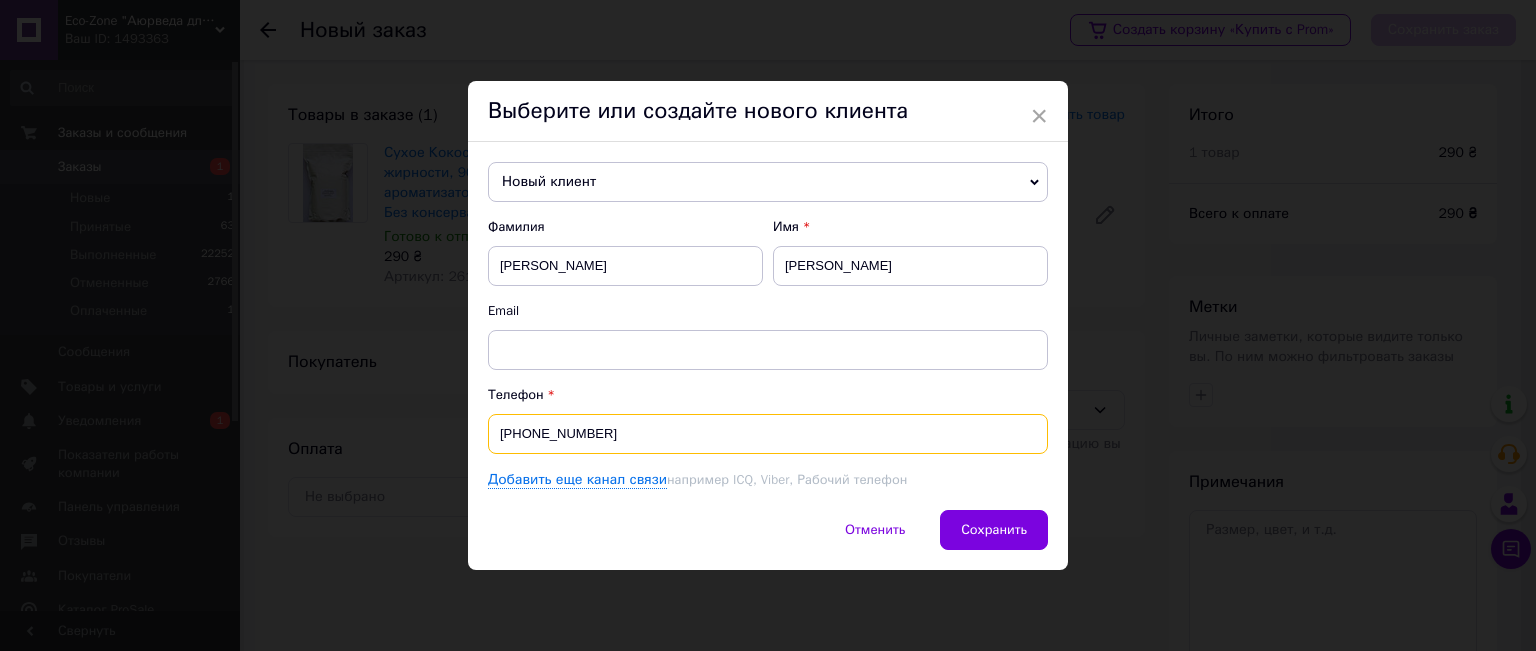 type on "[PHONE_NUMBER]" 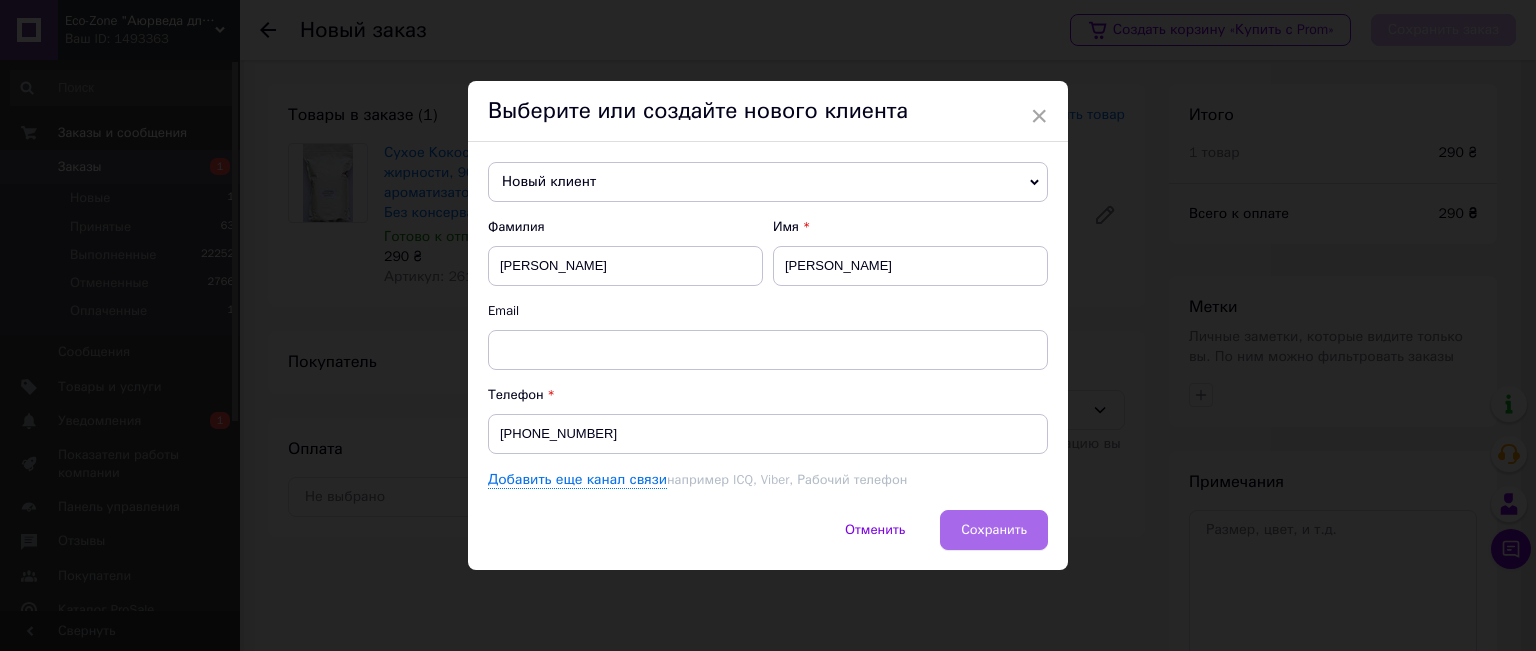 click on "Сохранить" at bounding box center (994, 529) 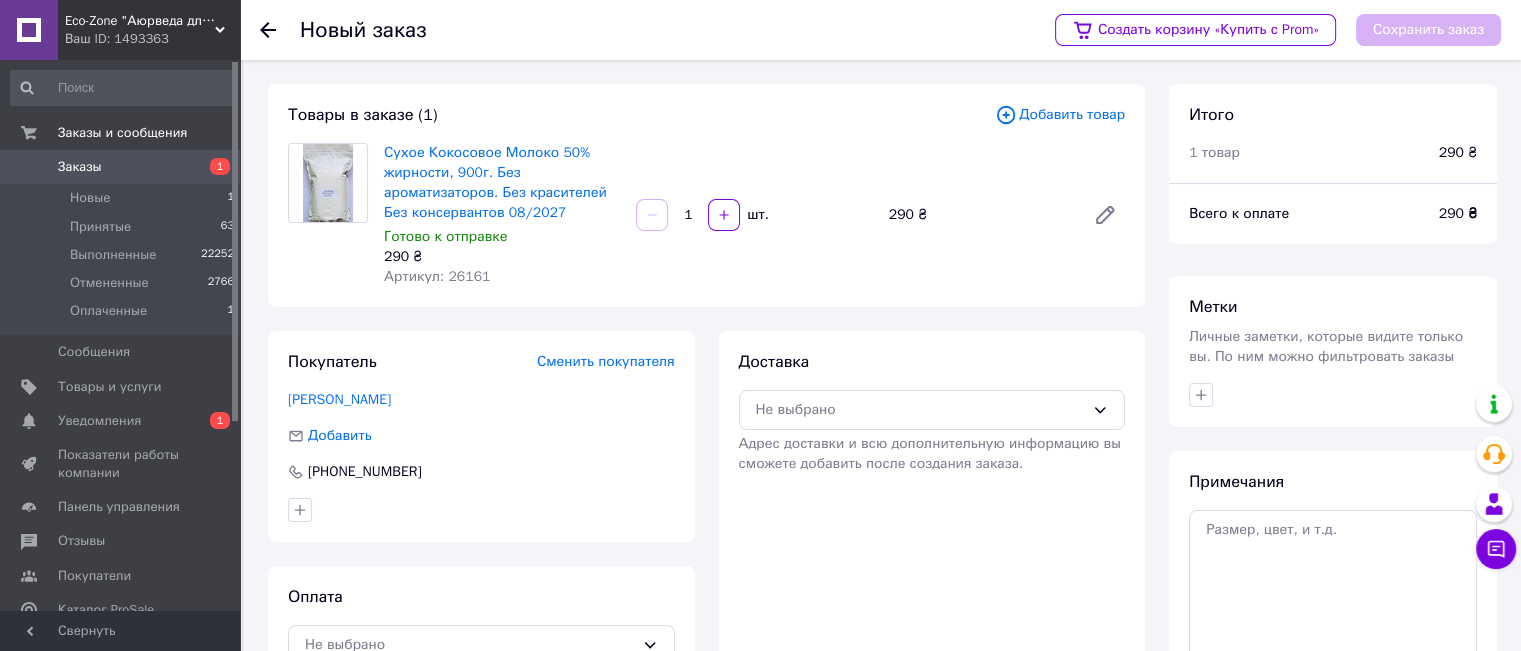 scroll, scrollTop: 172, scrollLeft: 0, axis: vertical 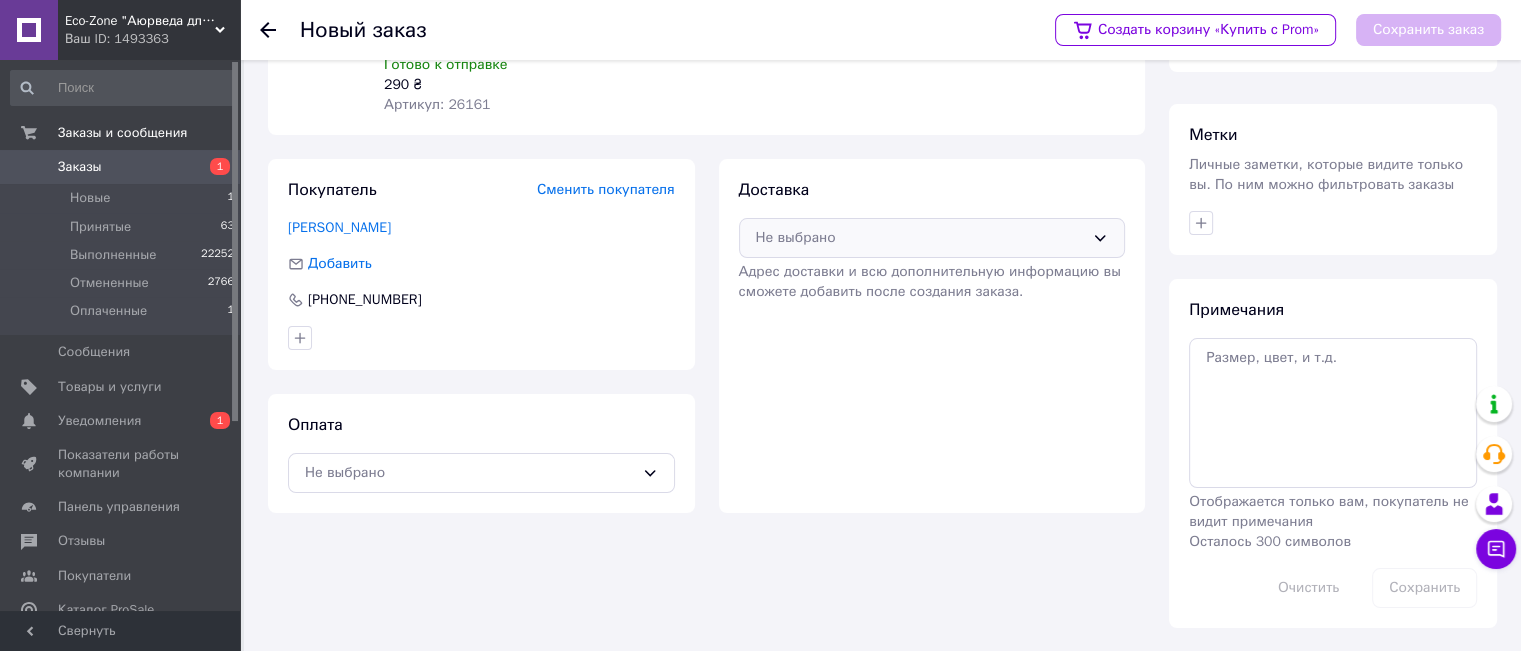 click on "Не выбрано" at bounding box center (920, 238) 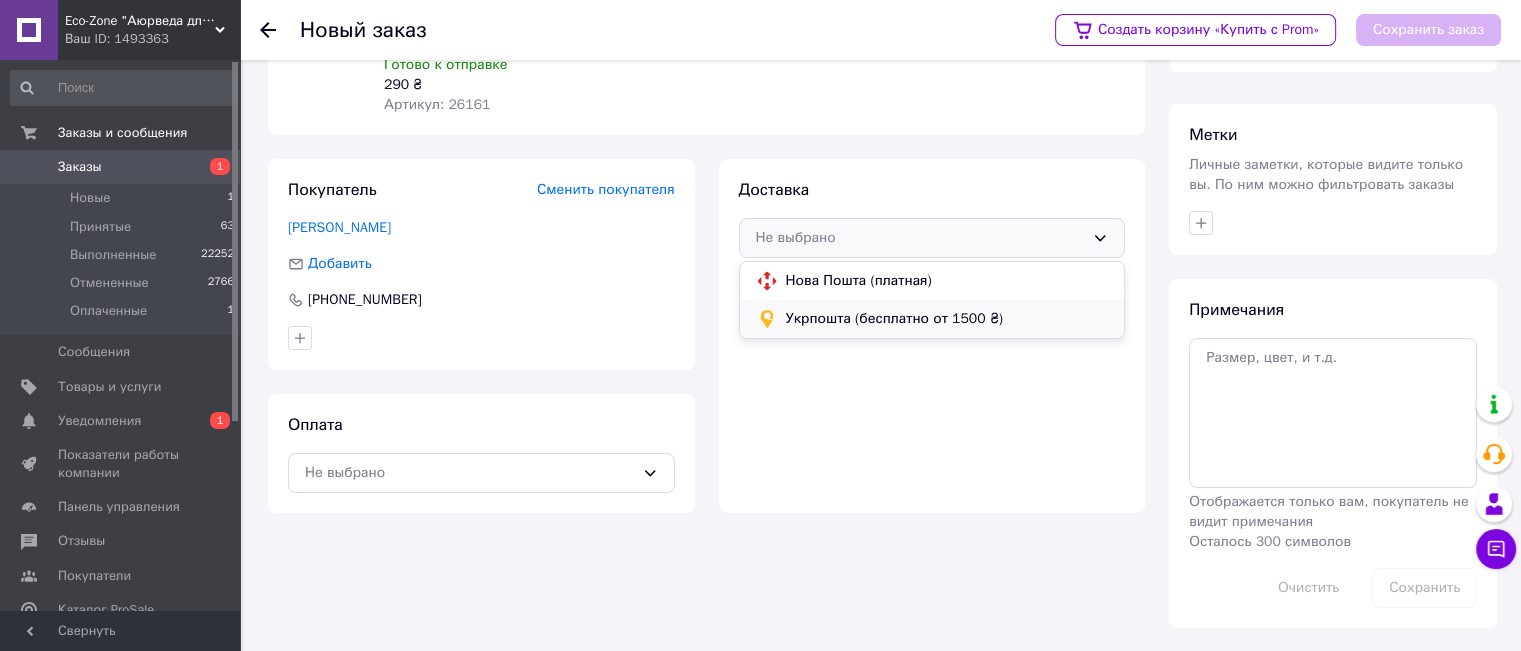 click on "Укрпошта (бесплатно от 1500 ₴)" at bounding box center [932, 319] 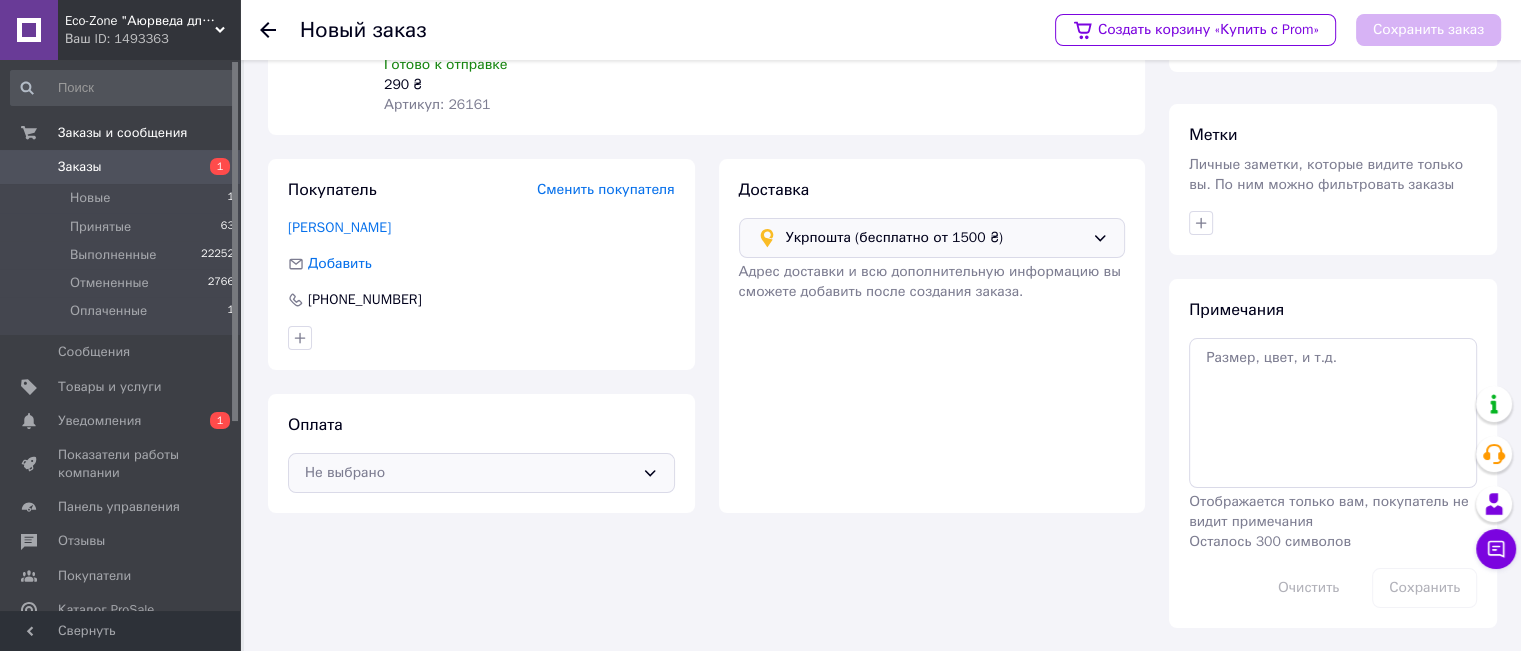 click on "Не выбрано" at bounding box center (469, 473) 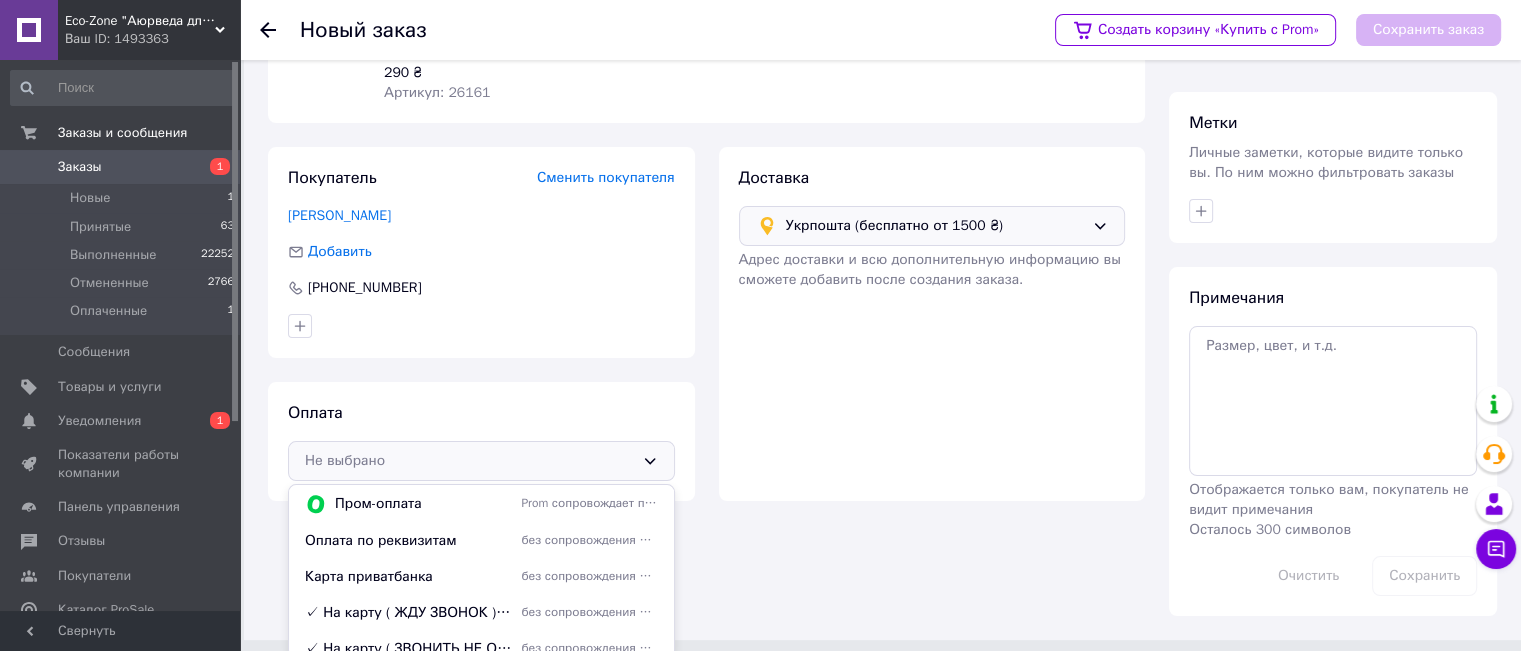 scroll, scrollTop: 190, scrollLeft: 0, axis: vertical 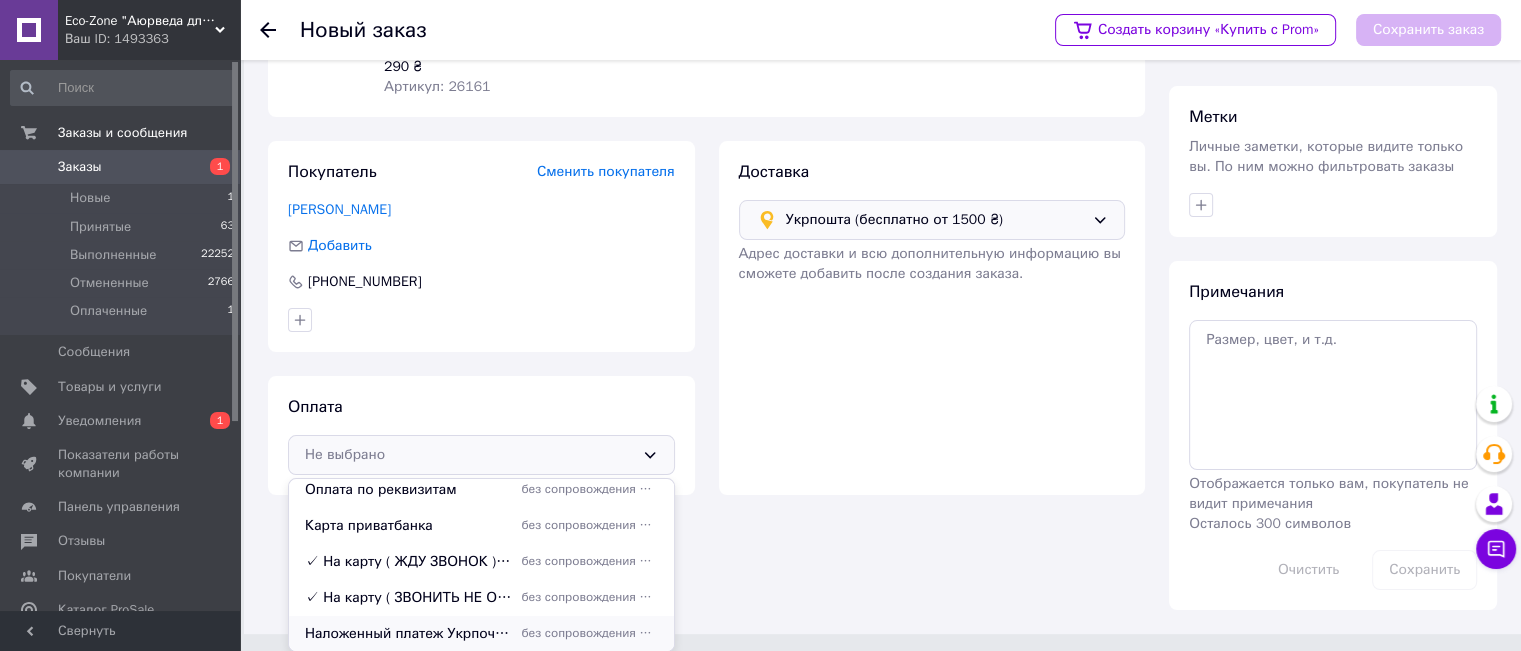 click on "Наложенный платеж Укрпочта ( ПО ПРЕДОПЛАТЕ 80грн )" at bounding box center (409, 634) 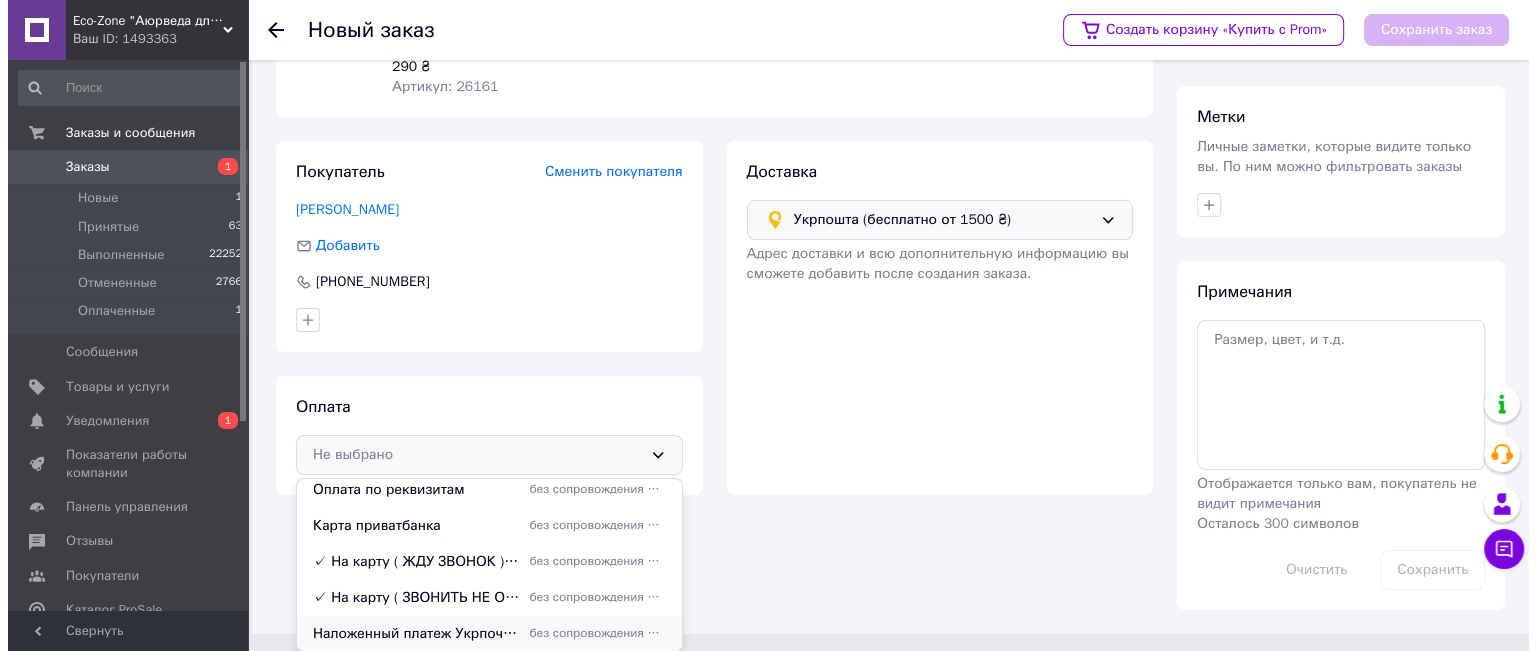 scroll, scrollTop: 172, scrollLeft: 0, axis: vertical 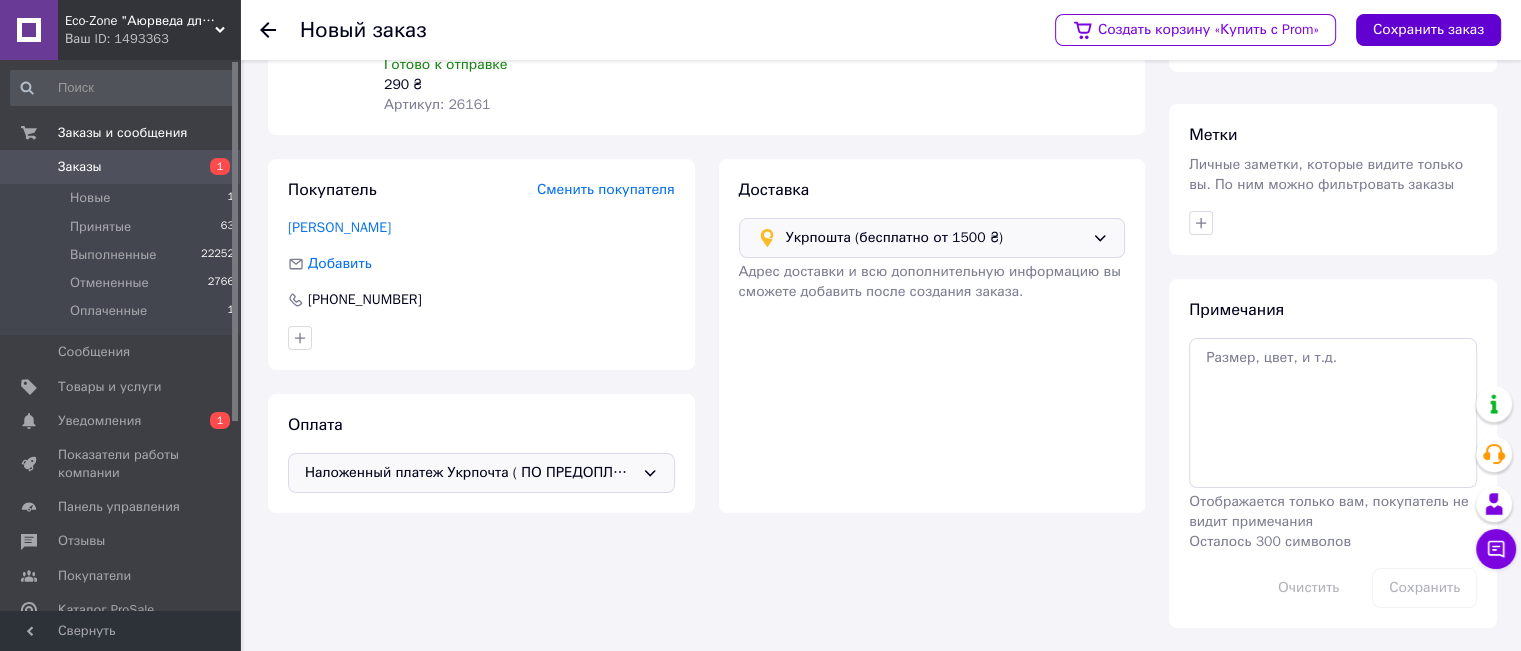 click on "Сохранить заказ" at bounding box center [1428, 30] 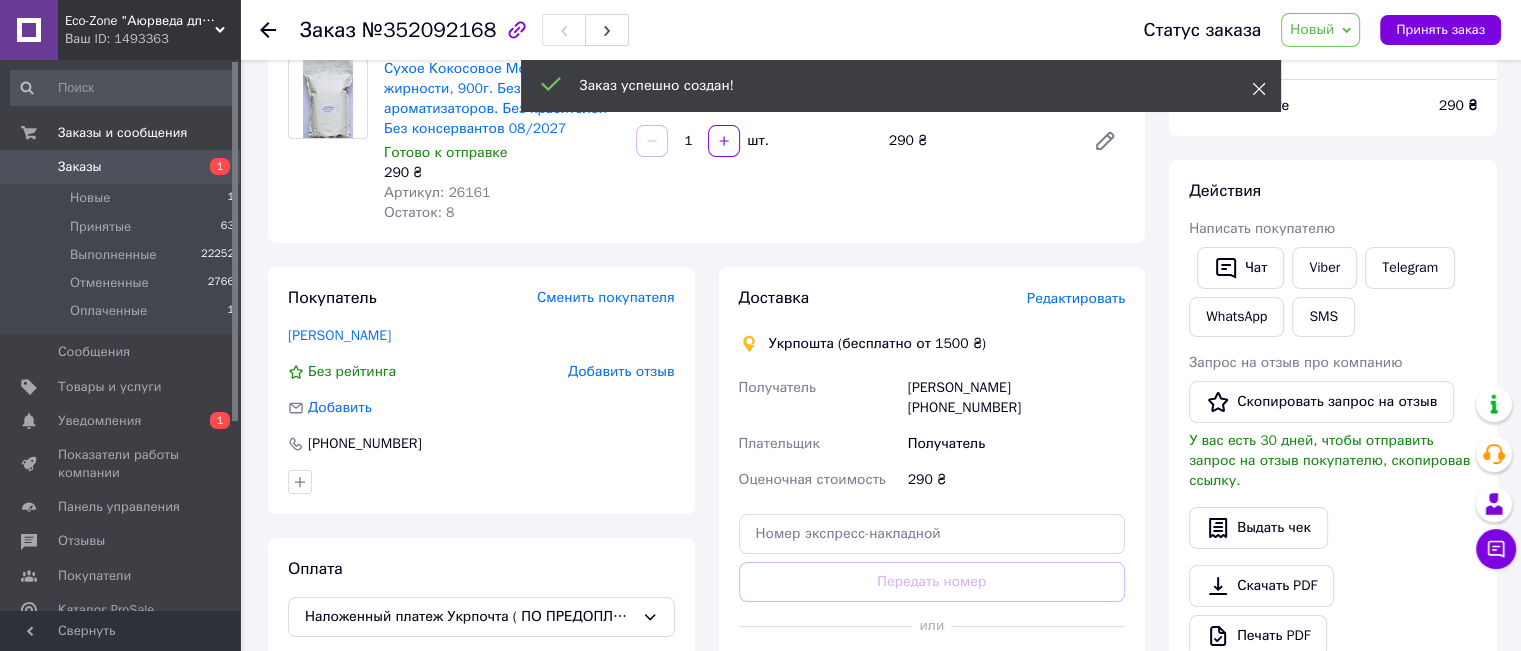 click 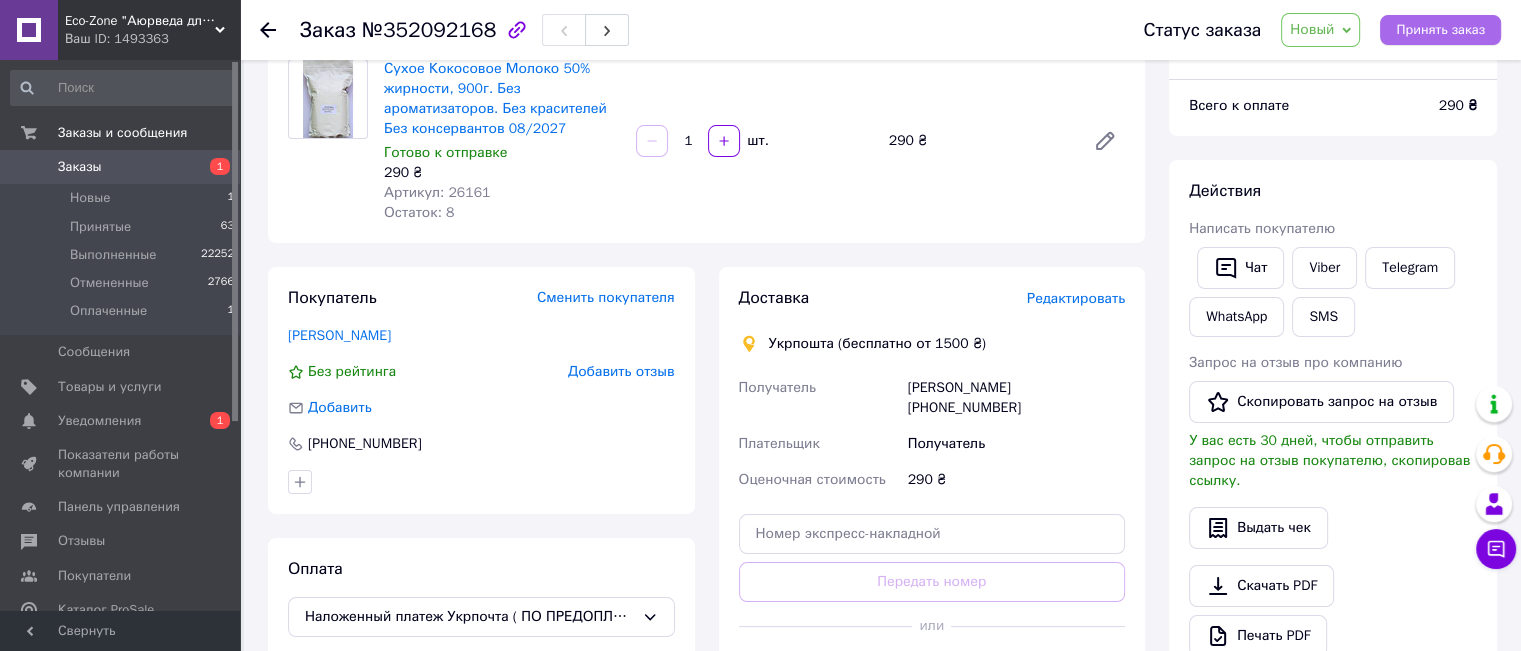 click on "Принять заказ" at bounding box center (1440, 30) 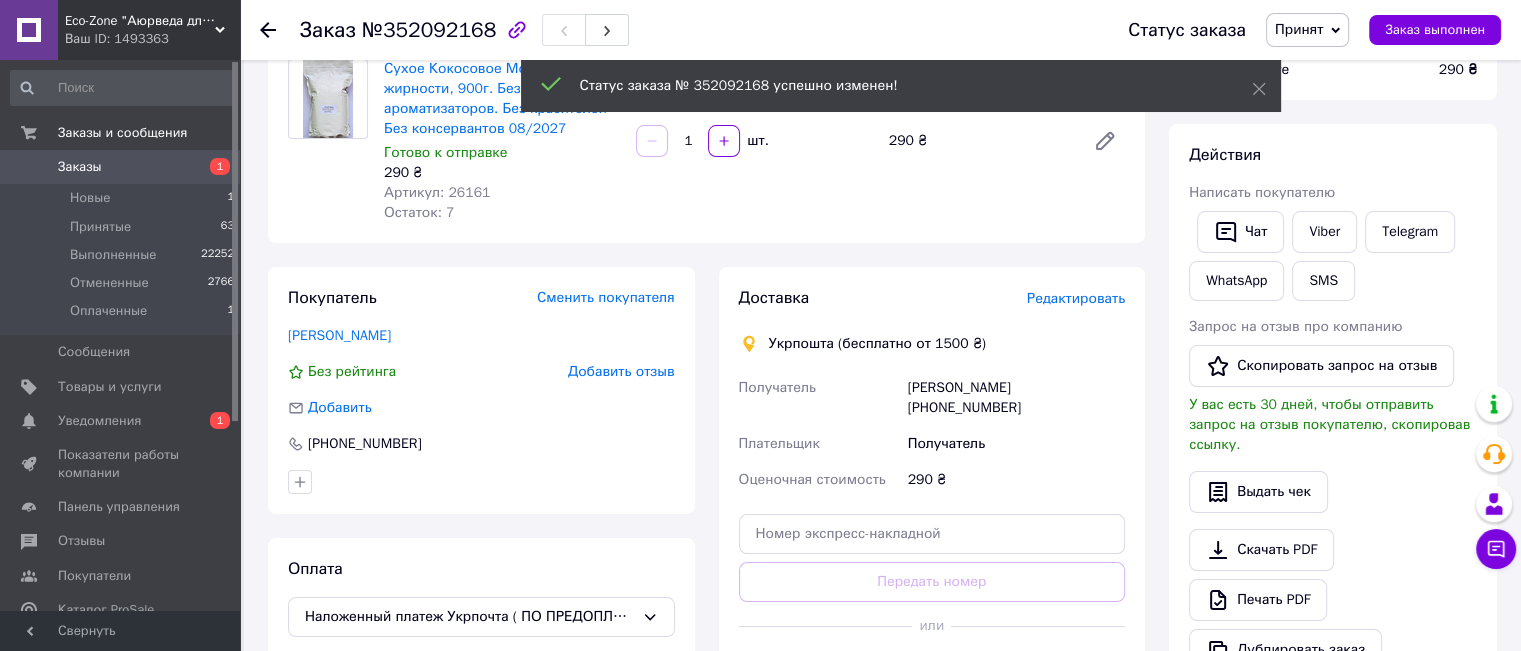 click on "Редактировать" at bounding box center (1076, 298) 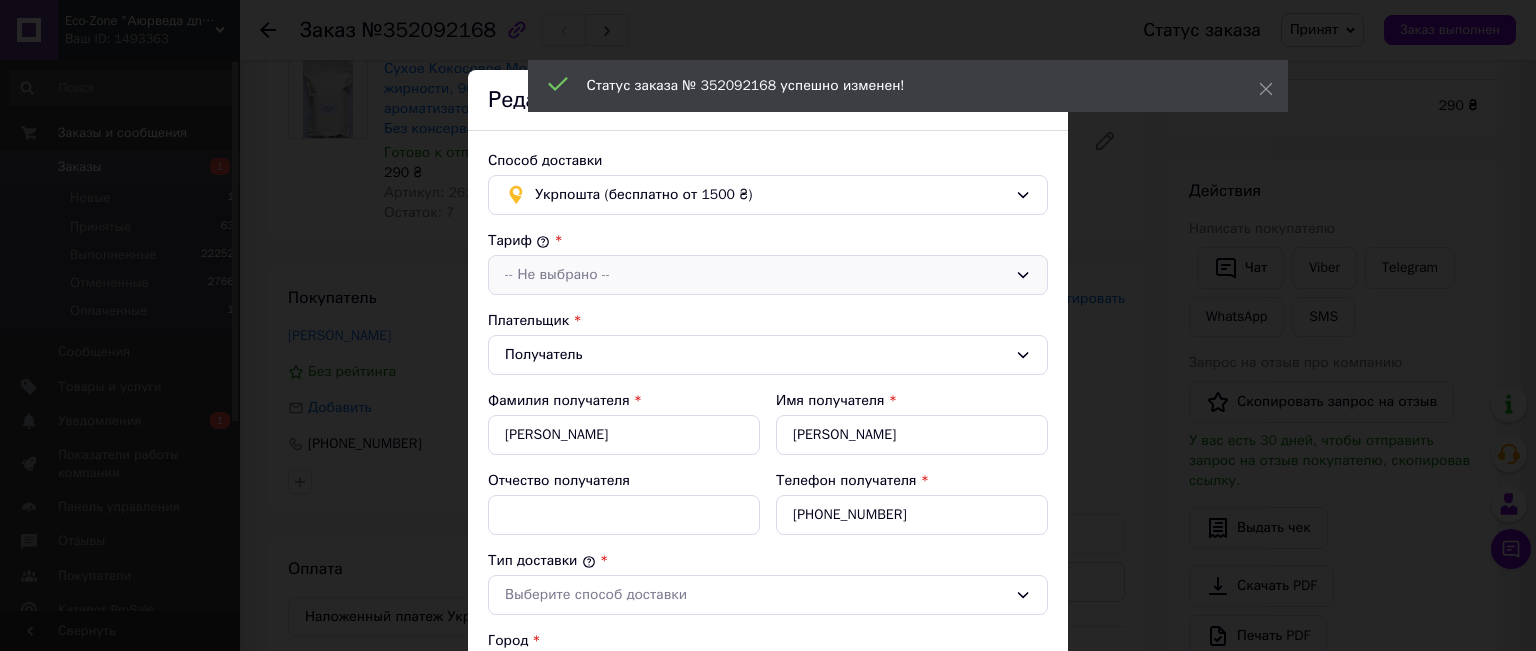click on "-- Не выбрано --" at bounding box center [756, 275] 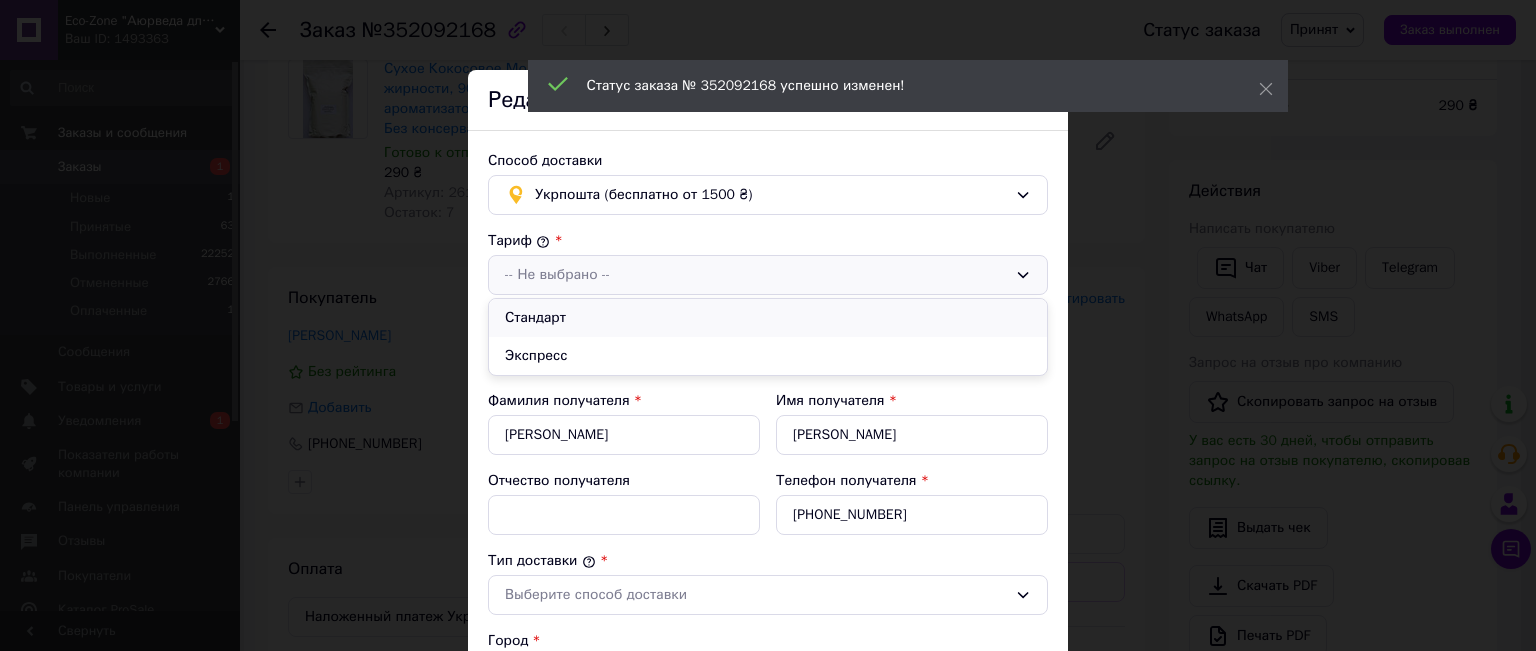 click on "Стандарт" at bounding box center [768, 318] 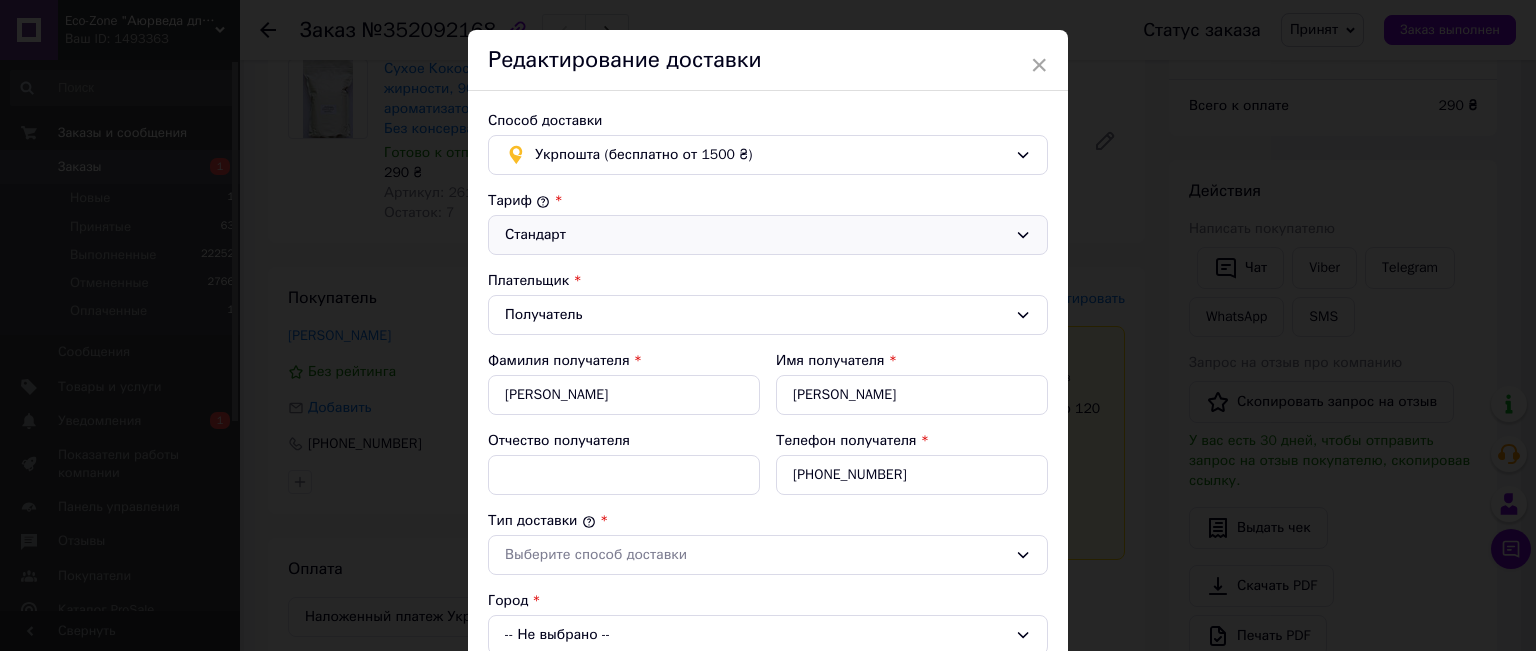 scroll, scrollTop: 100, scrollLeft: 0, axis: vertical 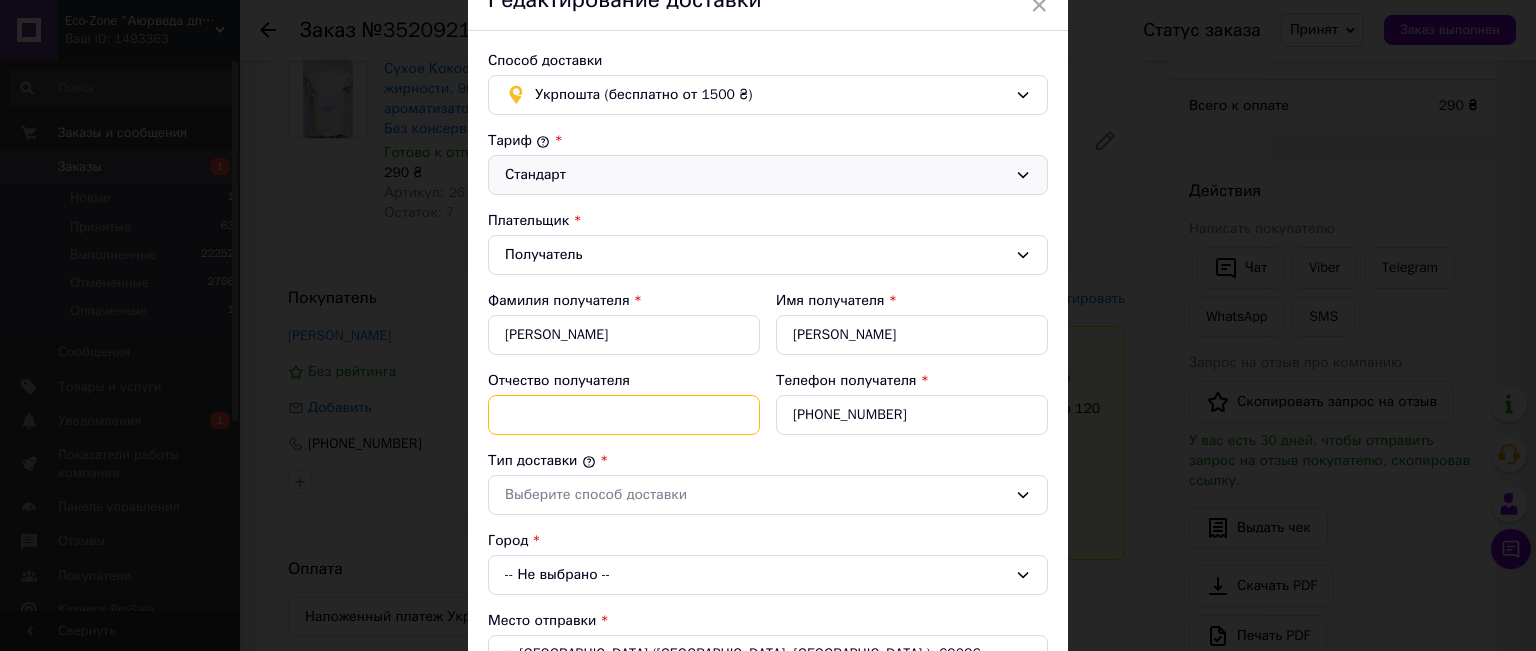 click on "Отчество получателя" at bounding box center [624, 415] 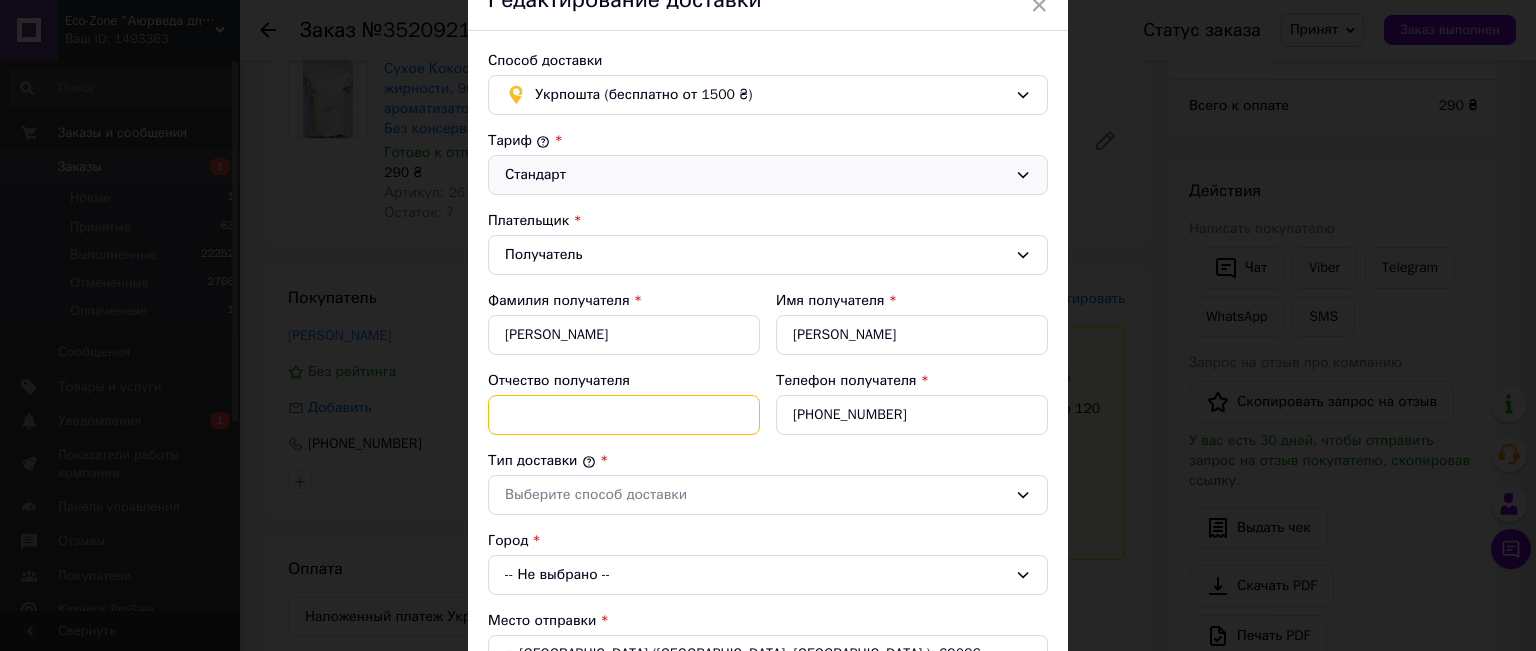 paste on "[PERSON_NAME]" 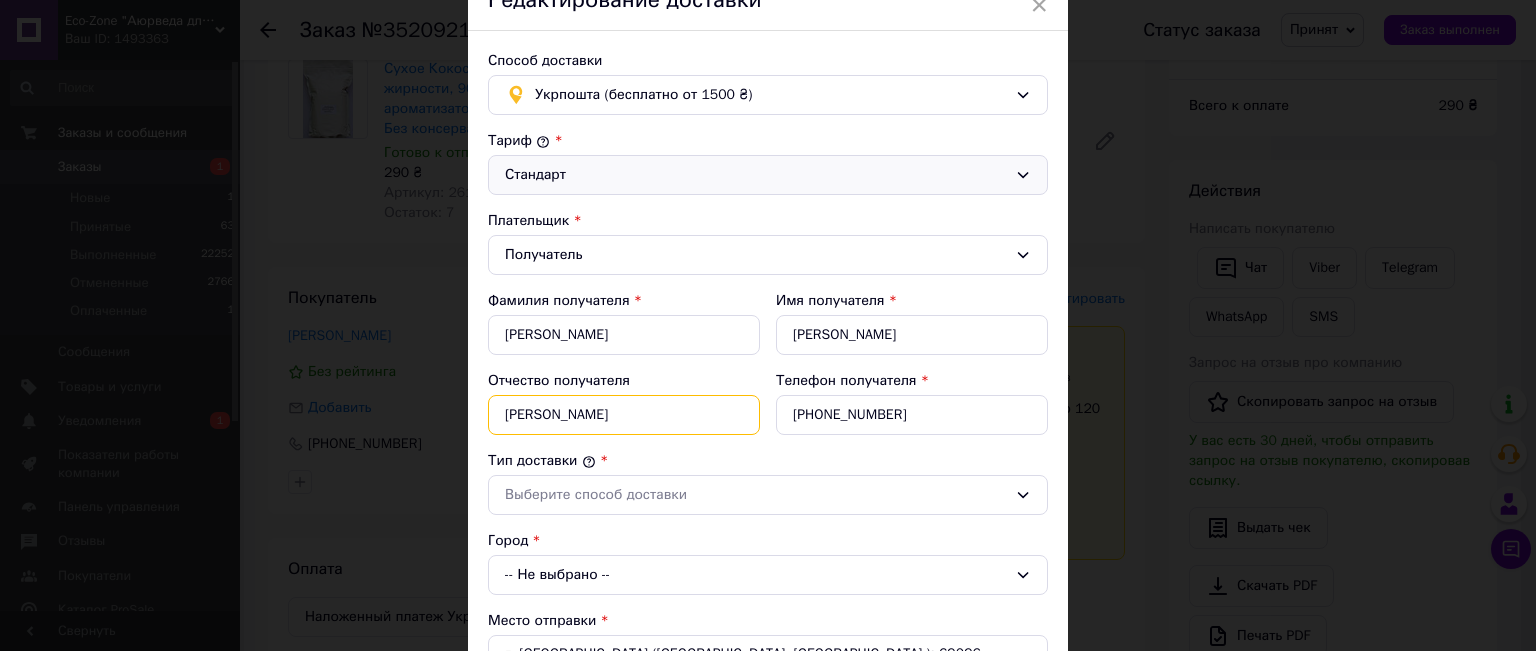 click on "[PERSON_NAME]" at bounding box center (624, 415) 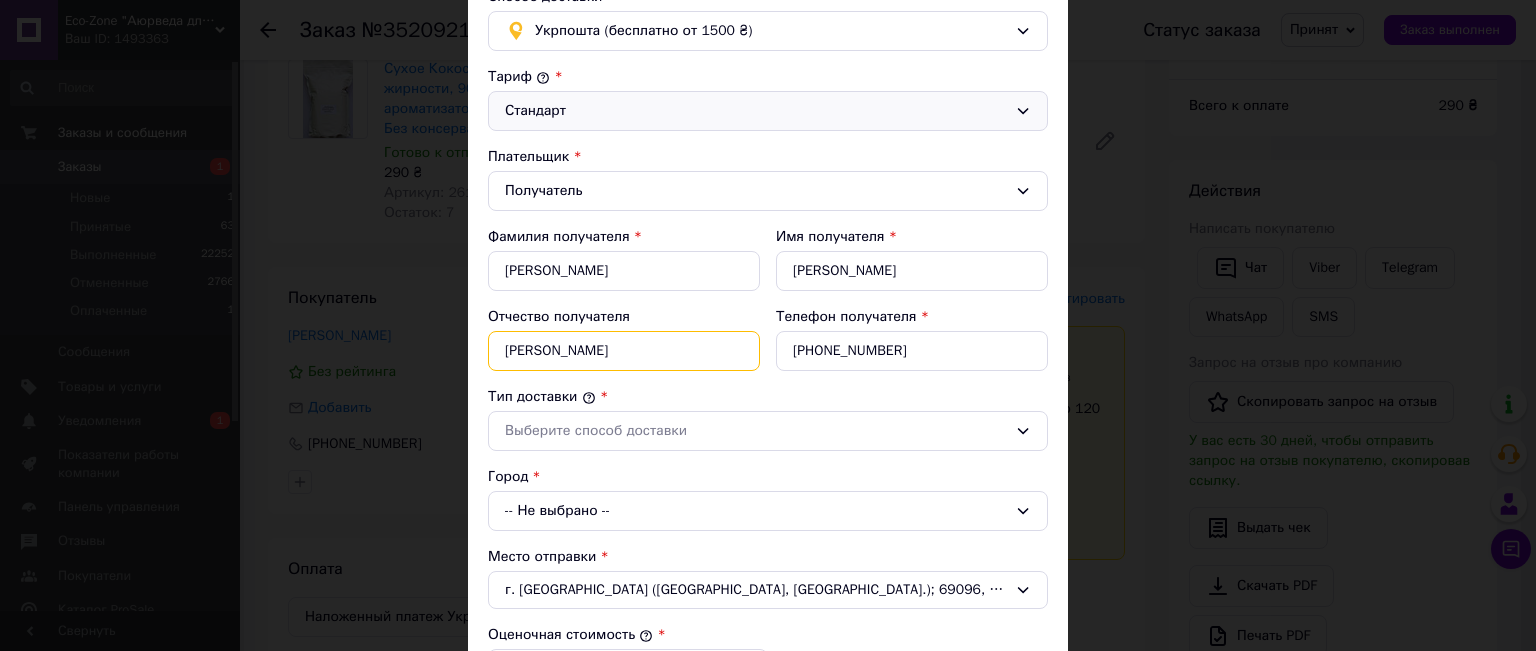 scroll, scrollTop: 200, scrollLeft: 0, axis: vertical 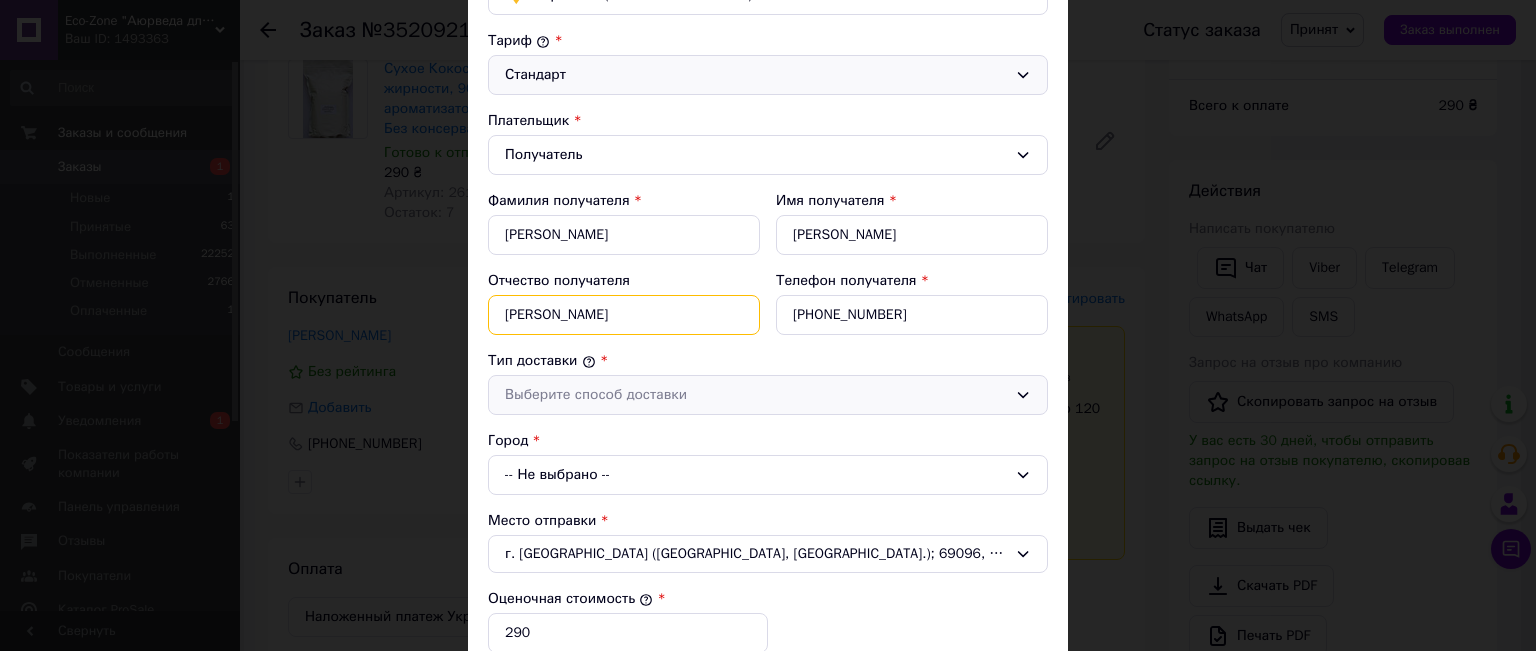 type on "[PERSON_NAME]" 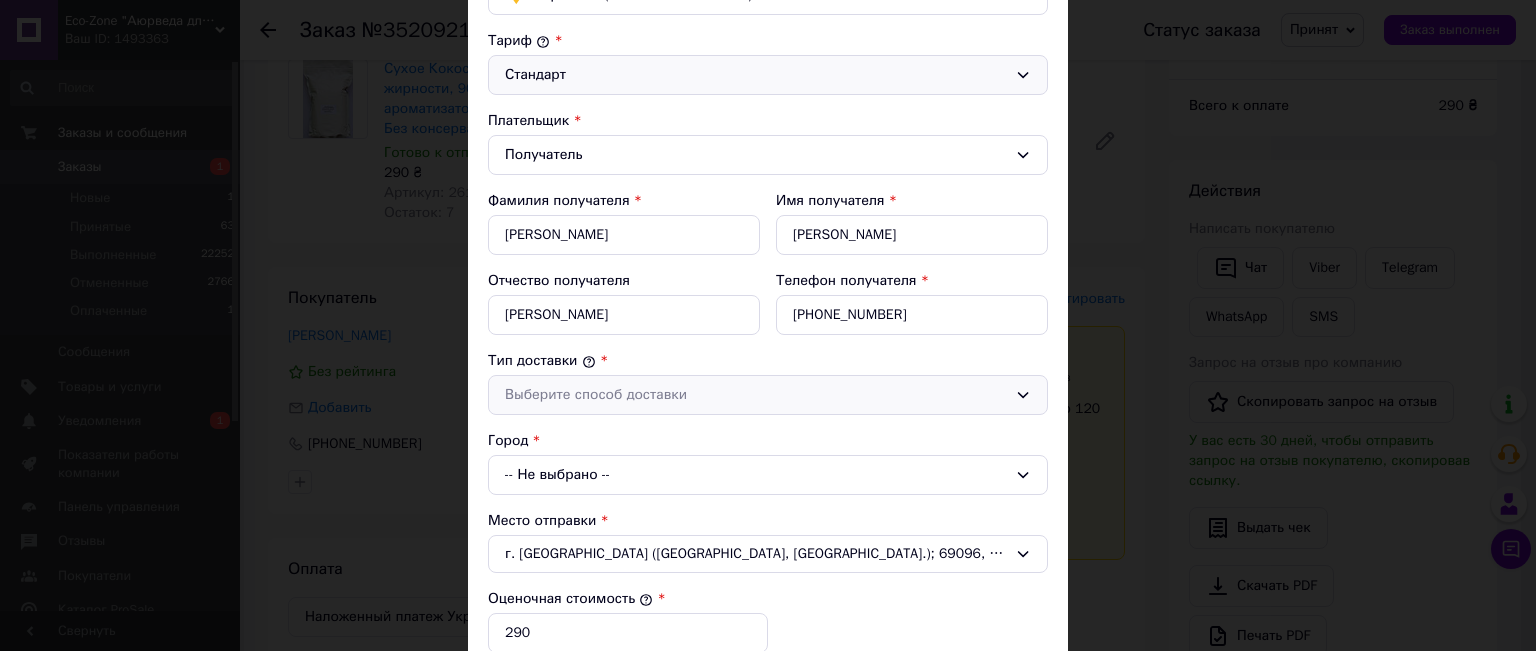 click on "Выберите способ доставки" at bounding box center [756, 395] 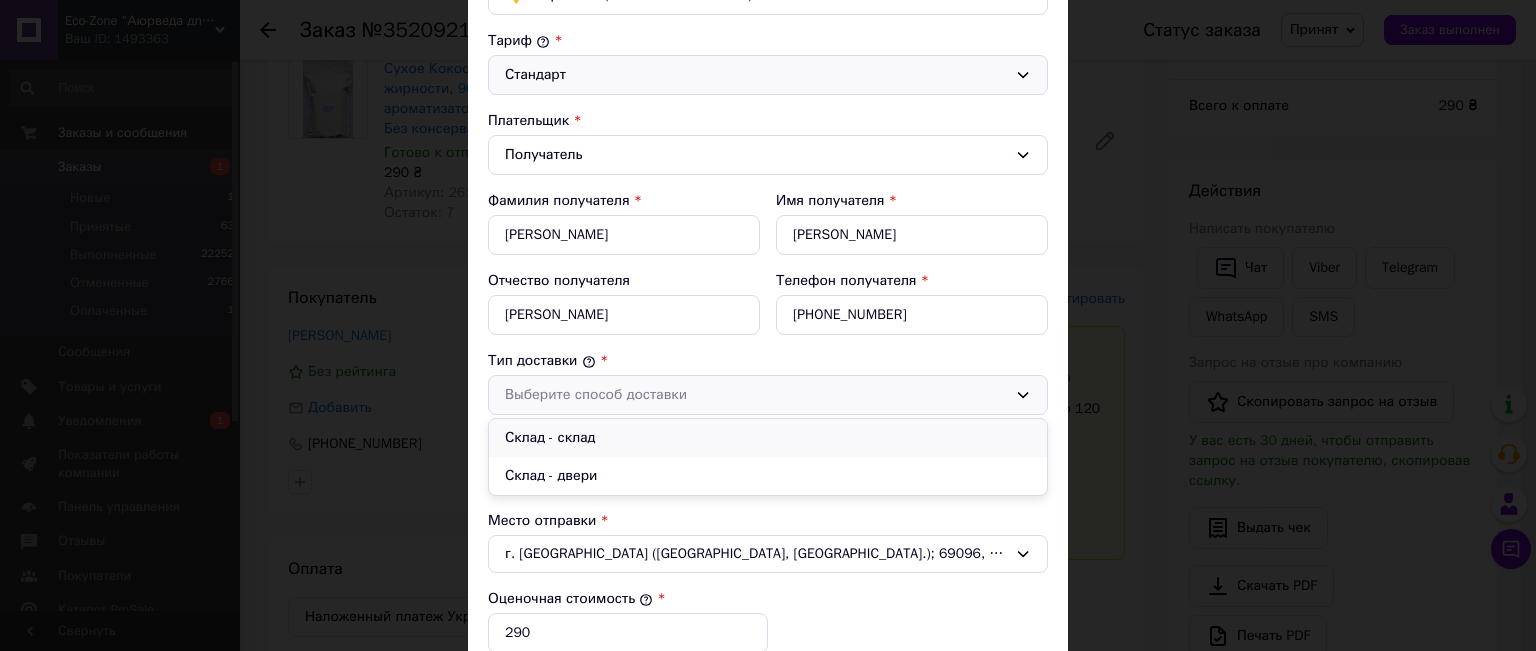 click on "Склад - склад" at bounding box center [768, 438] 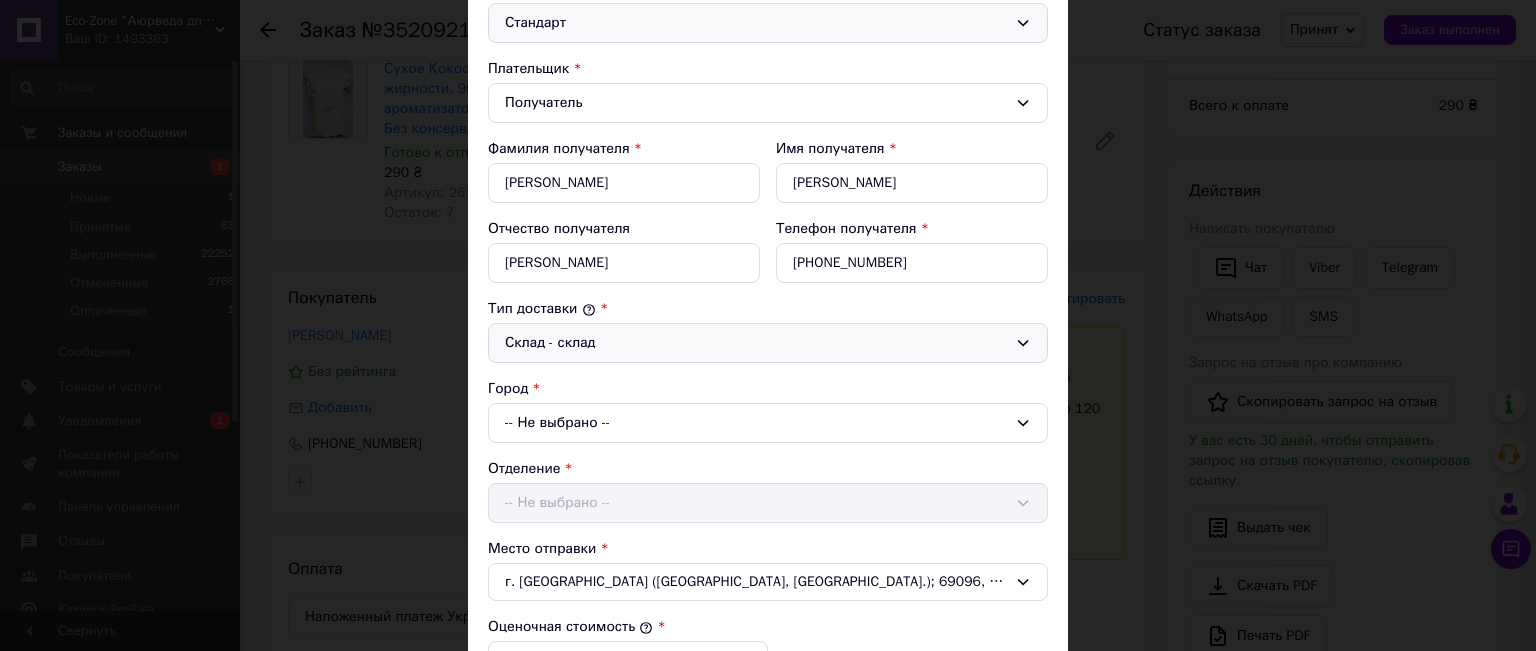 scroll, scrollTop: 300, scrollLeft: 0, axis: vertical 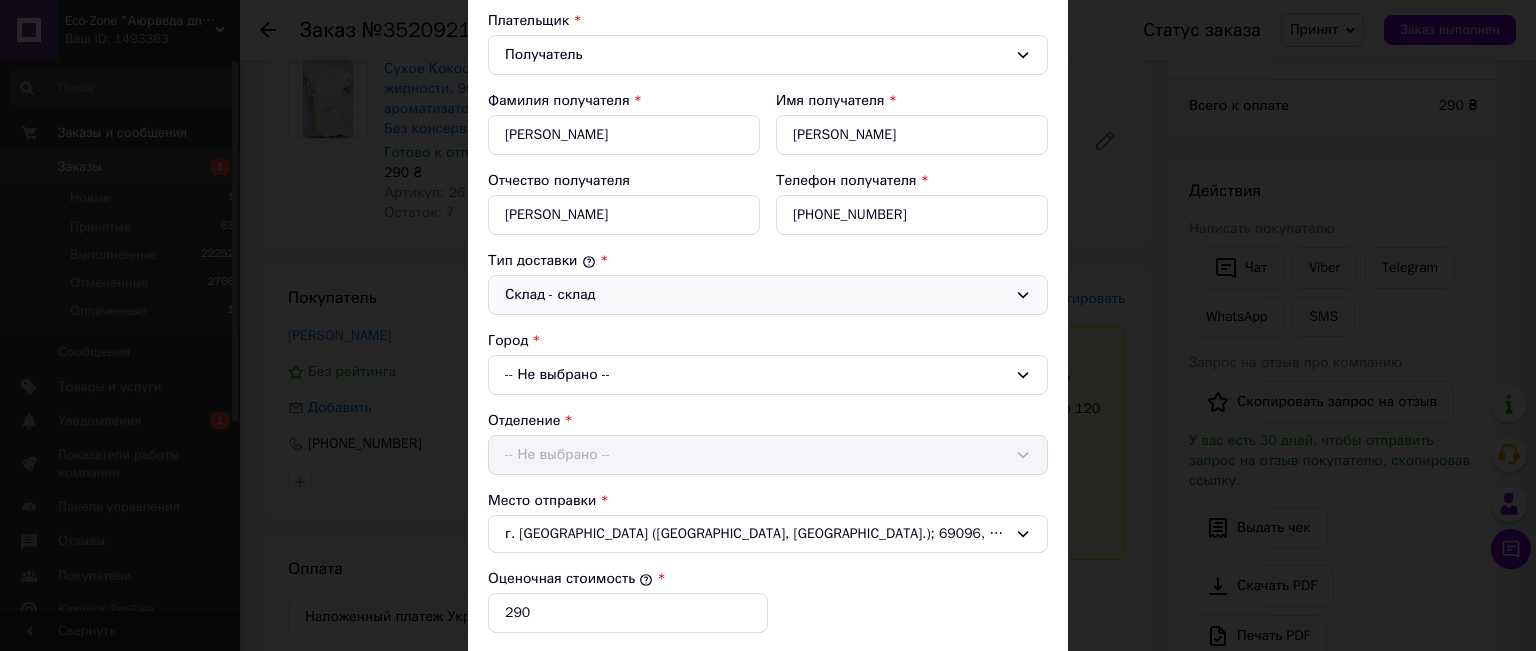 click on "-- Не выбрано --" at bounding box center (768, 375) 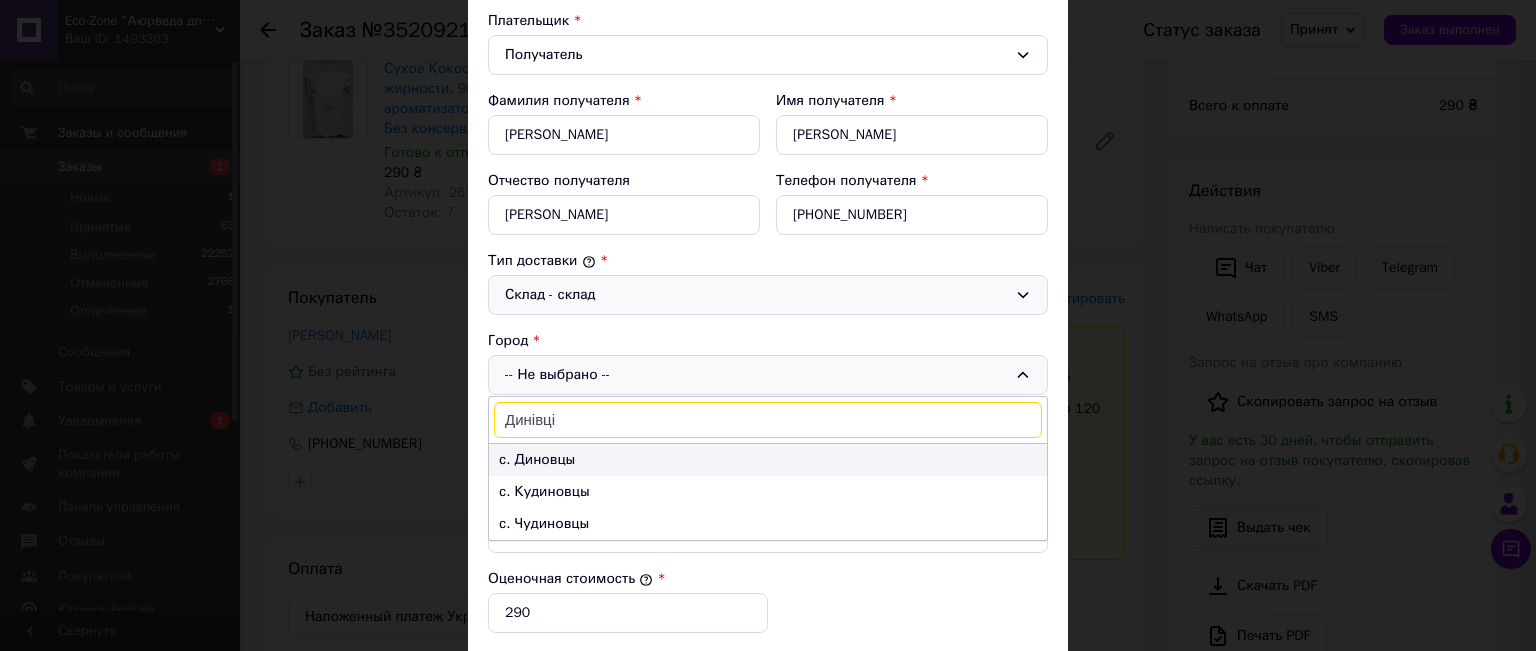 type on "Динівці" 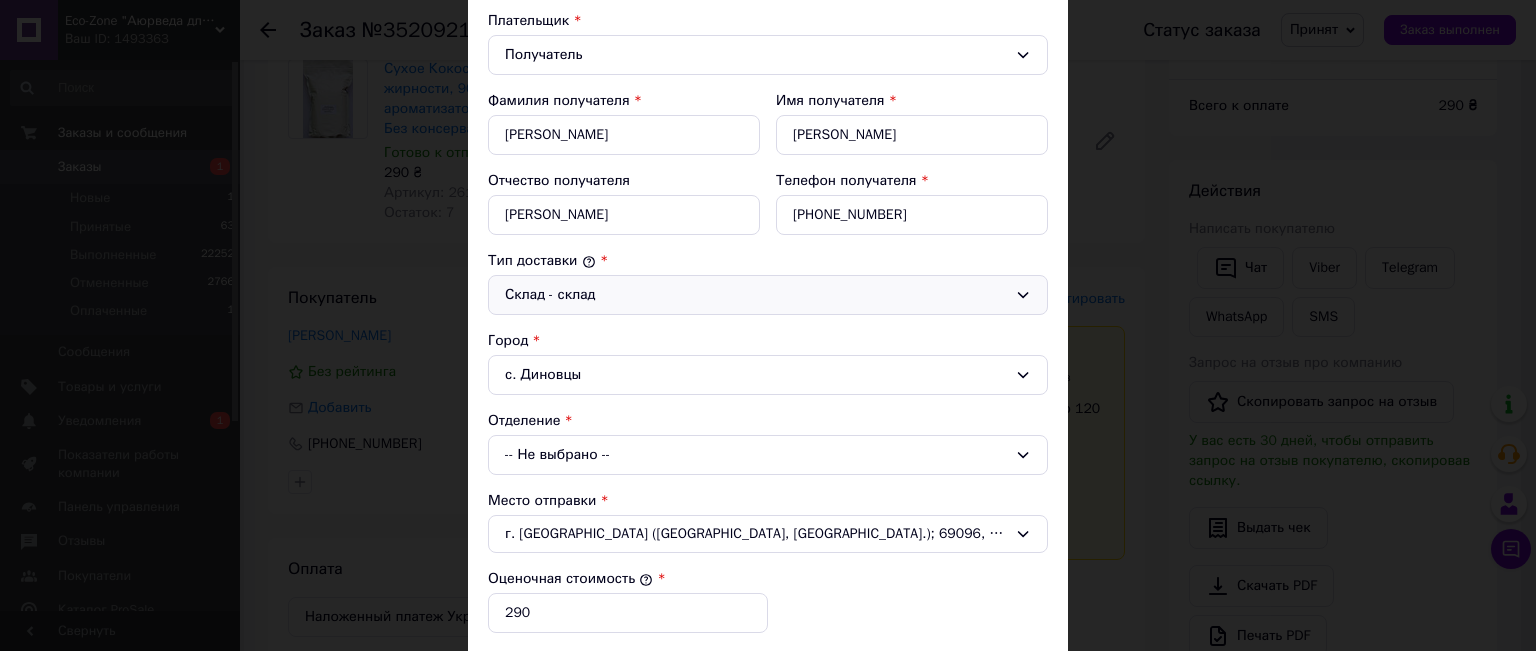 click on "-- Не выбрано --" at bounding box center [768, 455] 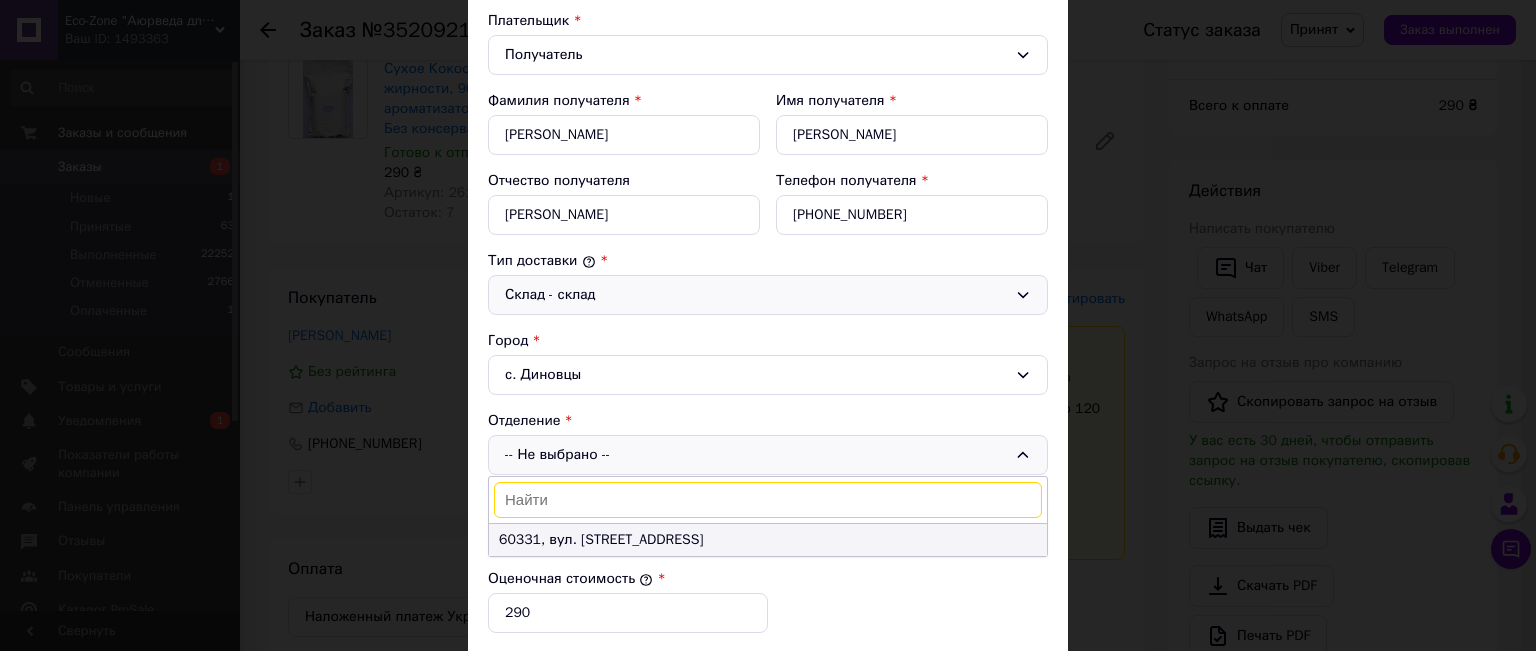 click on "60331, вул. [STREET_ADDRESS]" at bounding box center [768, 540] 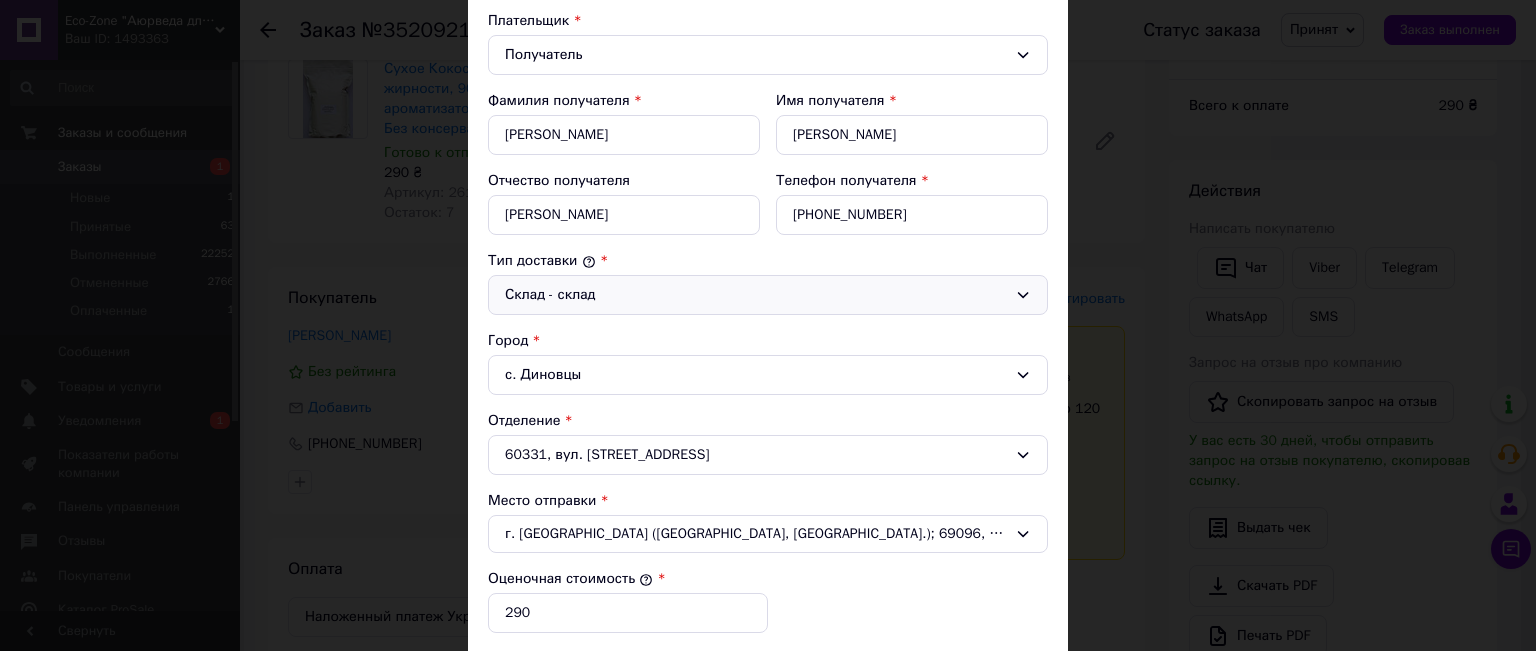 scroll, scrollTop: 500, scrollLeft: 0, axis: vertical 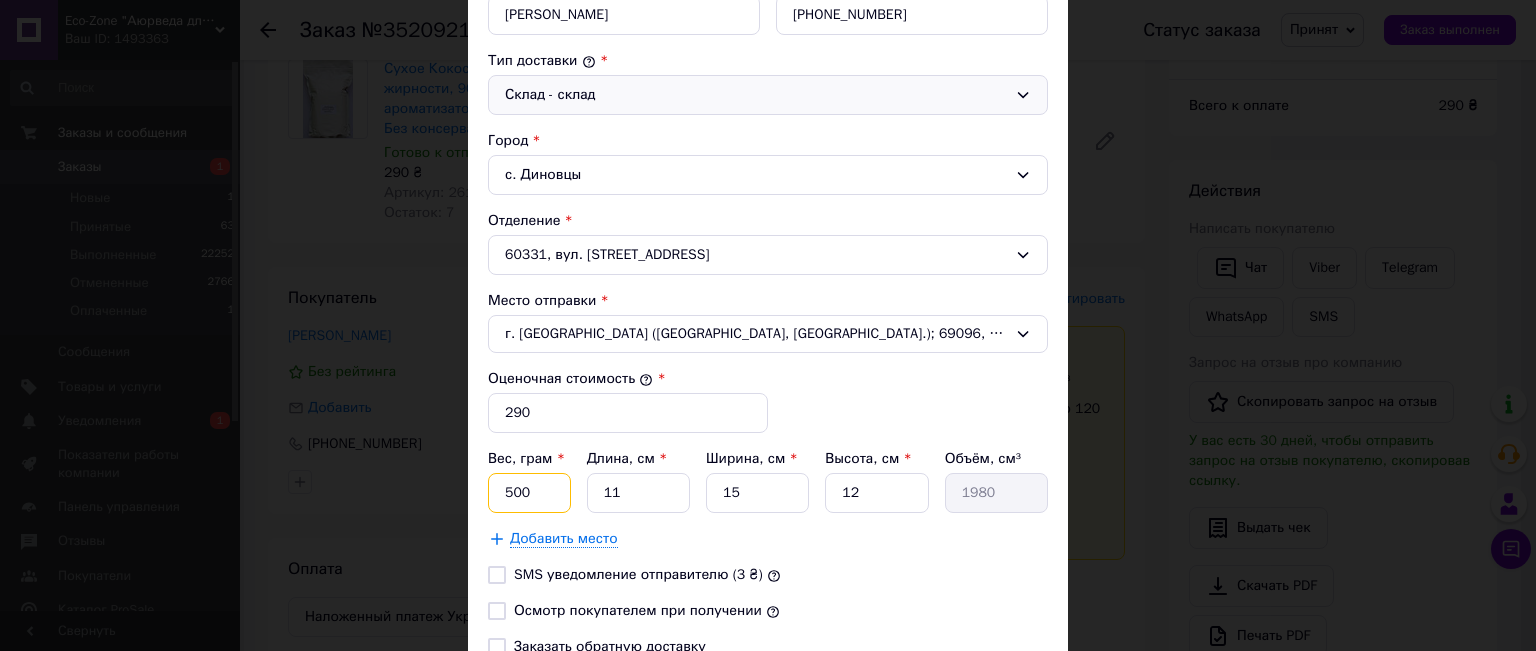 drag, startPoint x: 516, startPoint y: 494, endPoint x: 504, endPoint y: 491, distance: 12.369317 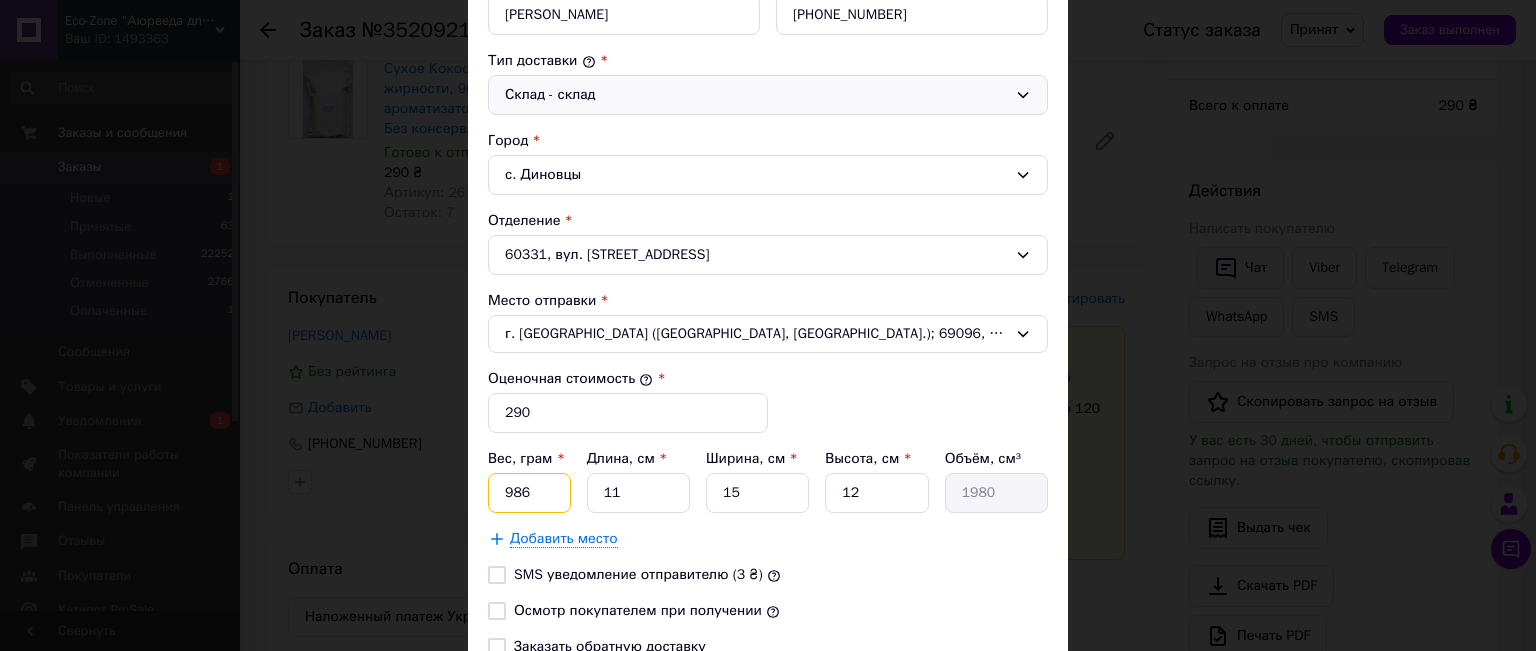 type on "986" 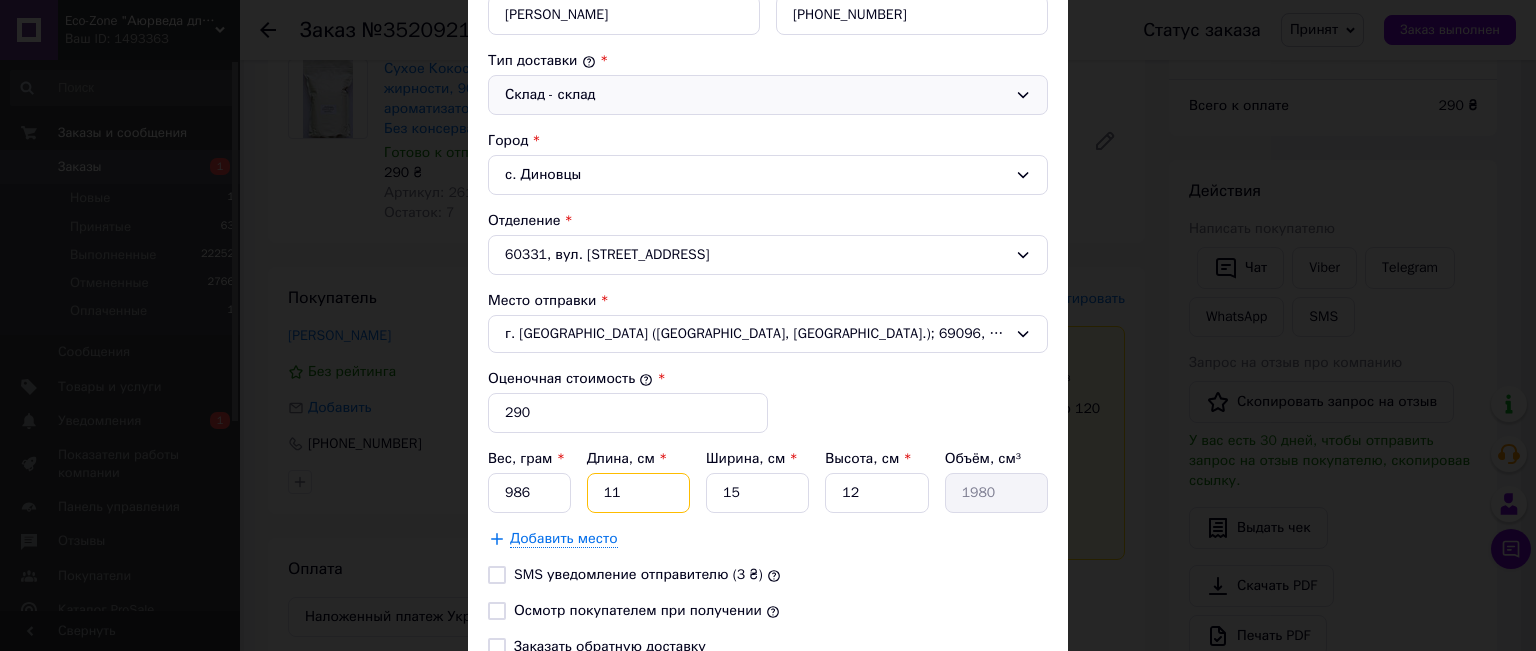drag, startPoint x: 628, startPoint y: 496, endPoint x: 586, endPoint y: 490, distance: 42.426407 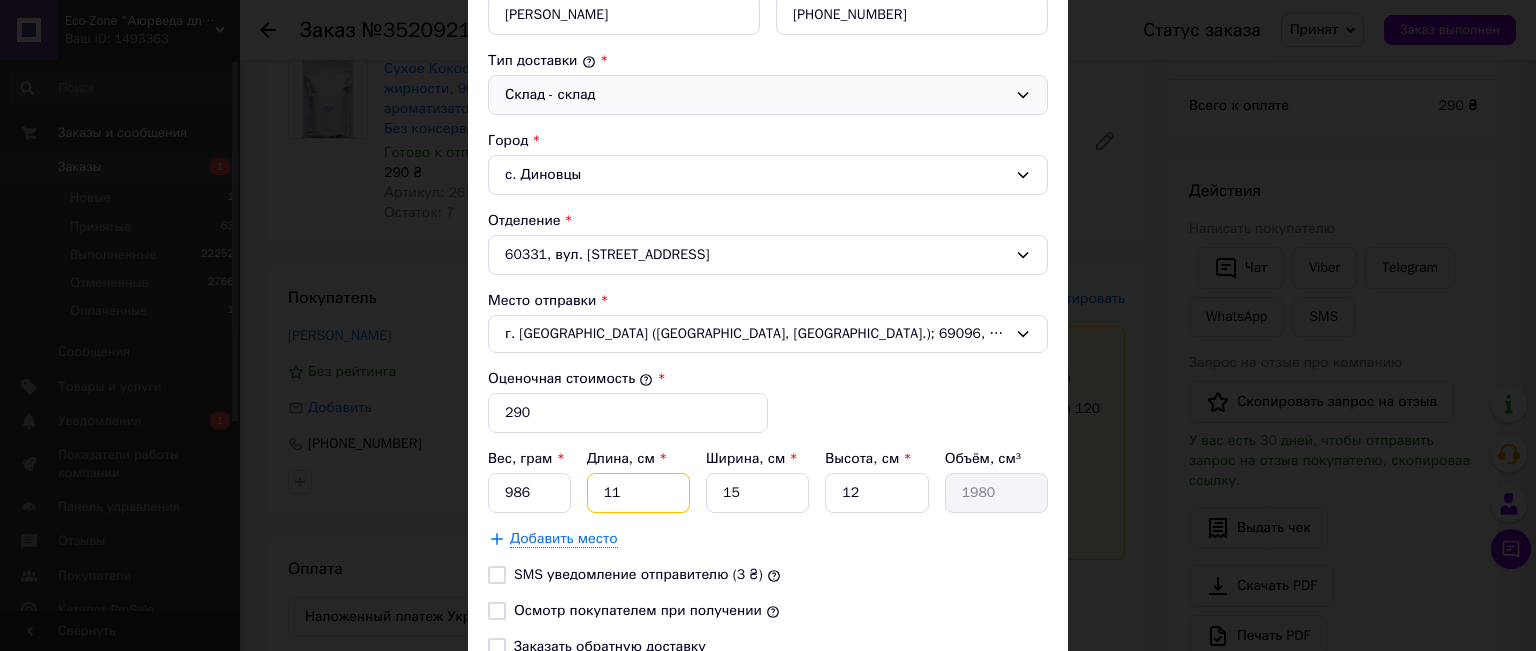 type on "2" 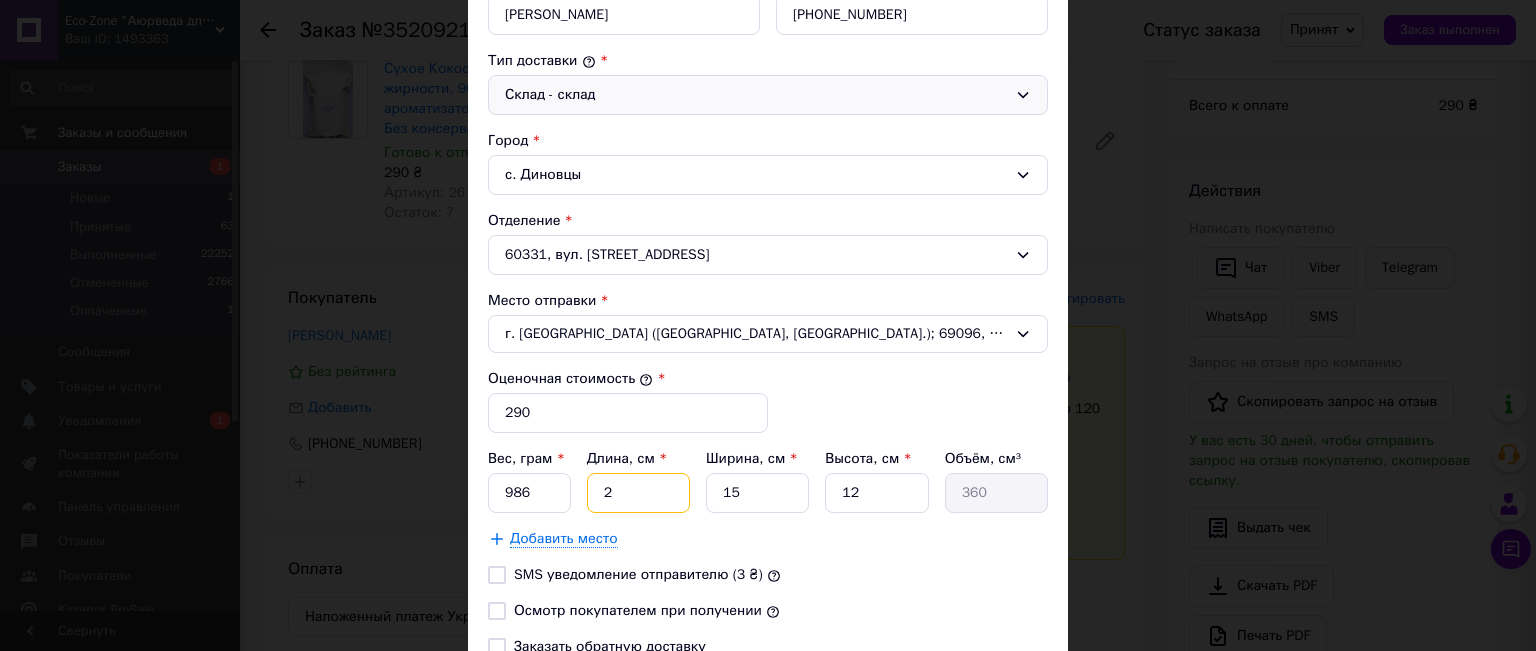 type on "25" 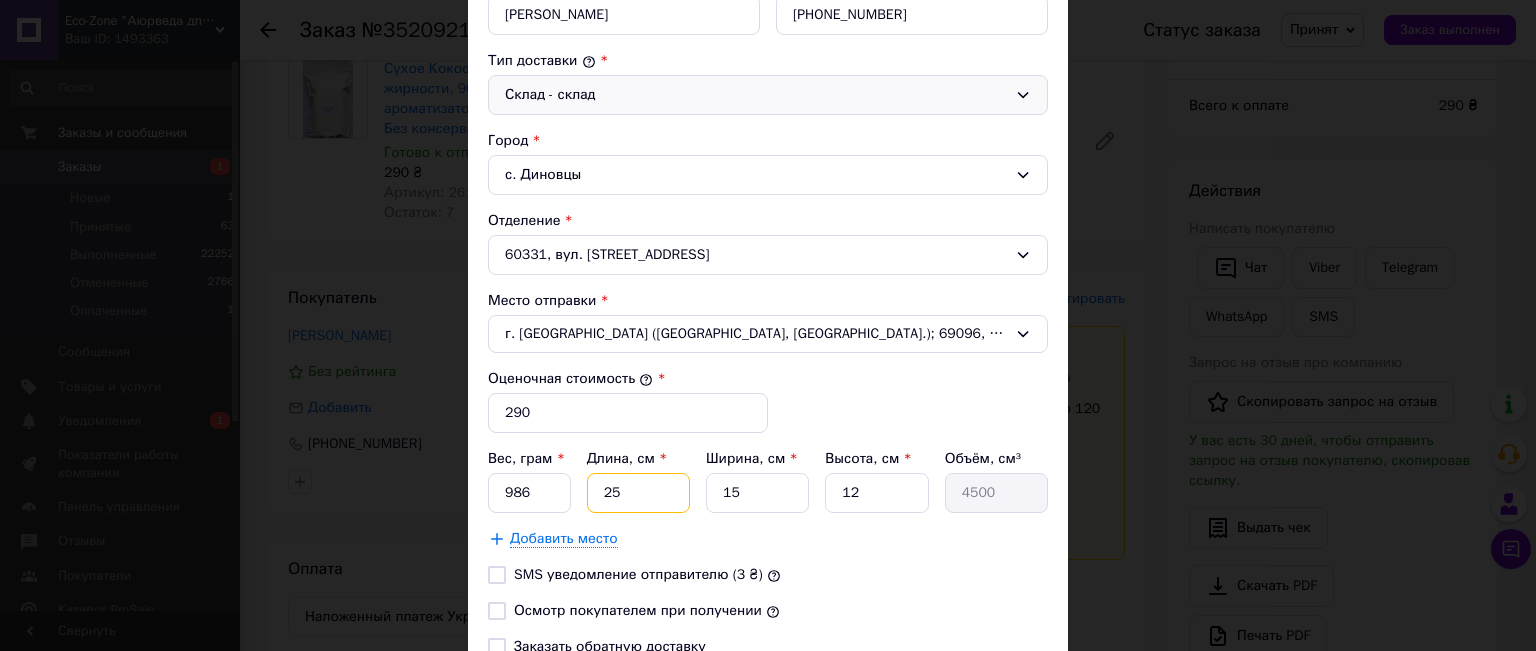 type on "25" 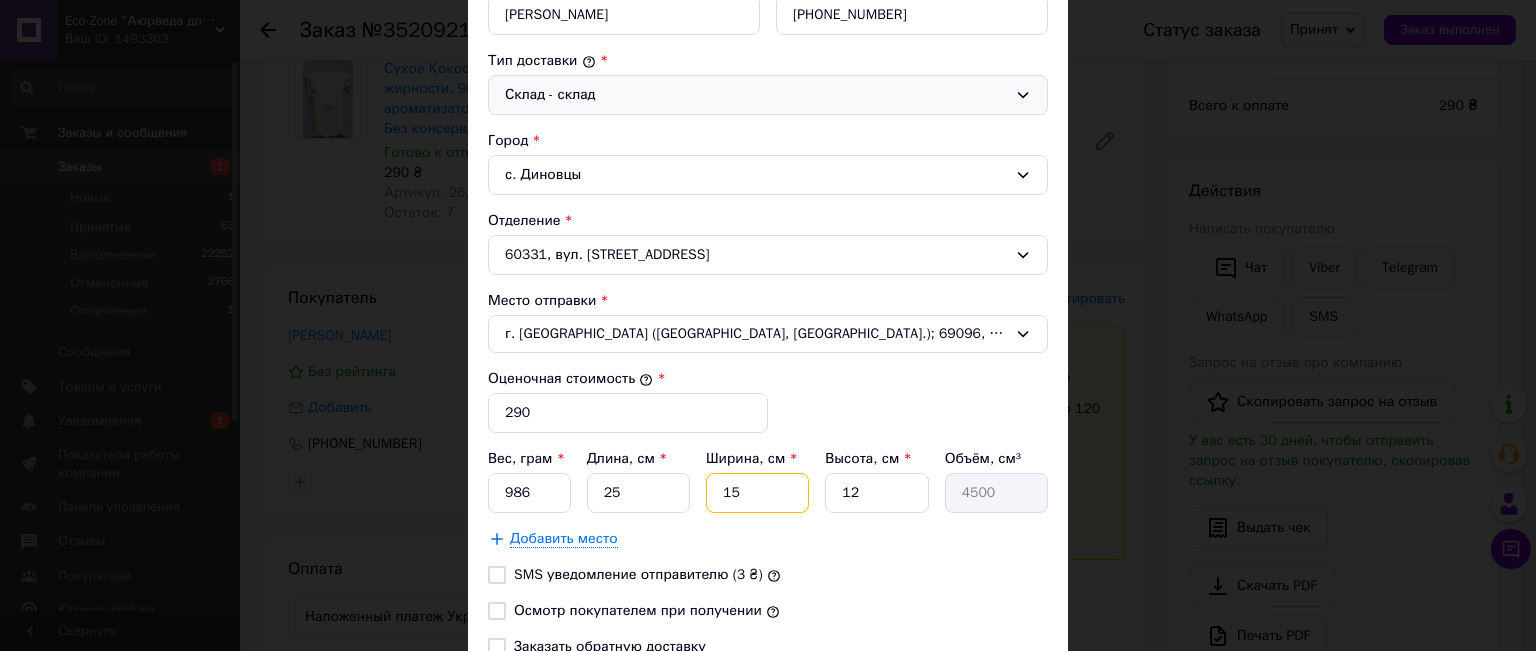 drag, startPoint x: 736, startPoint y: 494, endPoint x: 712, endPoint y: 486, distance: 25.298222 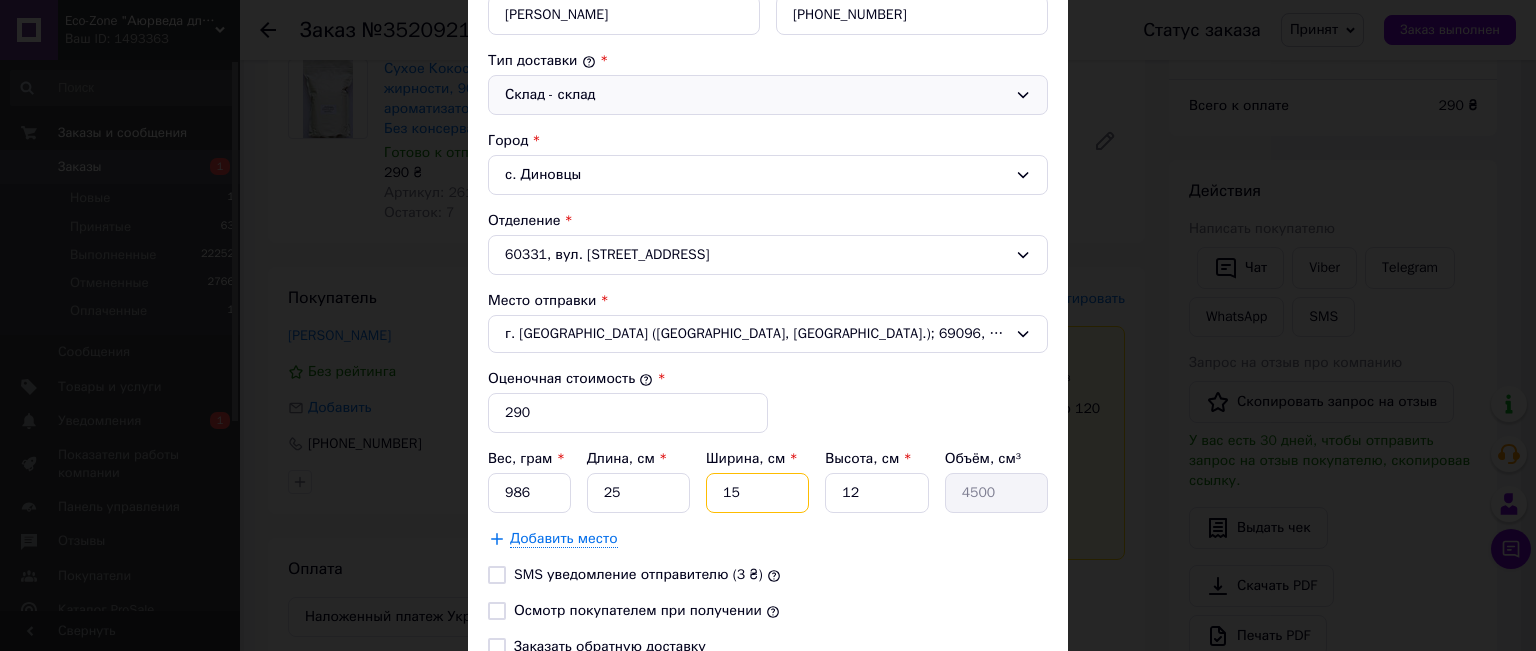 type on "2" 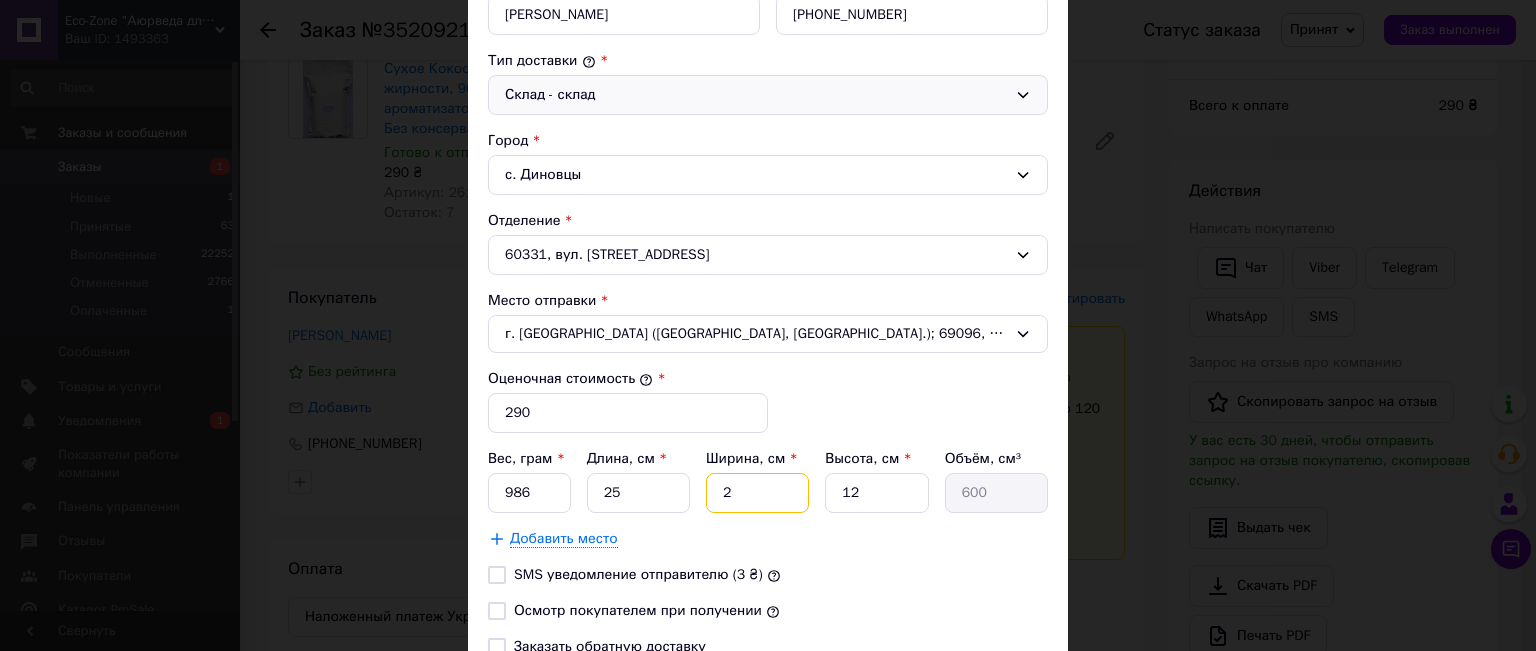 type on "20" 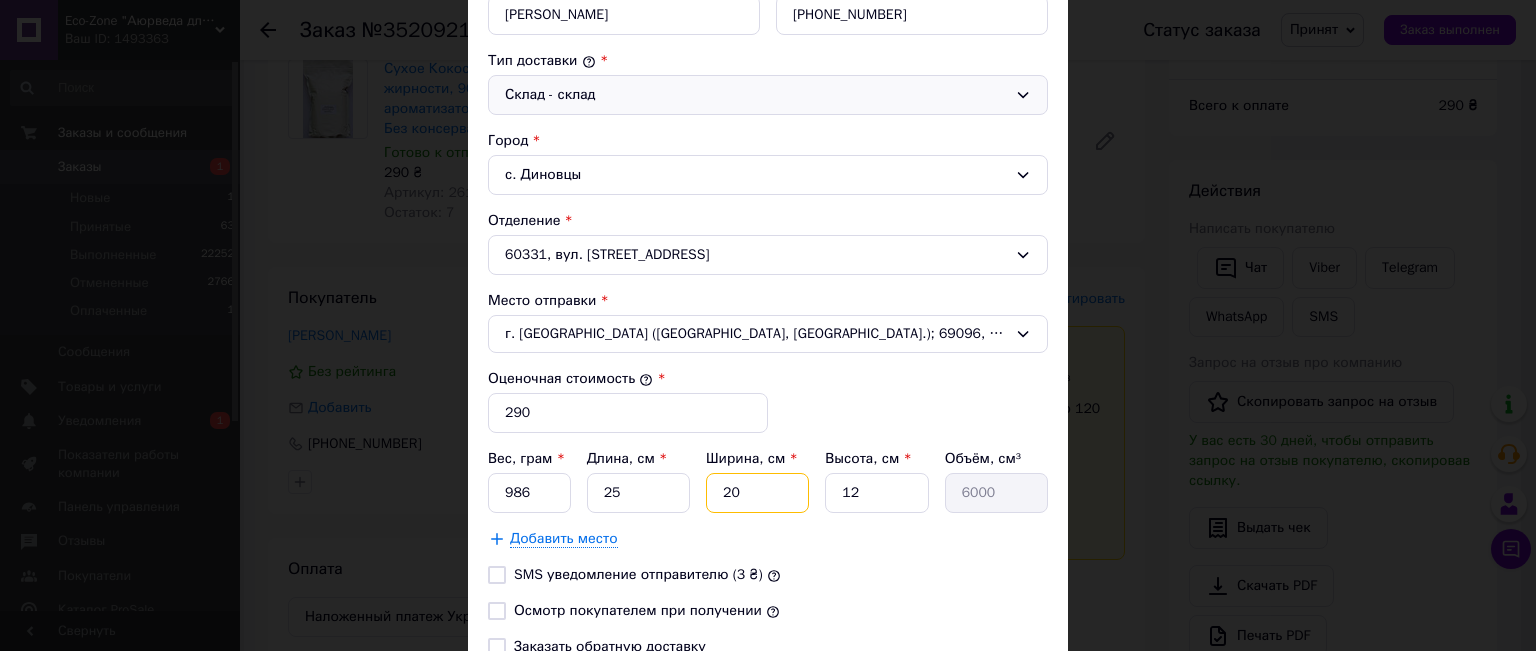 type on "20" 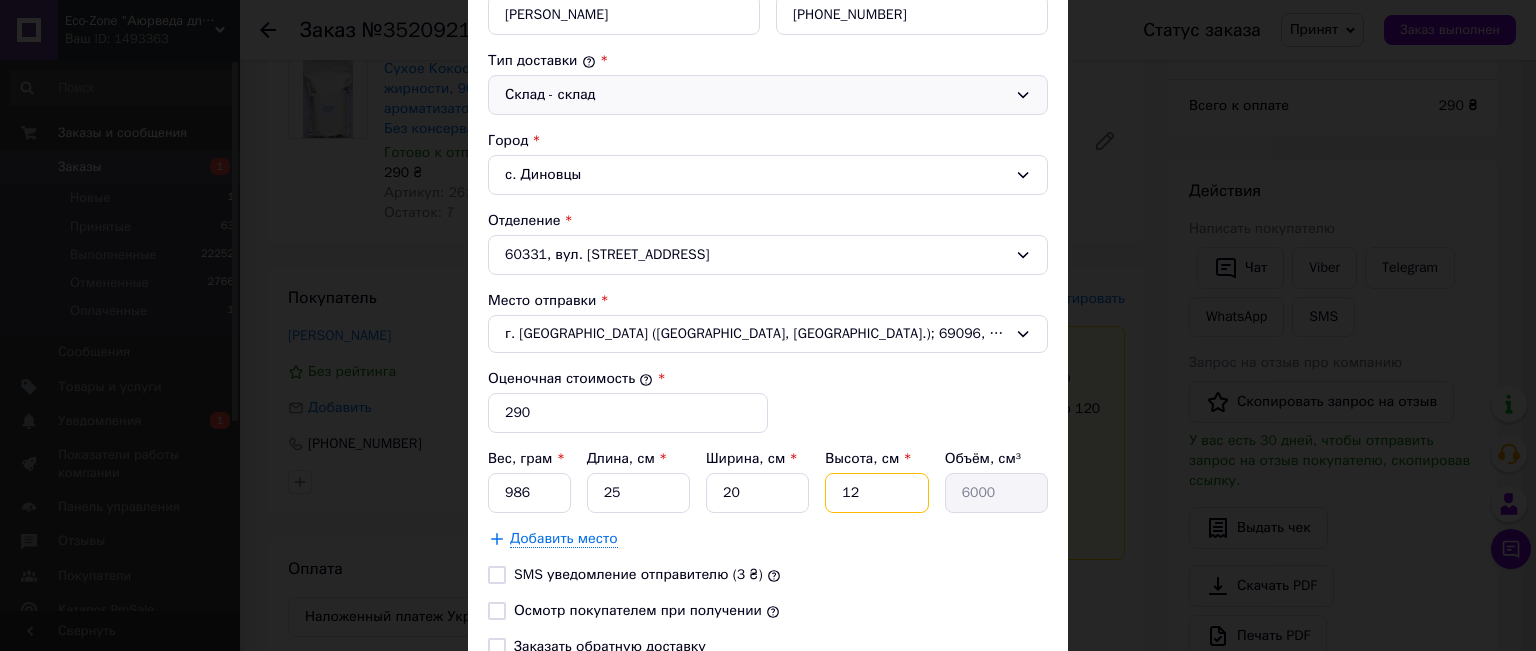 drag, startPoint x: 879, startPoint y: 490, endPoint x: 824, endPoint y: 484, distance: 55.326305 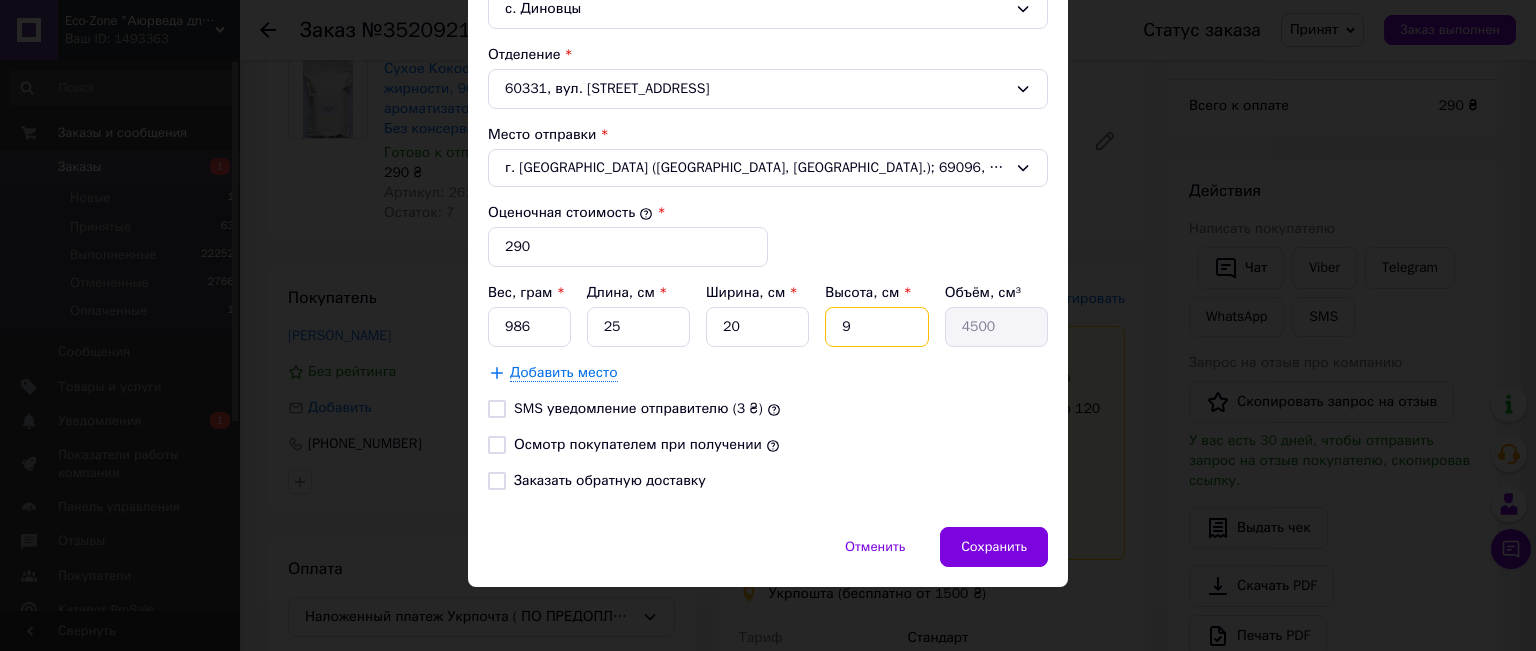 scroll, scrollTop: 667, scrollLeft: 0, axis: vertical 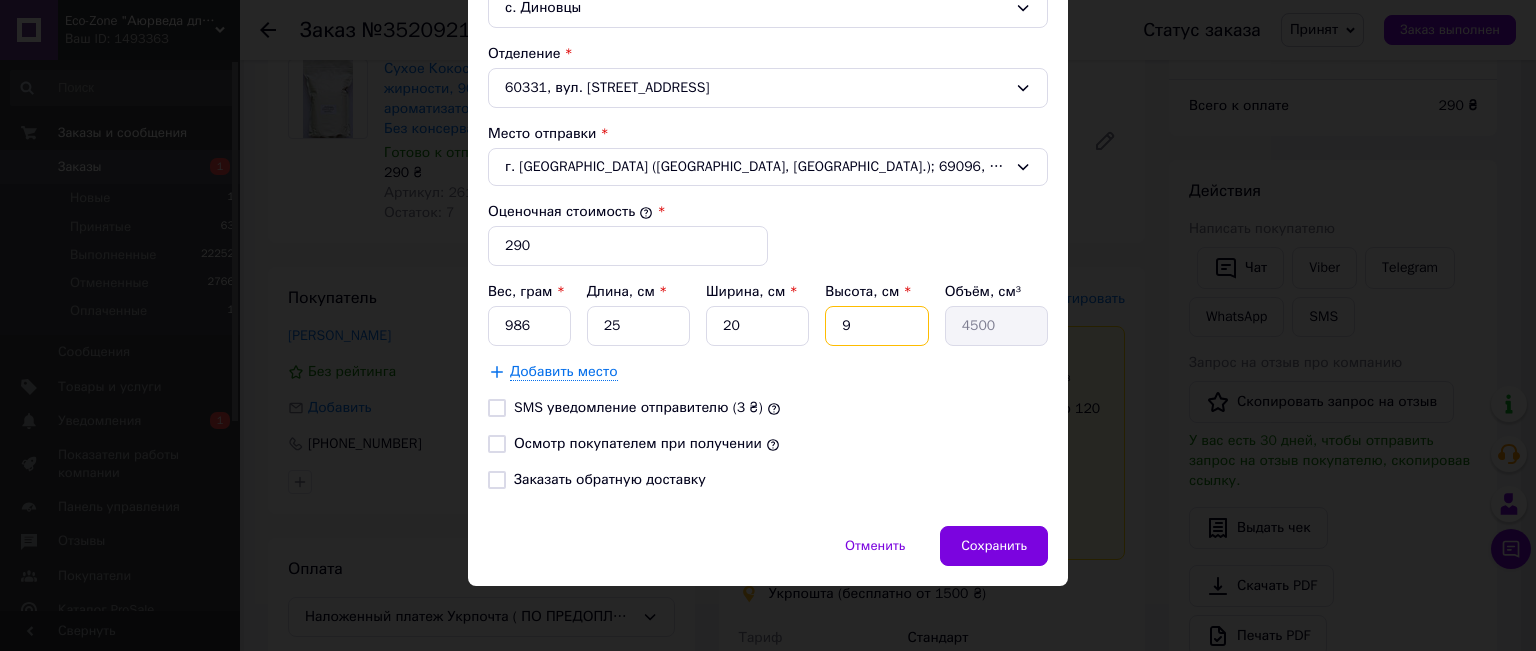 type on "9" 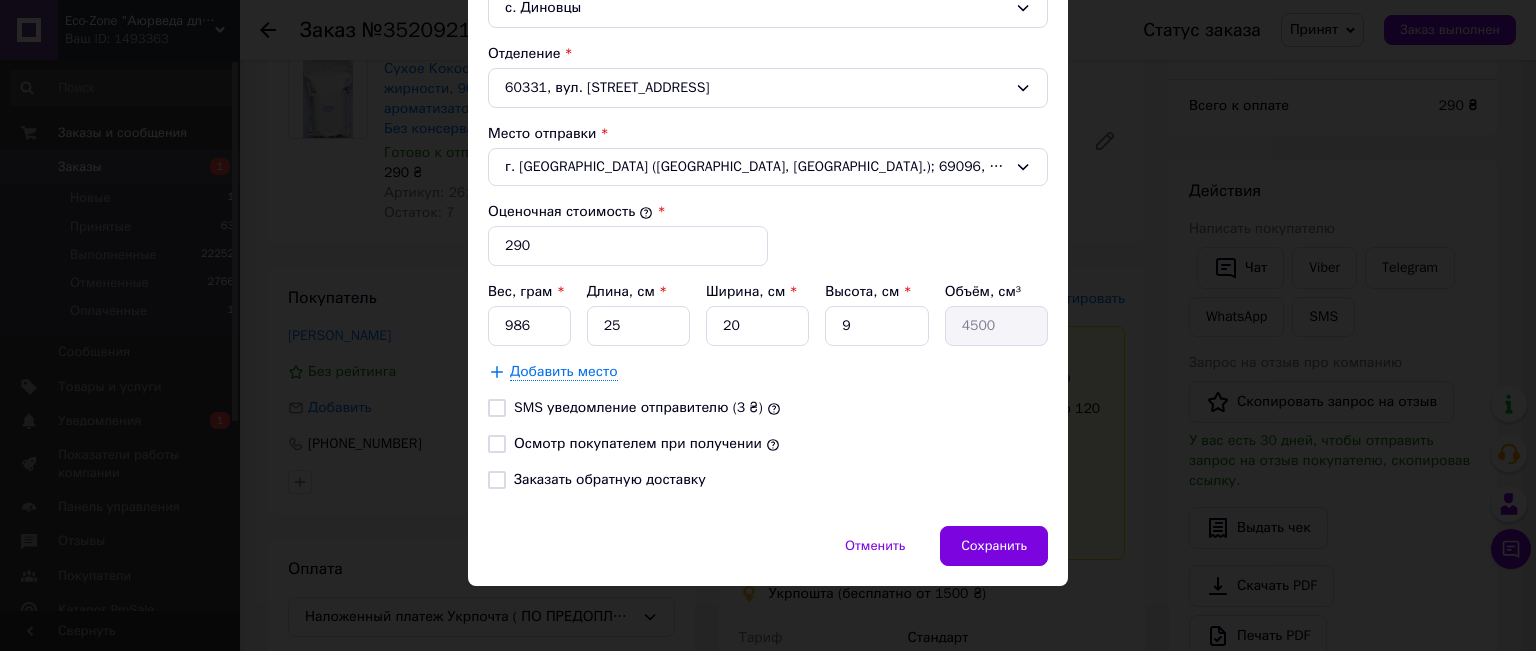click on "Осмотр покупателем при получении" at bounding box center [497, 444] 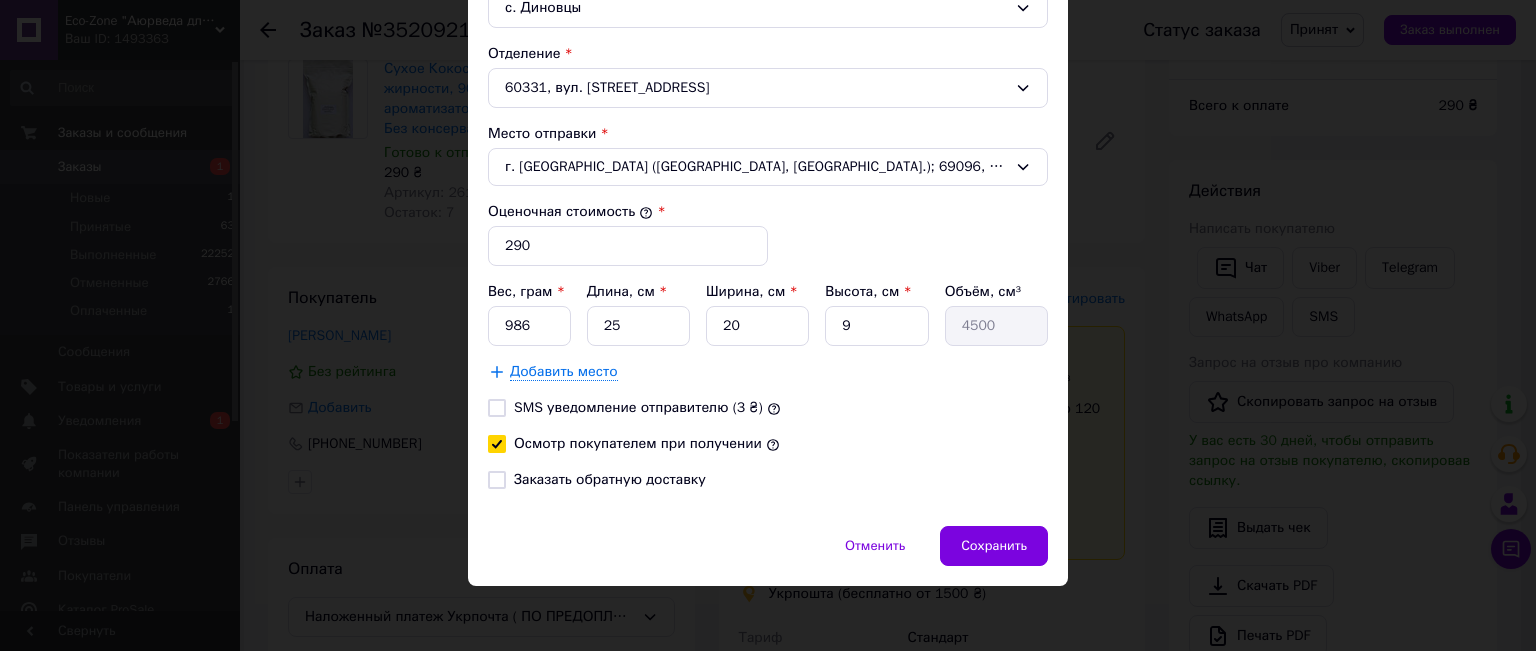 checkbox on "true" 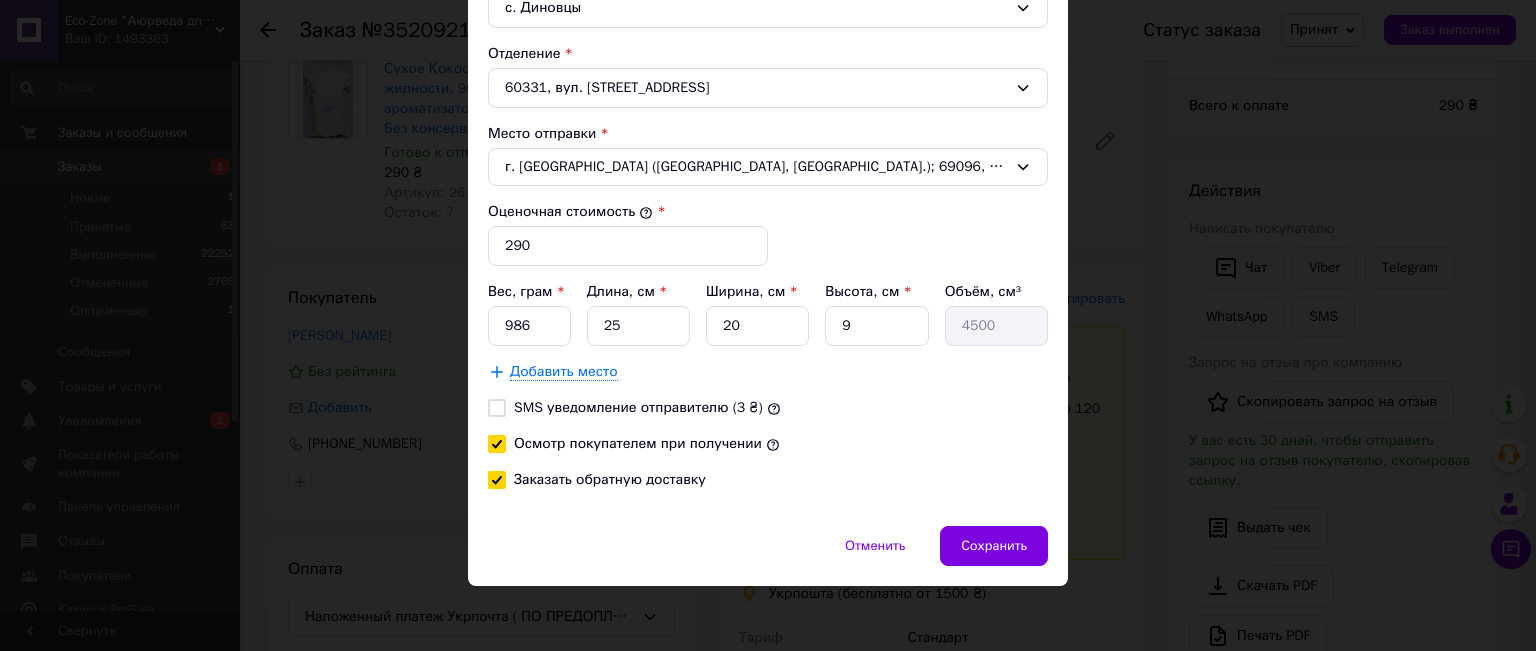 checkbox on "true" 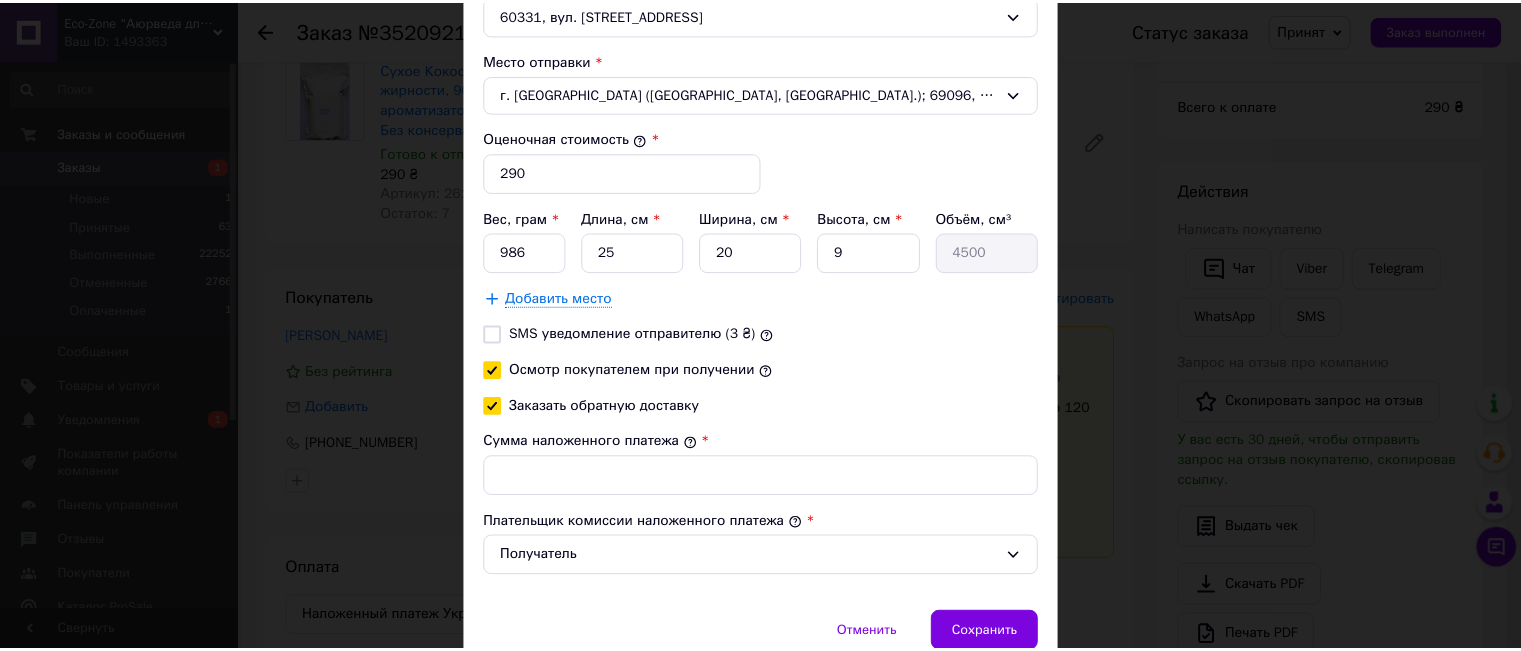 scroll, scrollTop: 826, scrollLeft: 0, axis: vertical 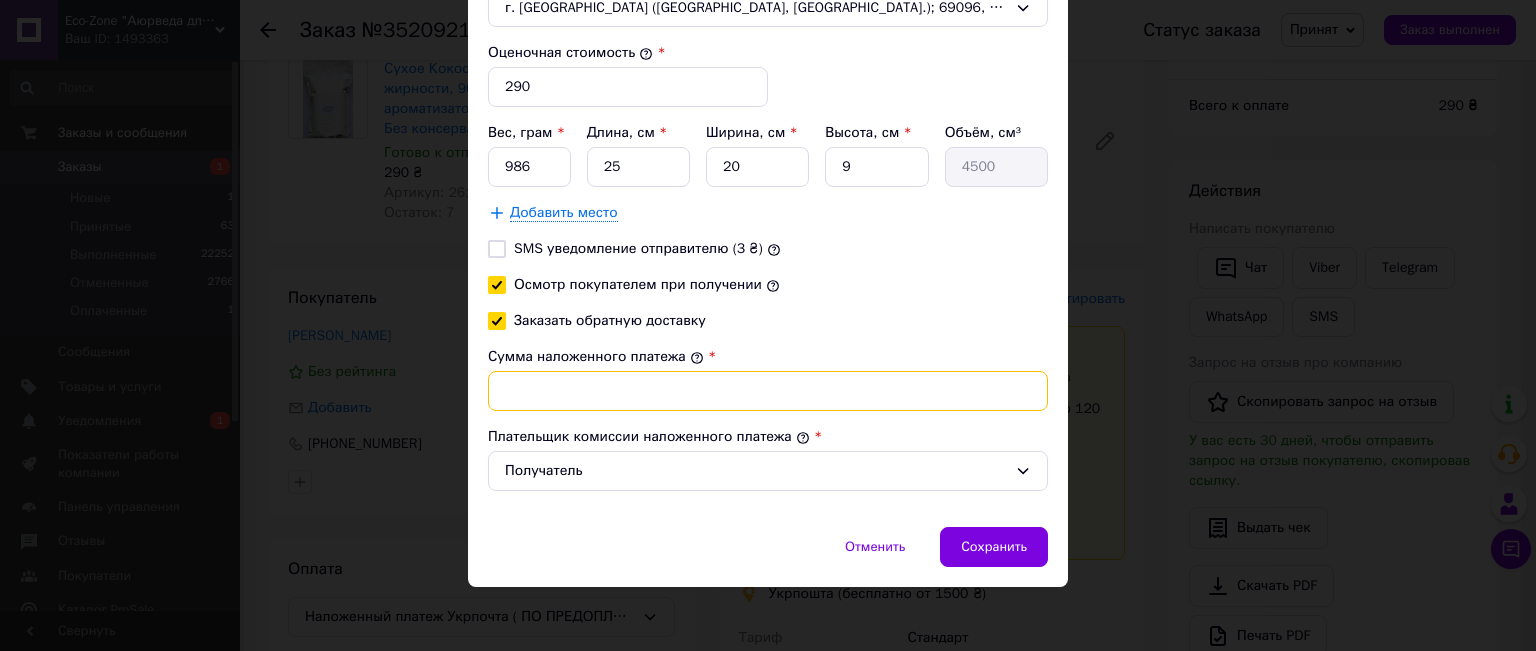 click on "Сумма наложенного платежа" at bounding box center [768, 391] 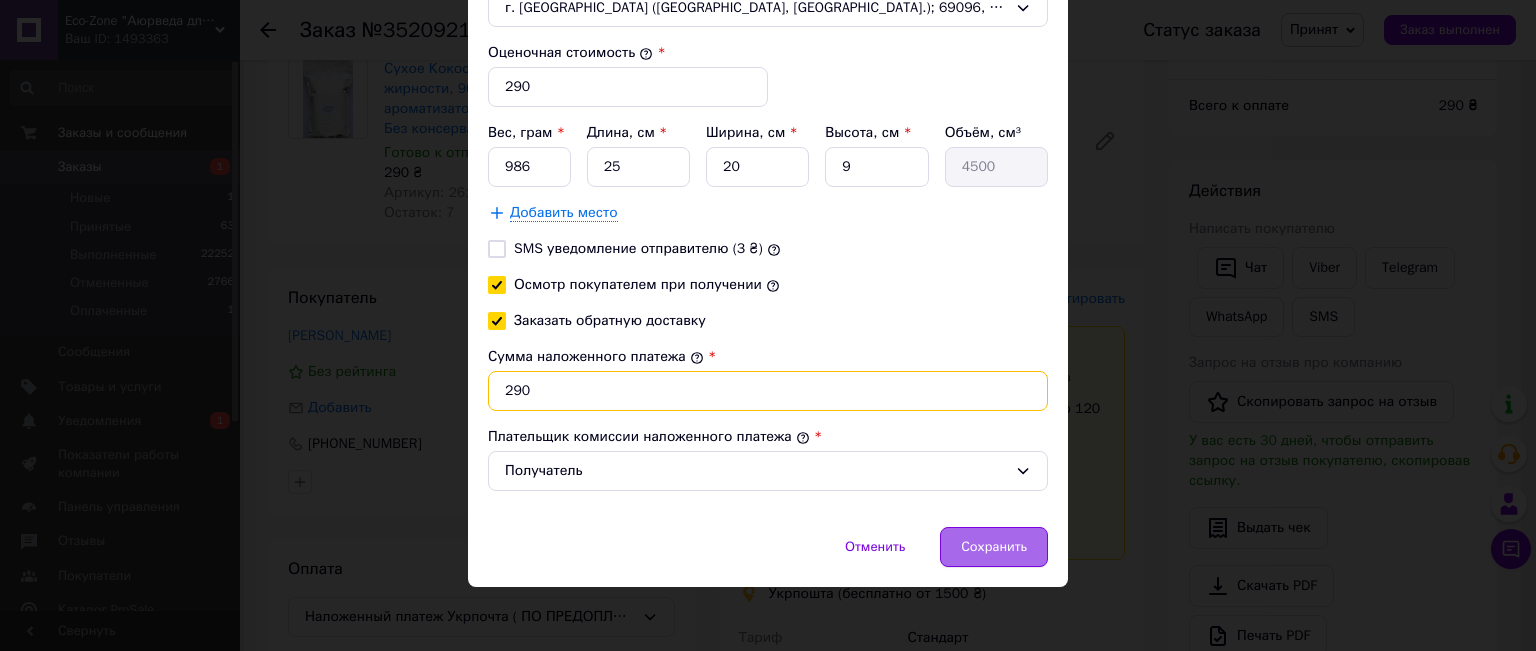 type on "290" 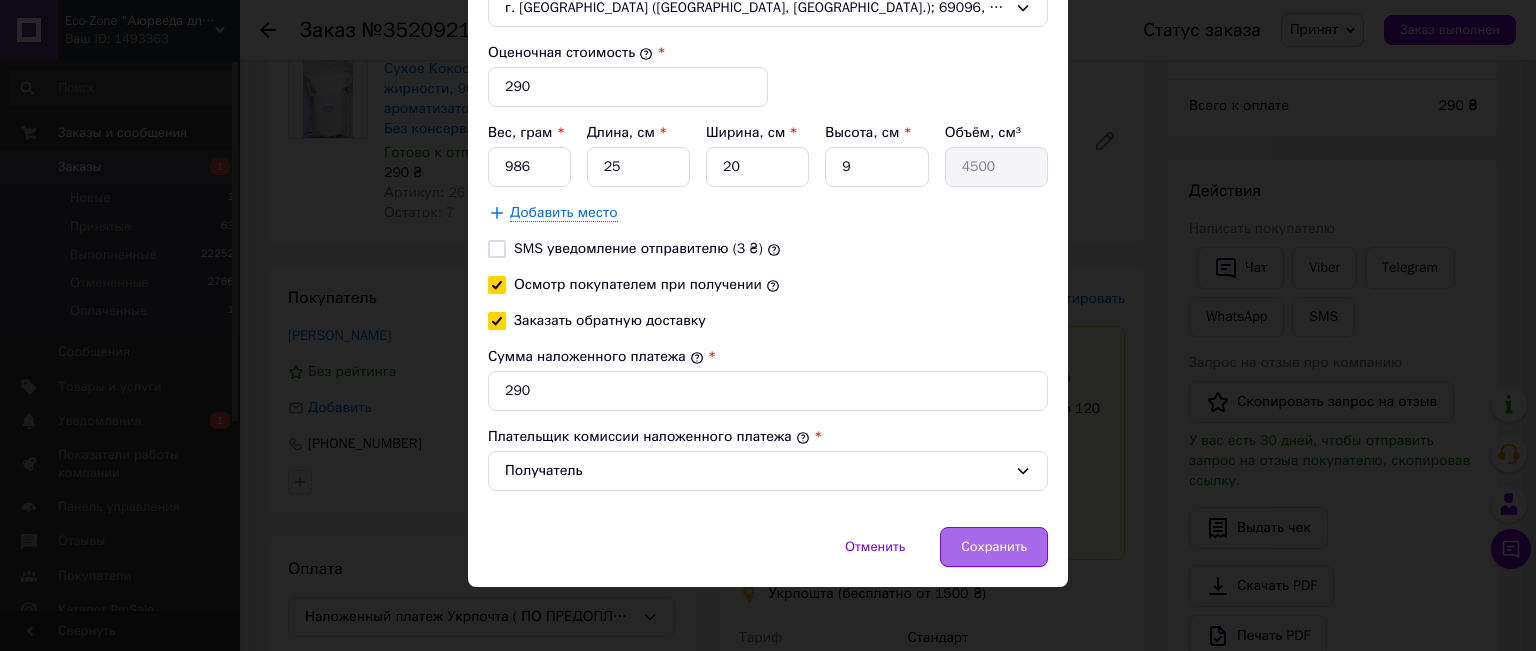 click on "Сохранить" at bounding box center [994, 547] 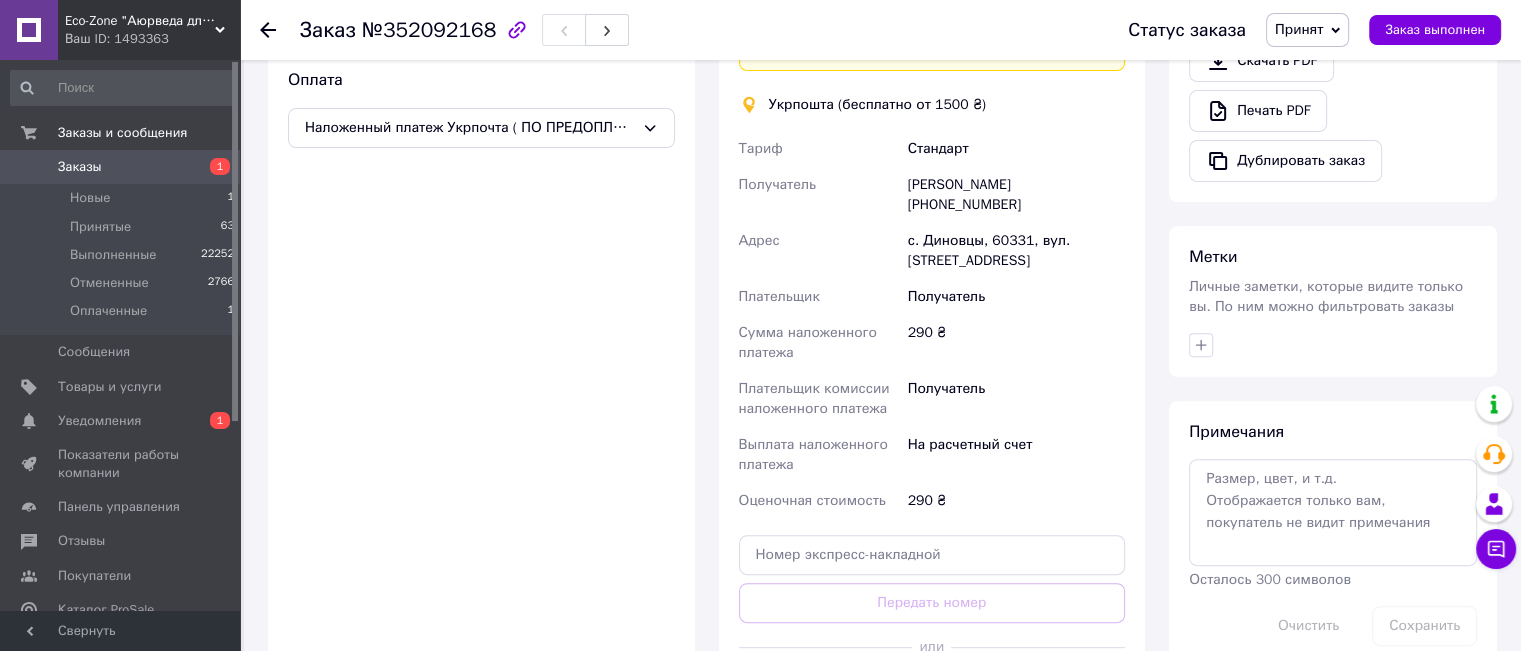 scroll, scrollTop: 772, scrollLeft: 0, axis: vertical 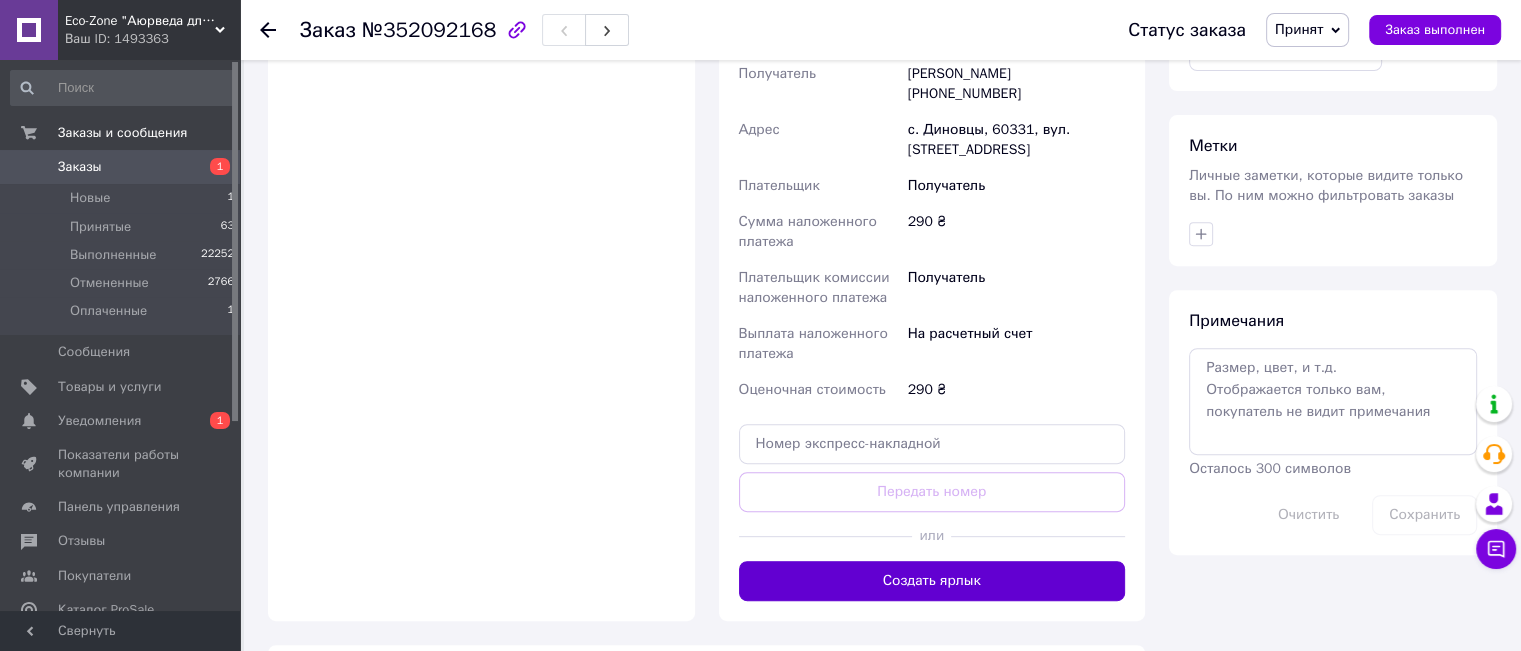 click on "Создать ярлык" at bounding box center [932, 581] 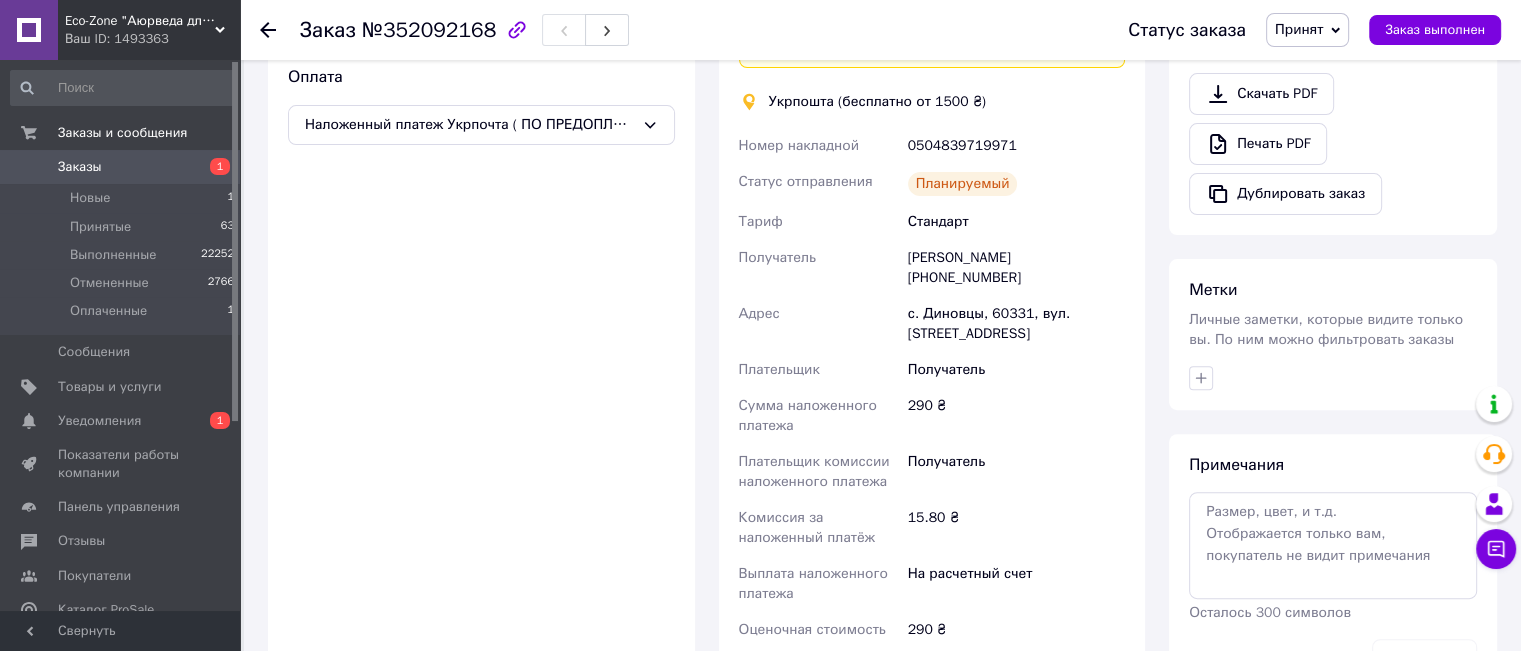 scroll, scrollTop: 772, scrollLeft: 0, axis: vertical 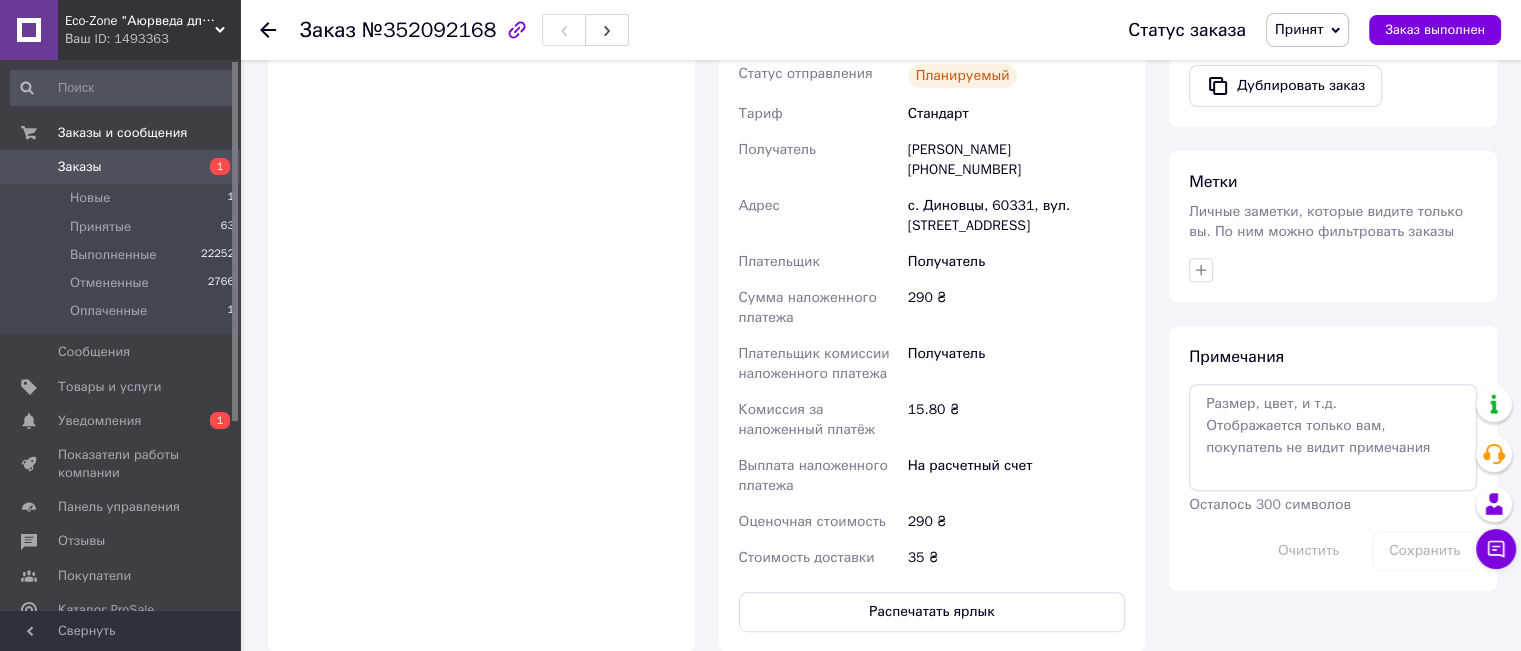 click on "Оплата Наложенный платеж Укрпочта ( ПО ПРЕДОПЛАТЕ 80грн )" at bounding box center (481, 295) 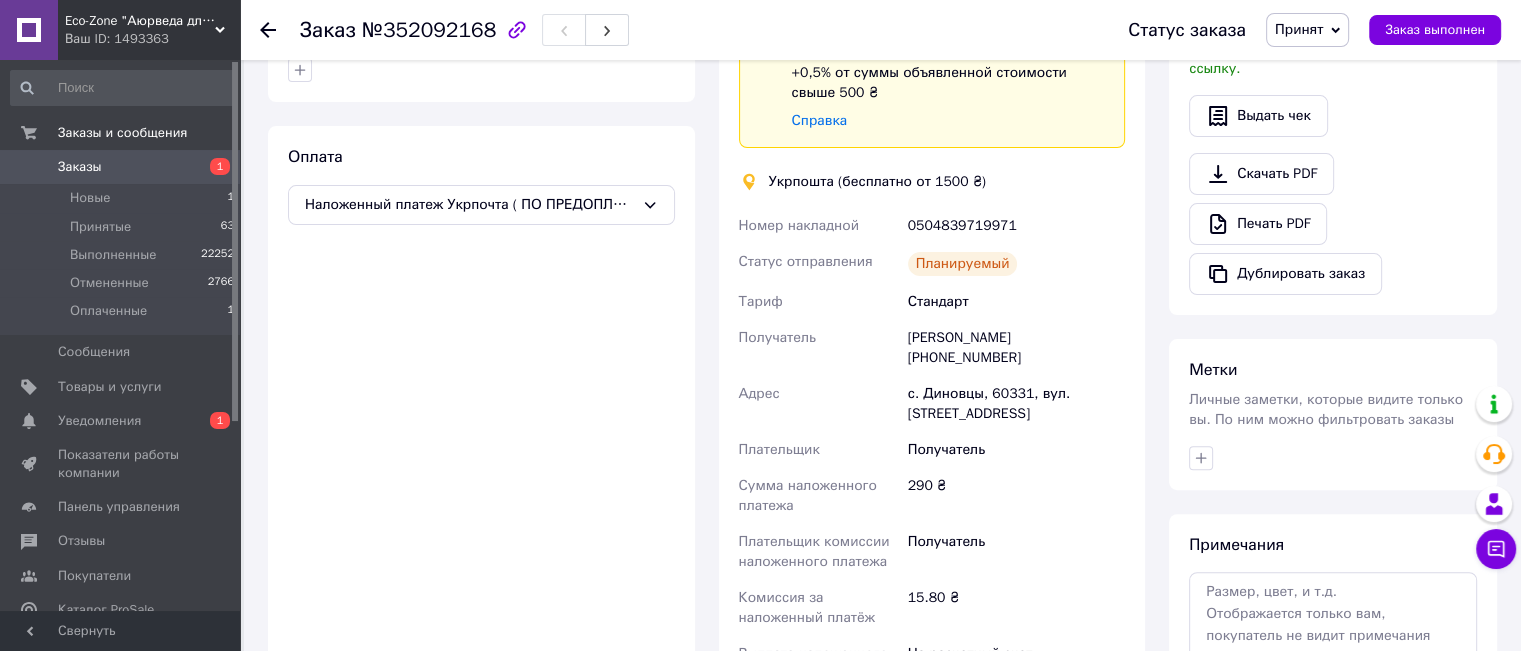 scroll, scrollTop: 572, scrollLeft: 0, axis: vertical 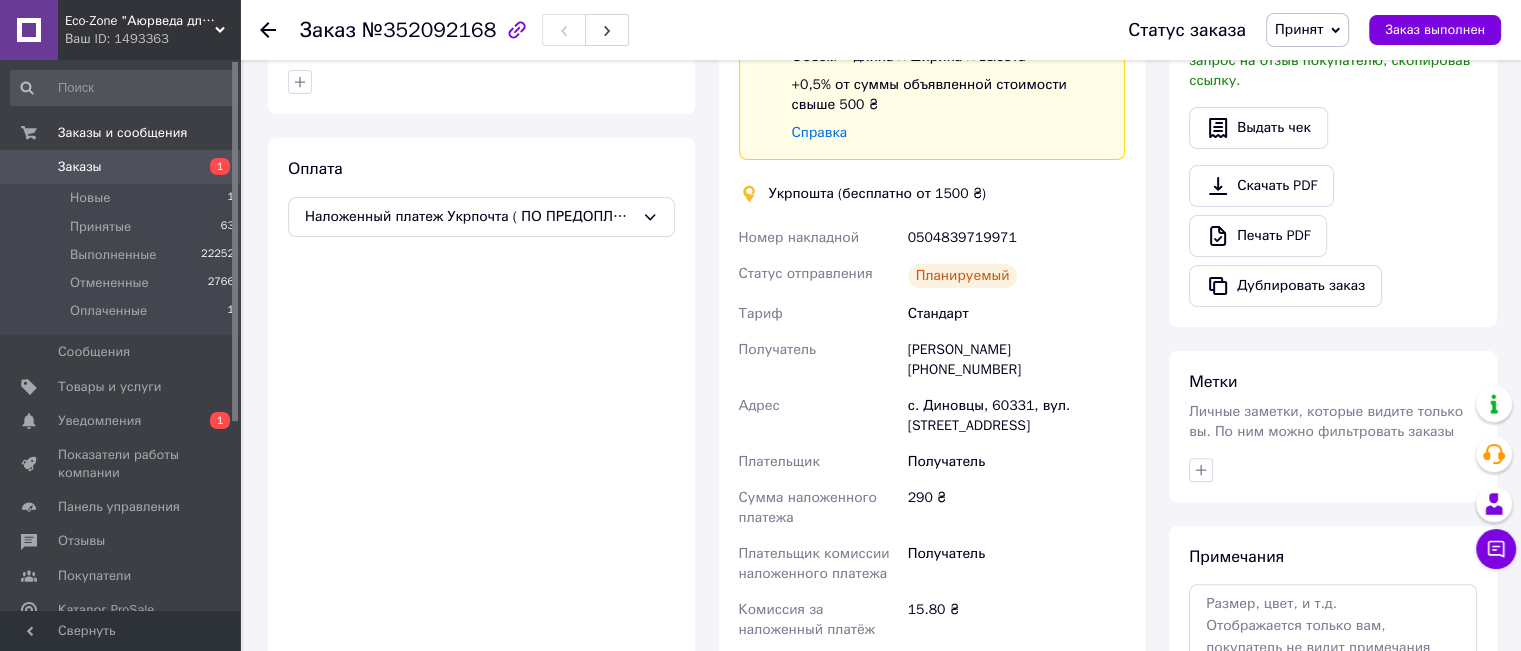 drag, startPoint x: 1036, startPoint y: 243, endPoint x: 1016, endPoint y: 236, distance: 21.189621 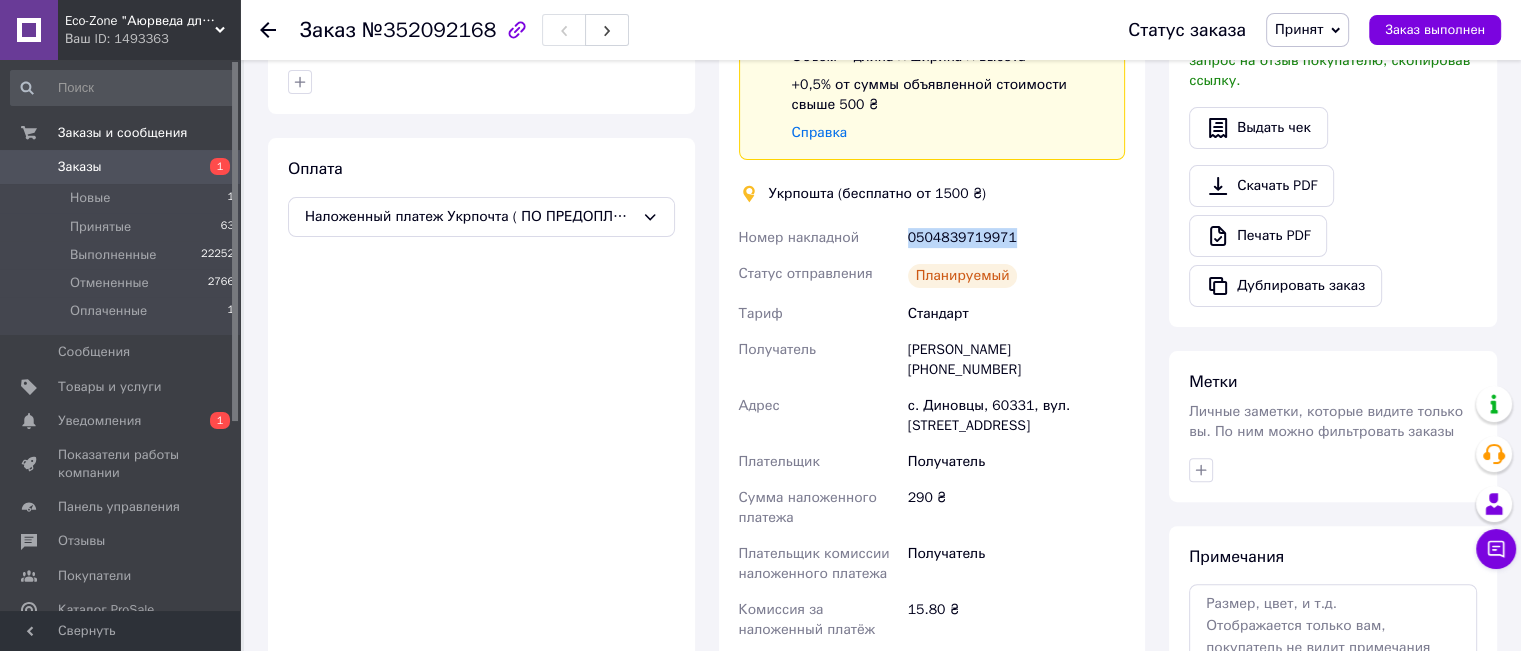 drag, startPoint x: 1009, startPoint y: 232, endPoint x: 904, endPoint y: 231, distance: 105.00476 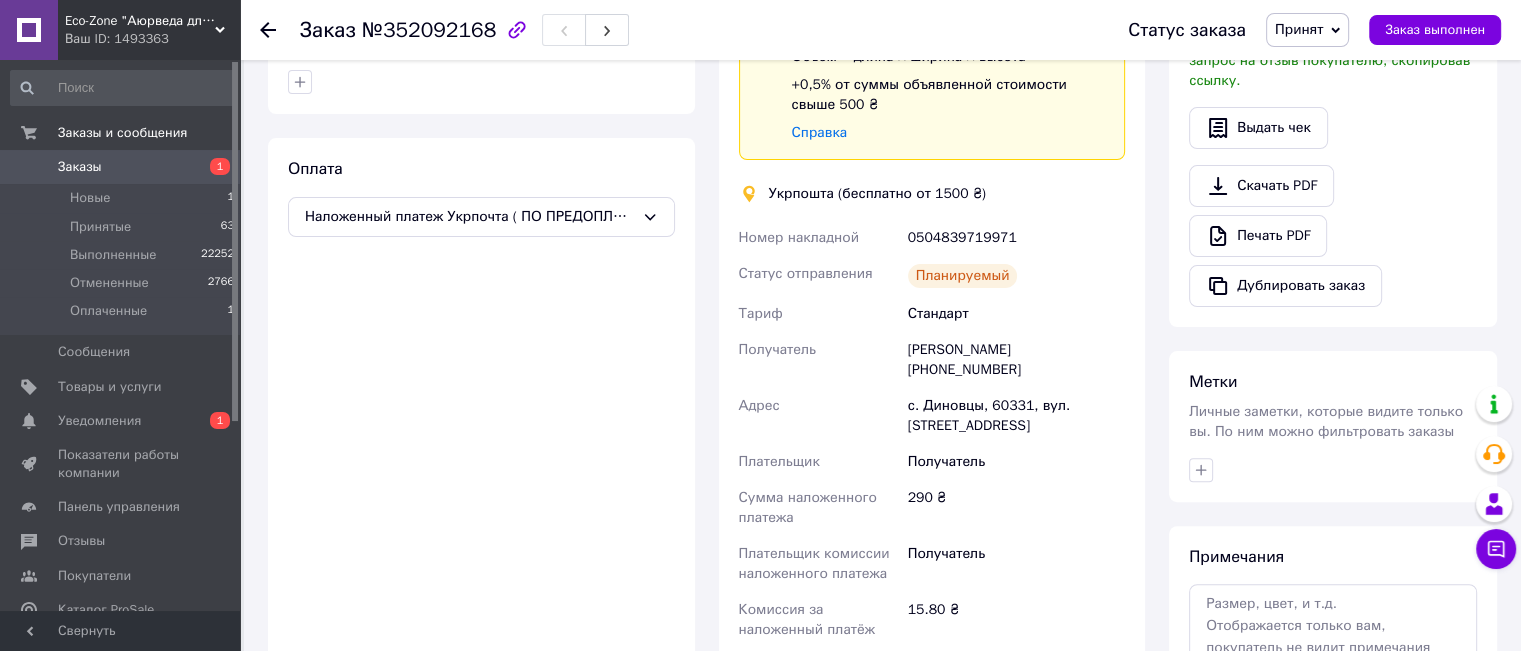 click on "Оплата Наложенный платеж Укрпочта ( ПО ПРЕДОПЛАТЕ 80грн )" at bounding box center [481, 495] 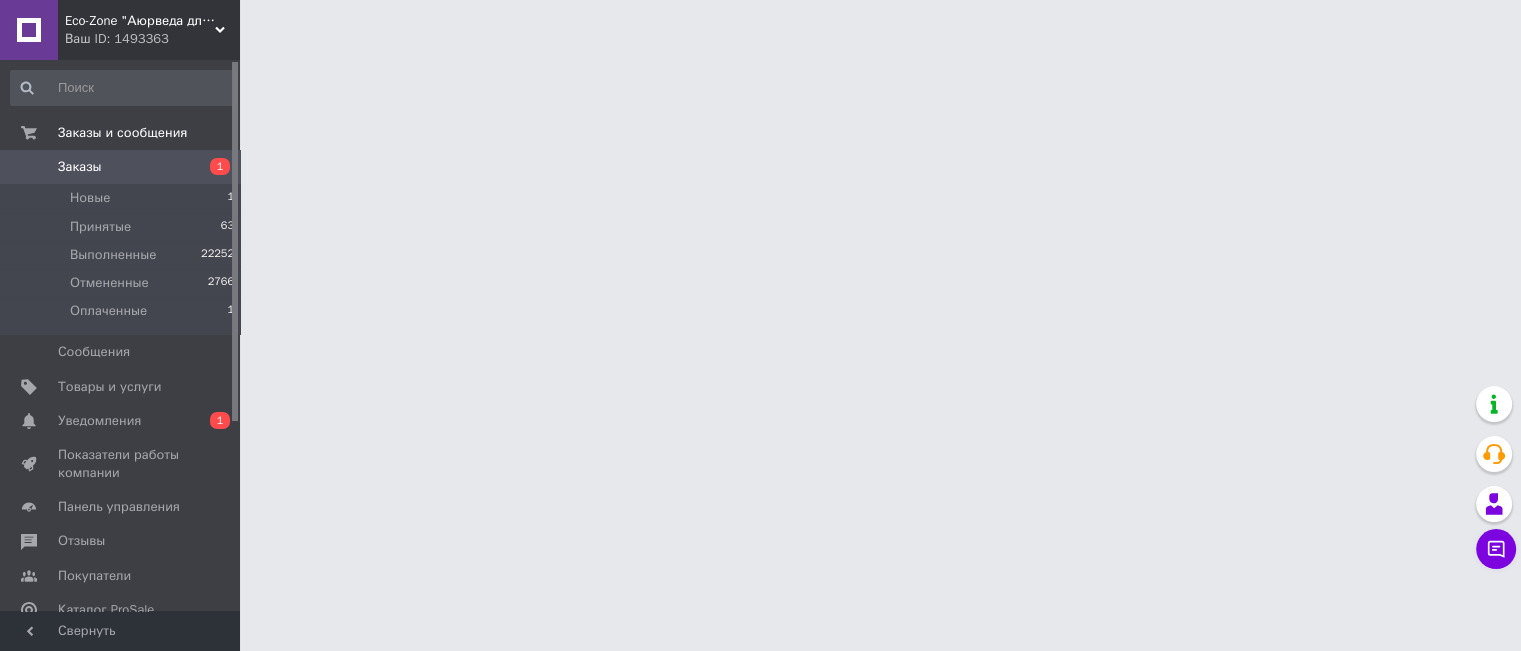 scroll, scrollTop: 0, scrollLeft: 0, axis: both 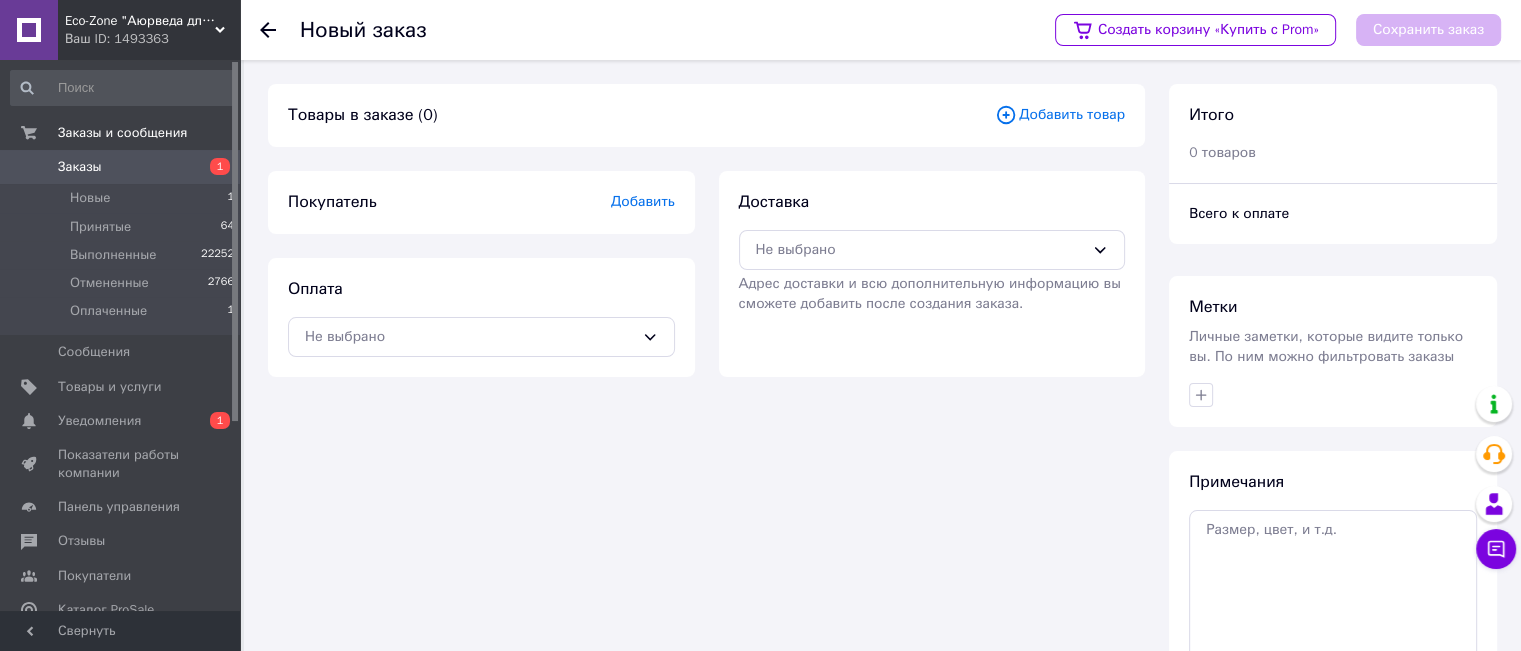 click on "Заказы" at bounding box center (121, 167) 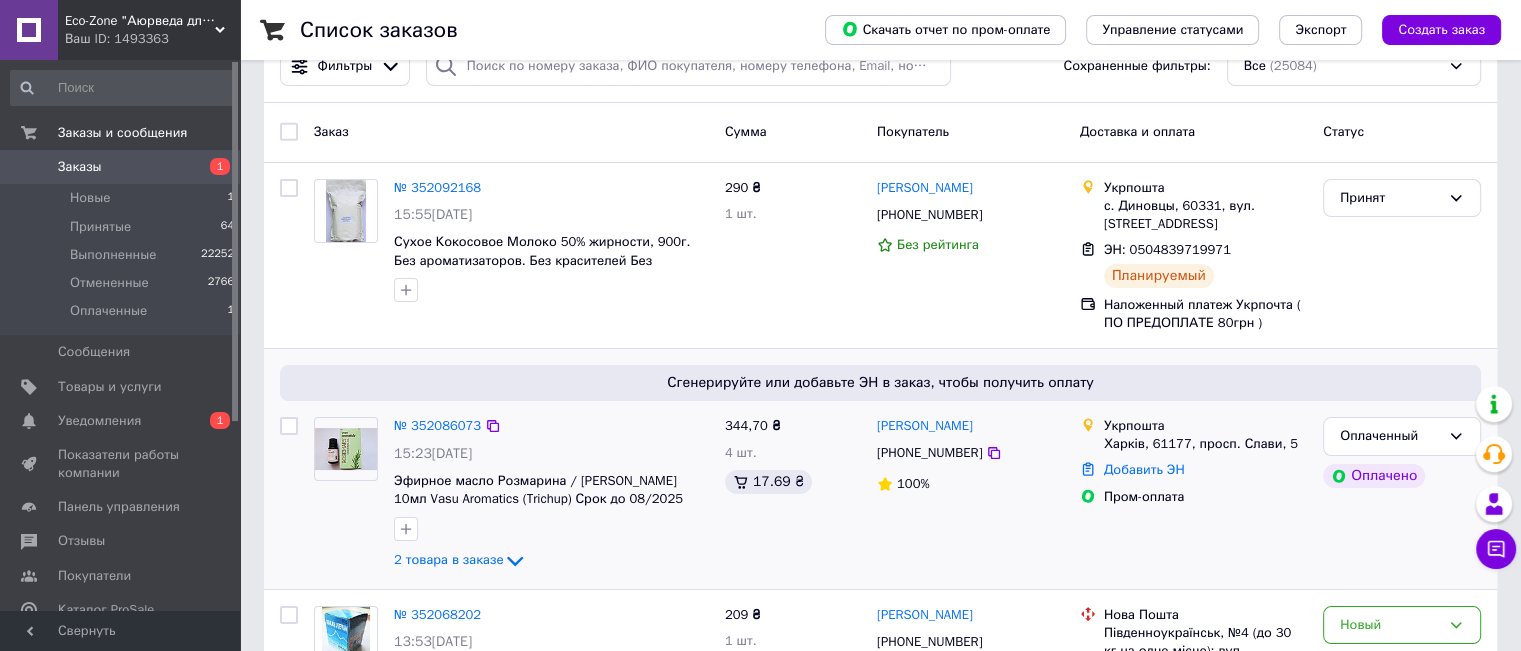 scroll, scrollTop: 100, scrollLeft: 0, axis: vertical 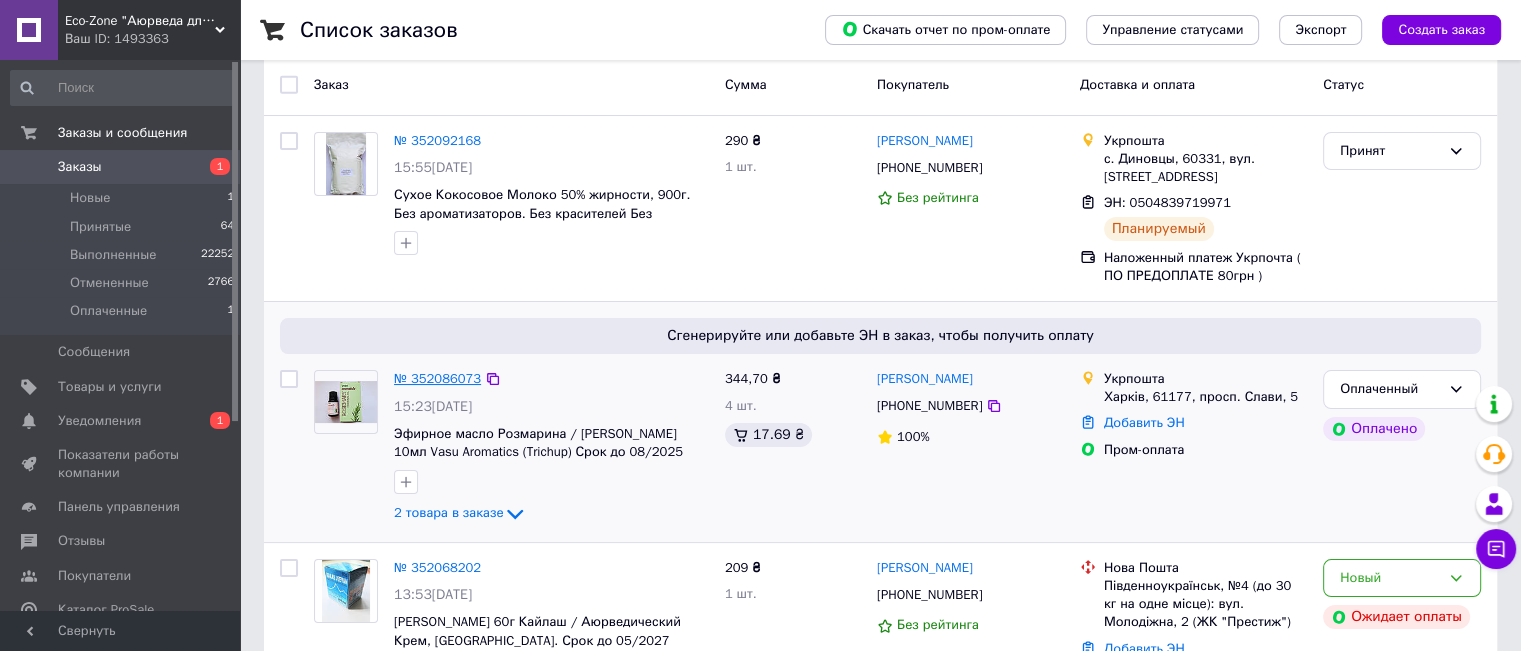 click on "№ 352086073" at bounding box center [437, 378] 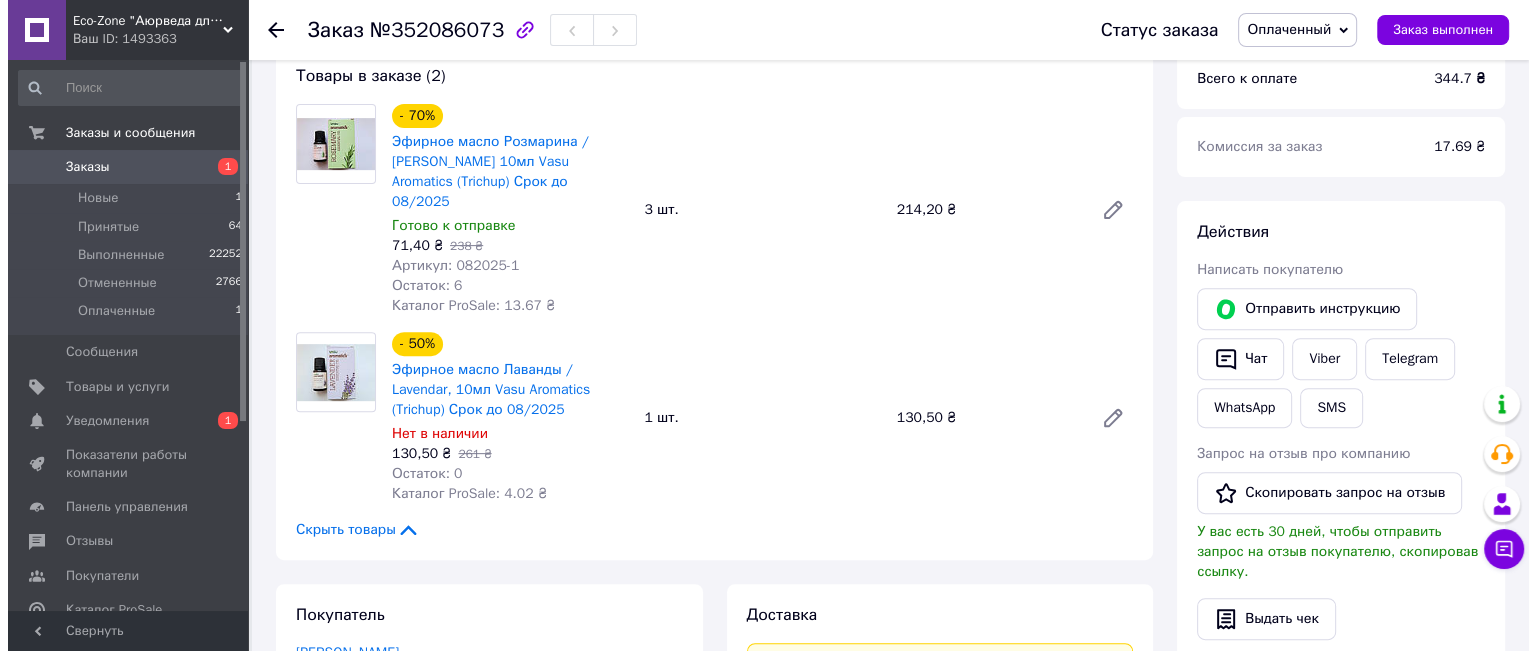 scroll, scrollTop: 800, scrollLeft: 0, axis: vertical 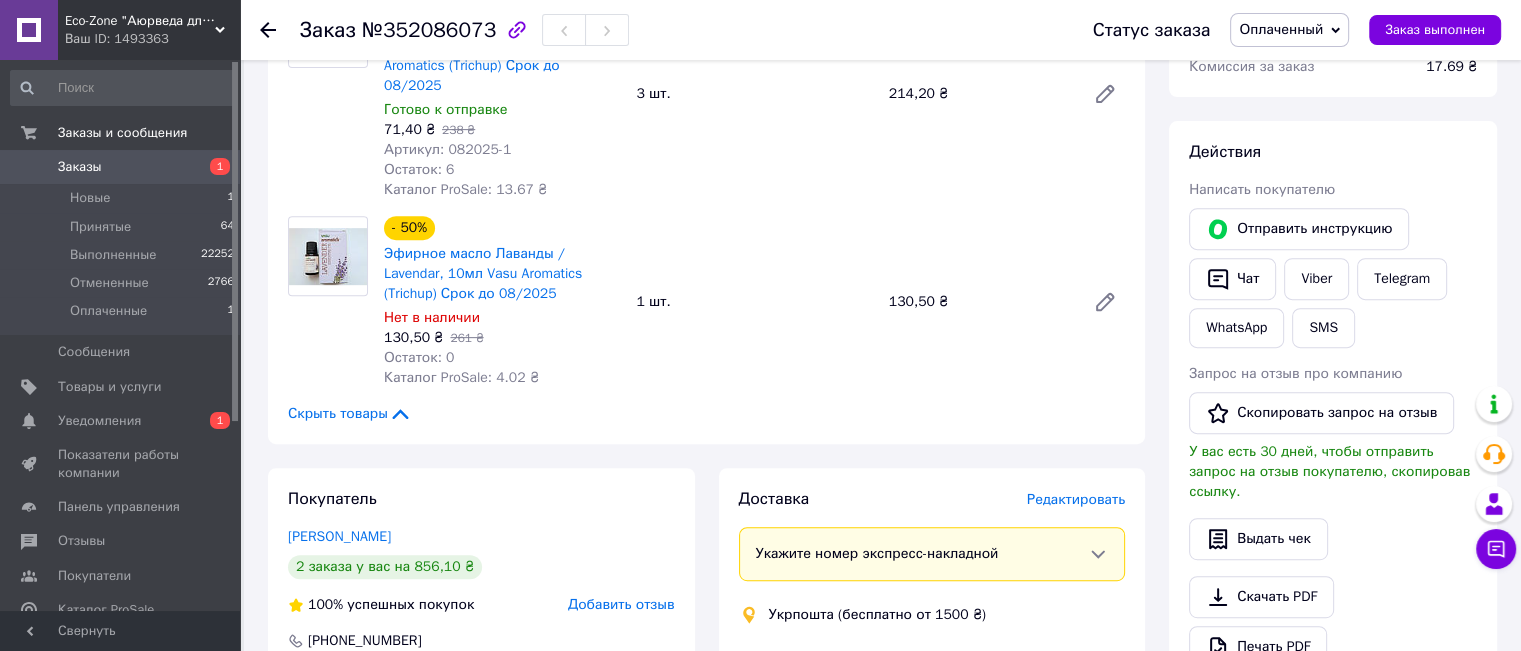 click on "Редактировать" at bounding box center [1076, 499] 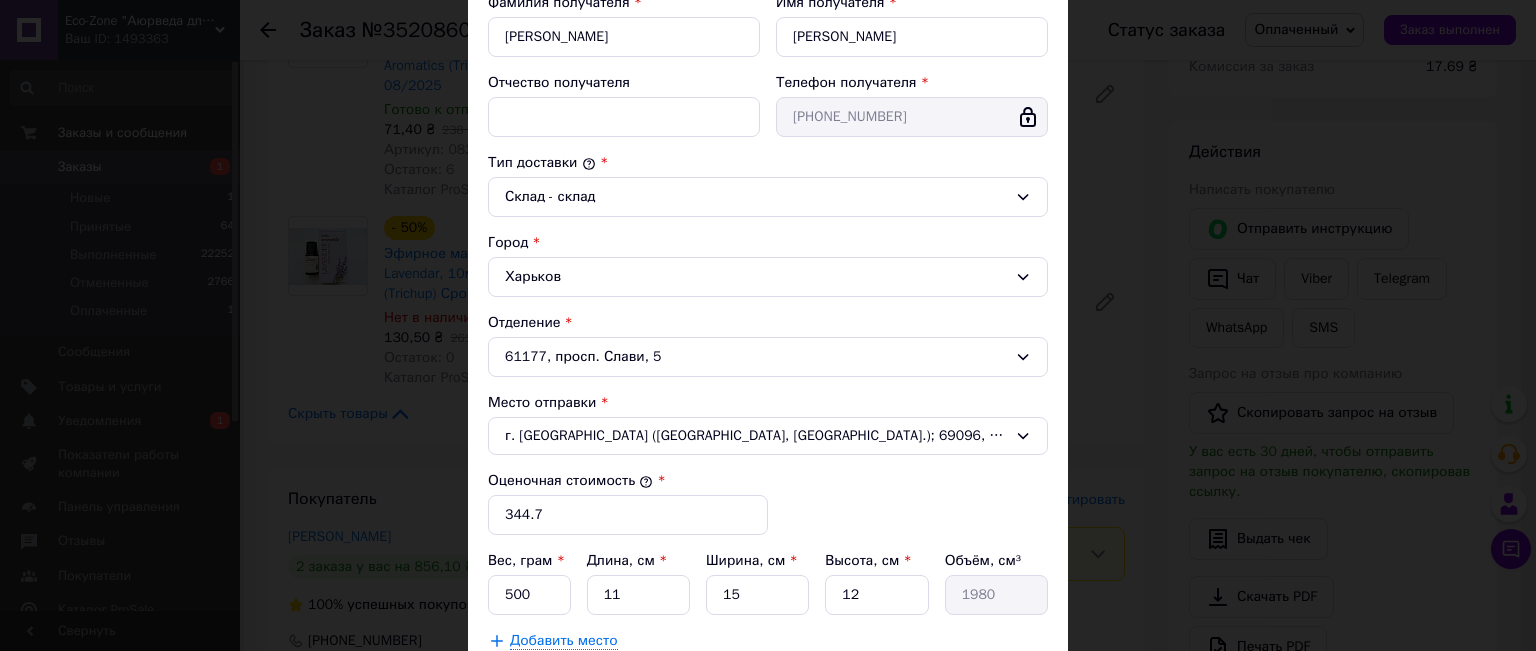 scroll, scrollTop: 500, scrollLeft: 0, axis: vertical 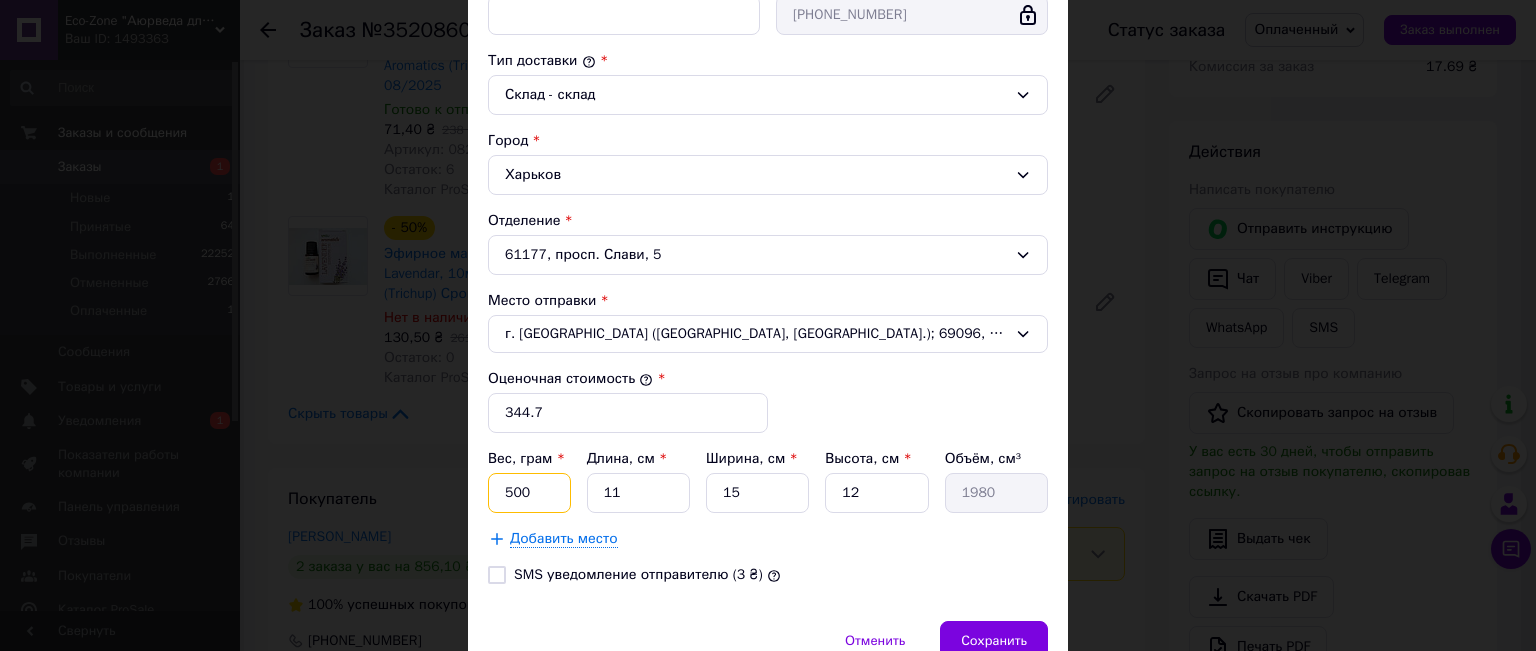 drag, startPoint x: 543, startPoint y: 491, endPoint x: 494, endPoint y: 477, distance: 50.96077 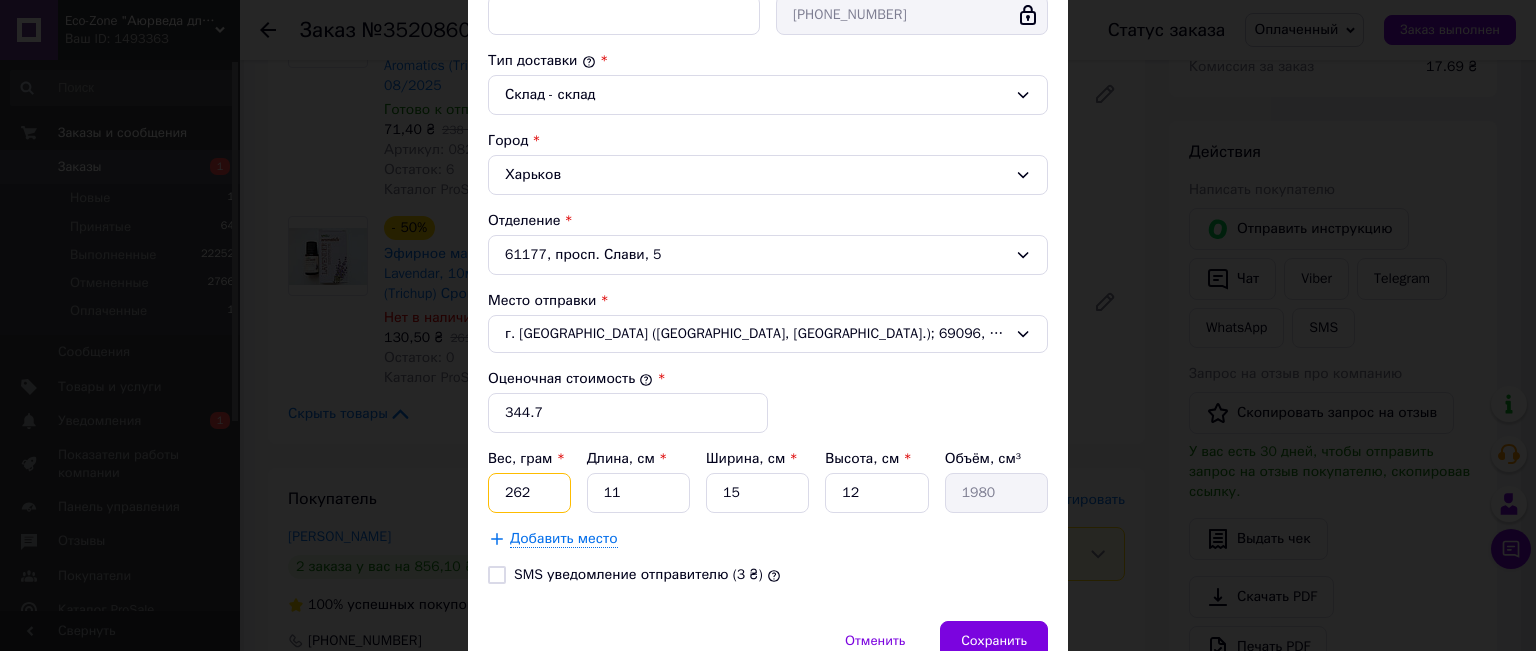 type on "262" 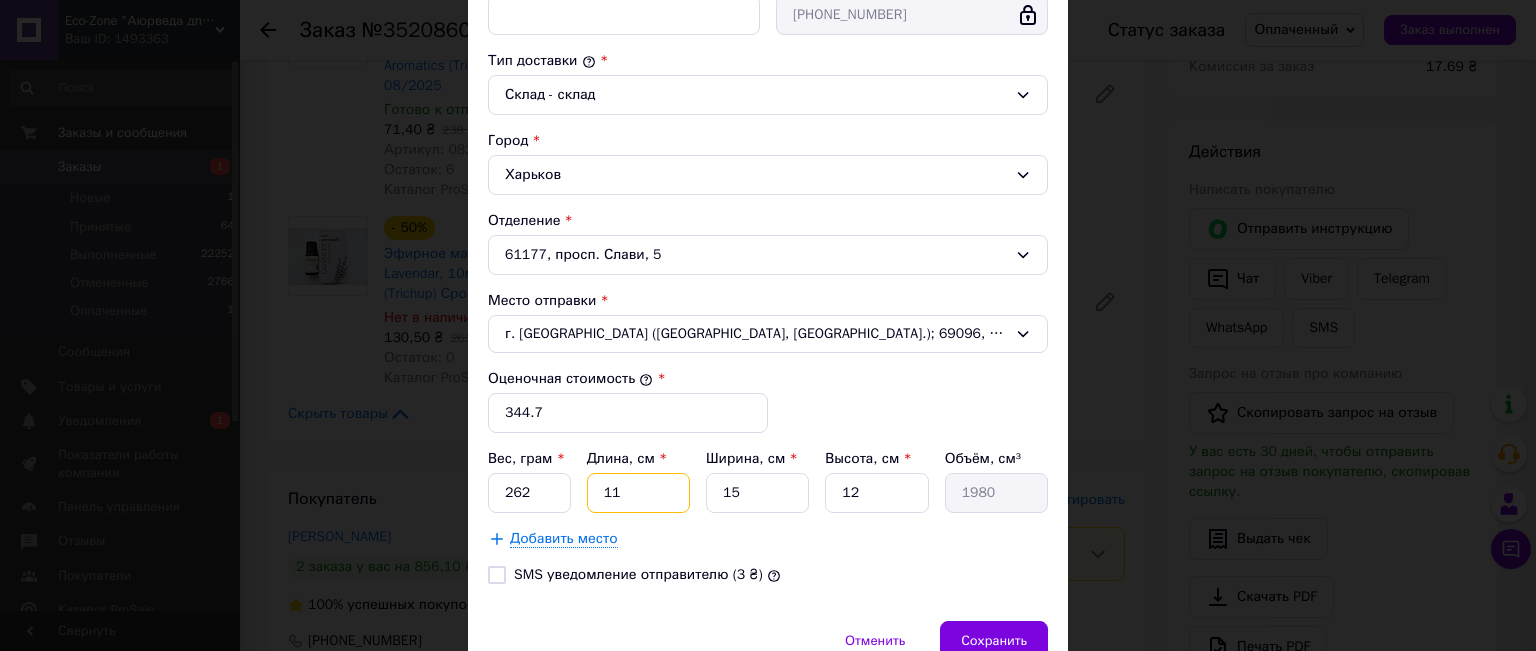 click on "11" at bounding box center (638, 493) 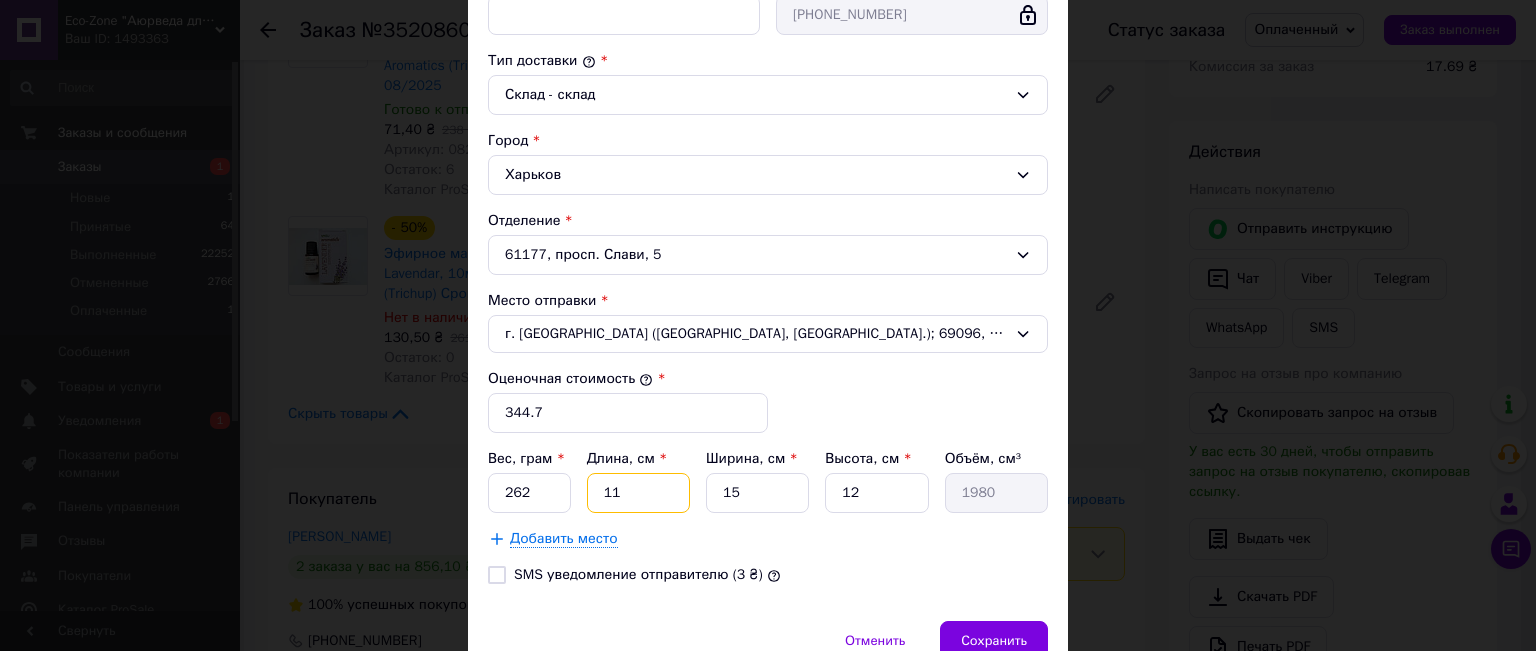 type on "2" 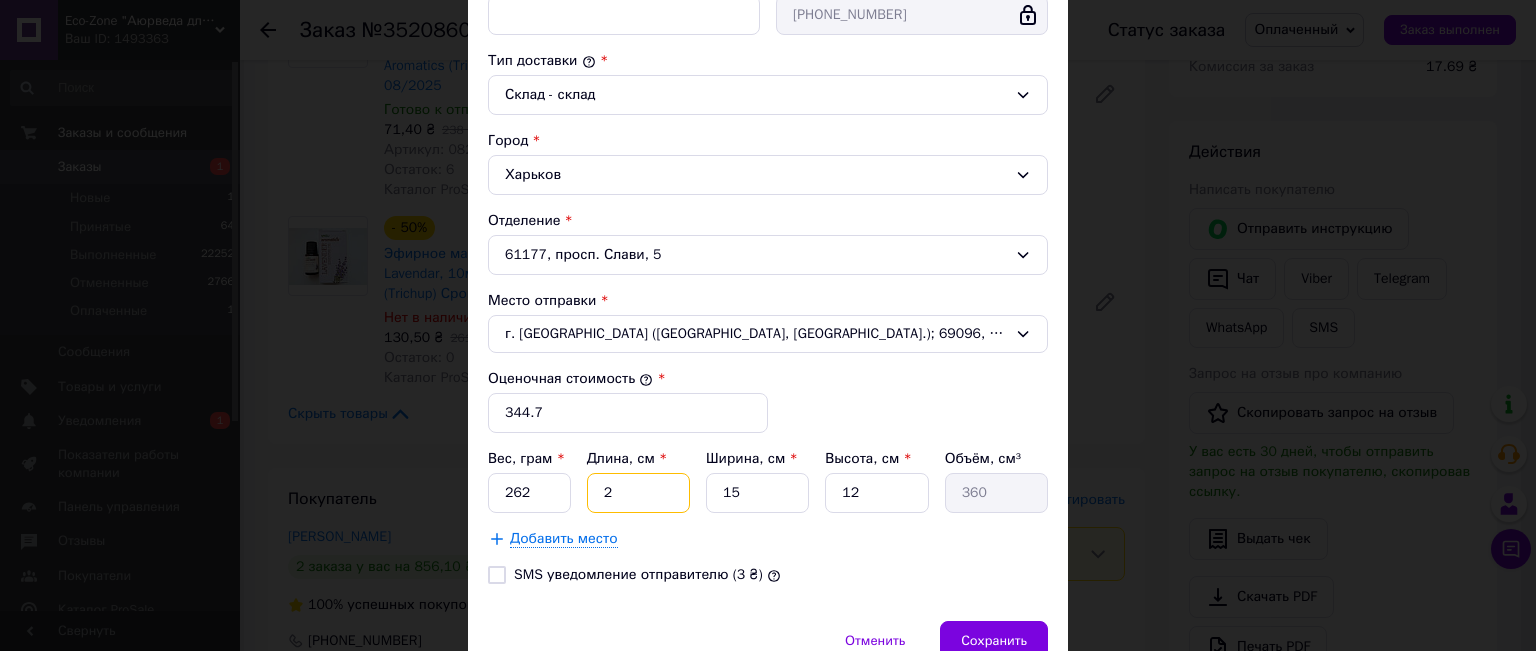 type on "20" 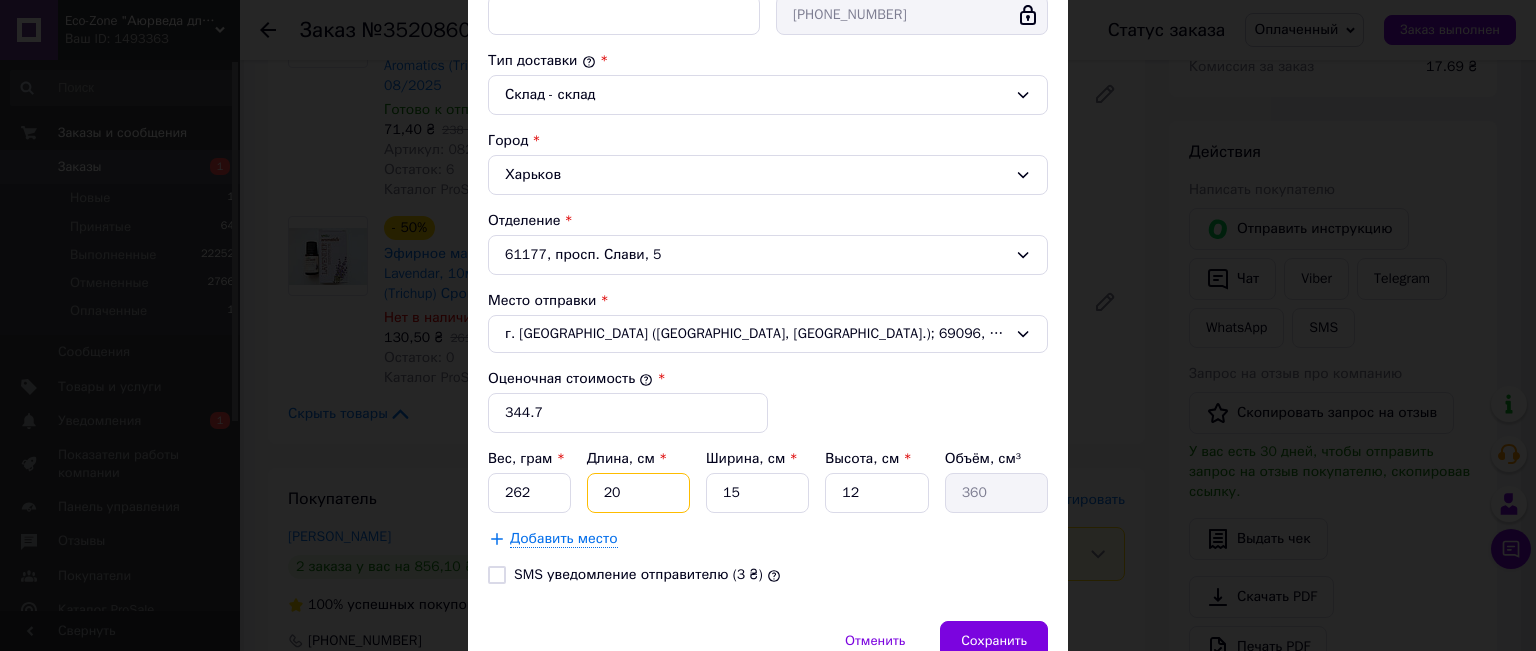 type on "3600" 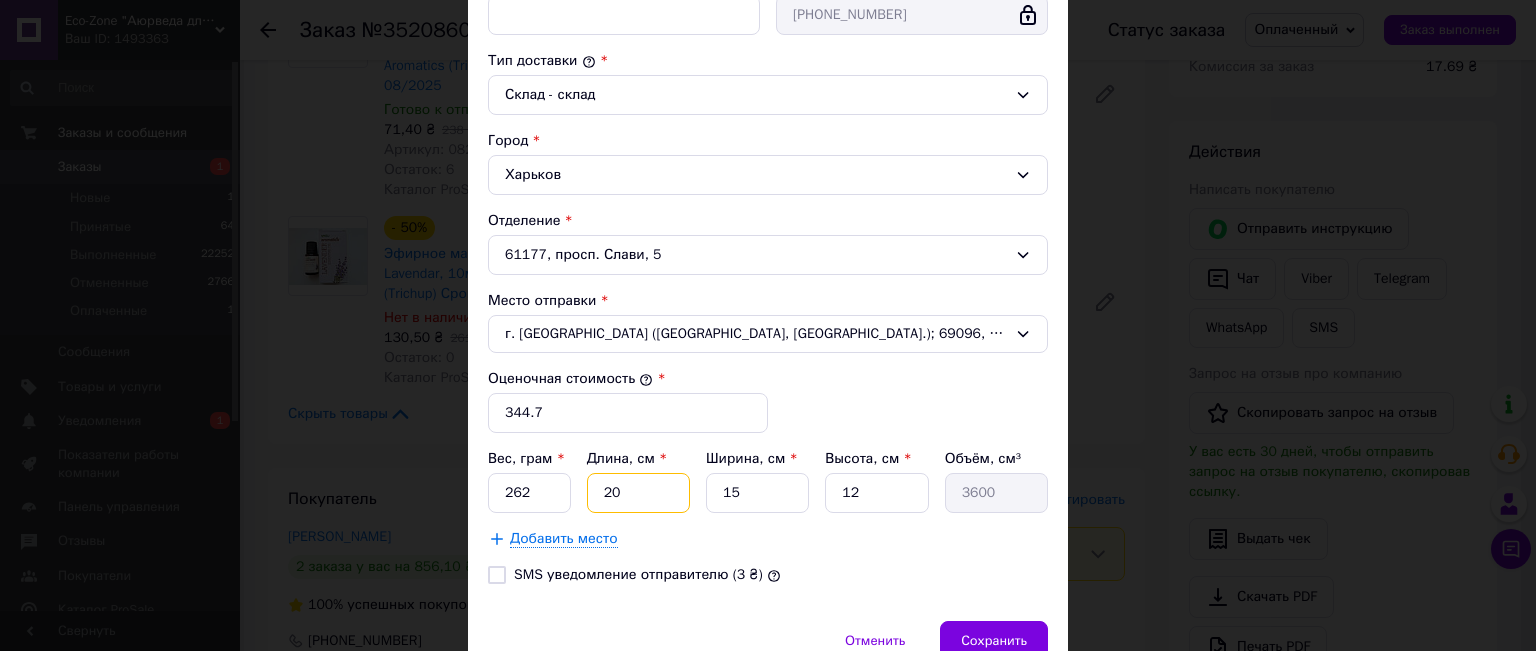 type on "20" 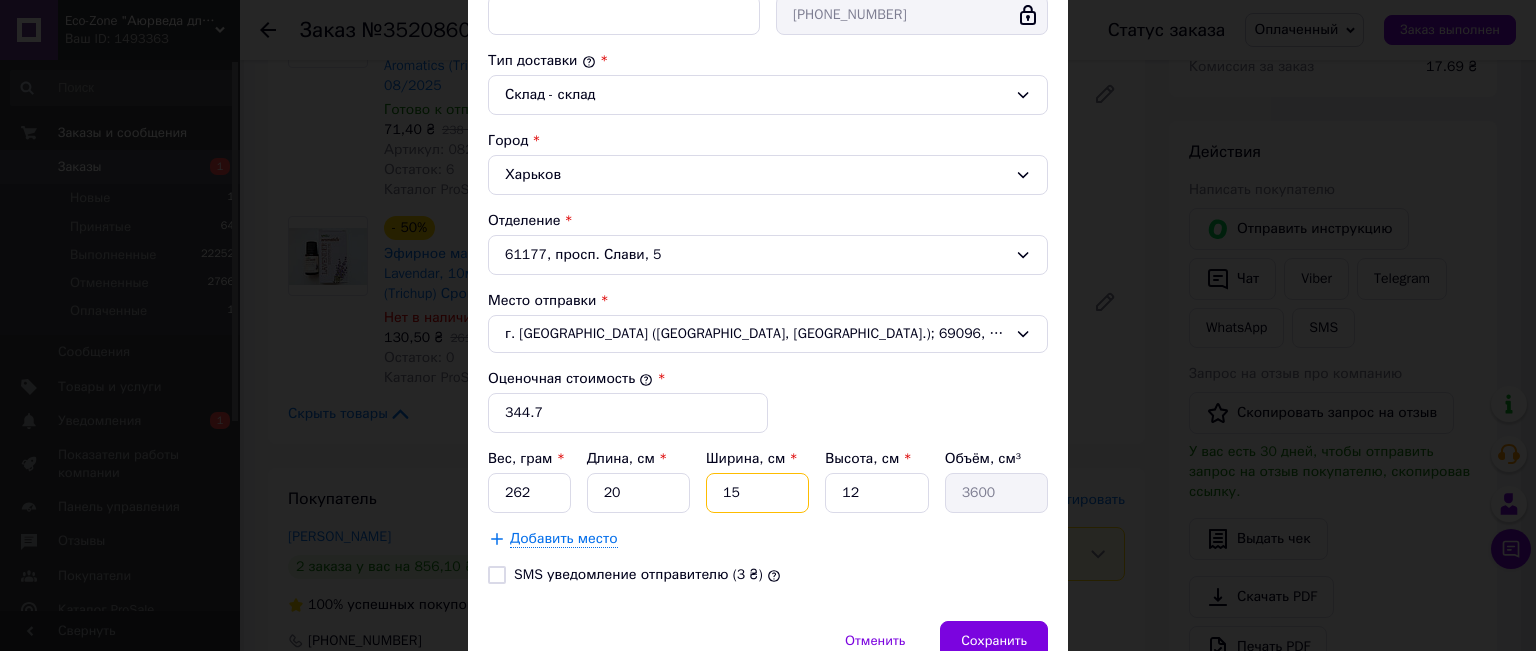 click on "15" at bounding box center (757, 493) 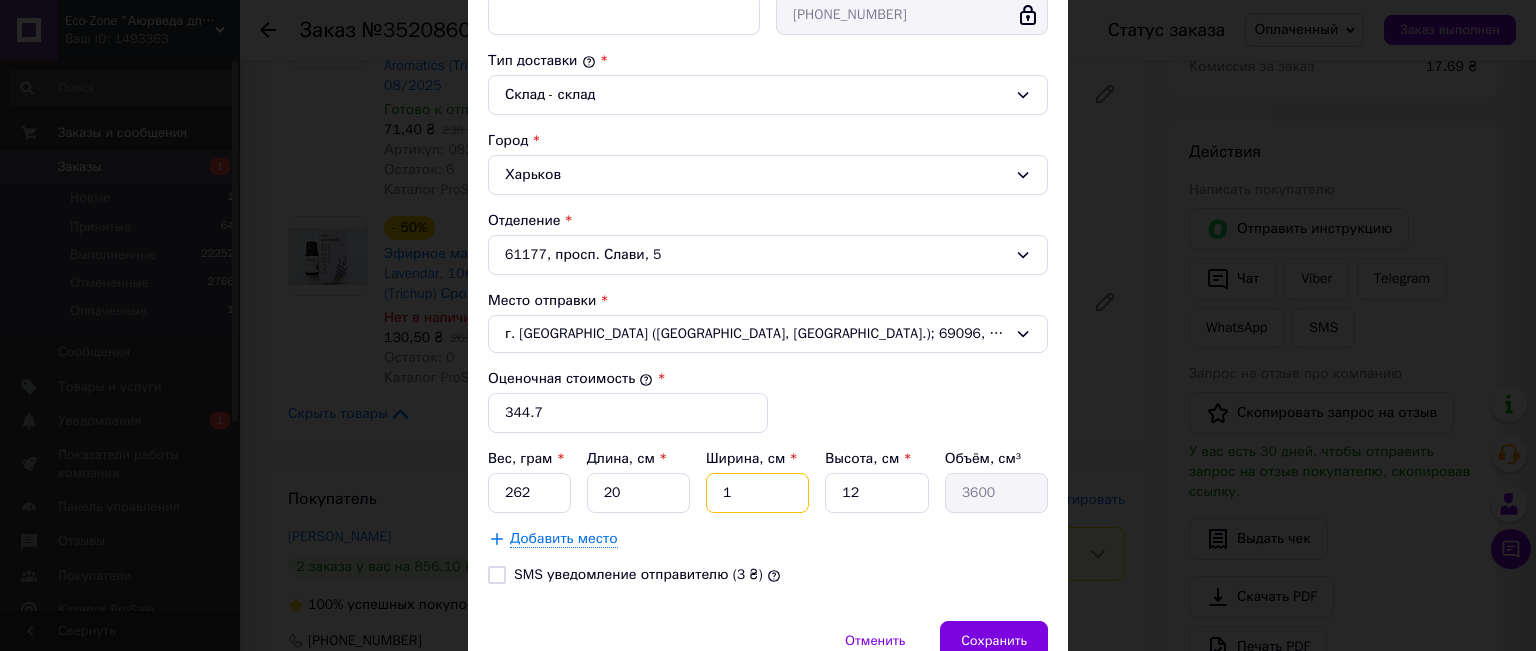 type on "240" 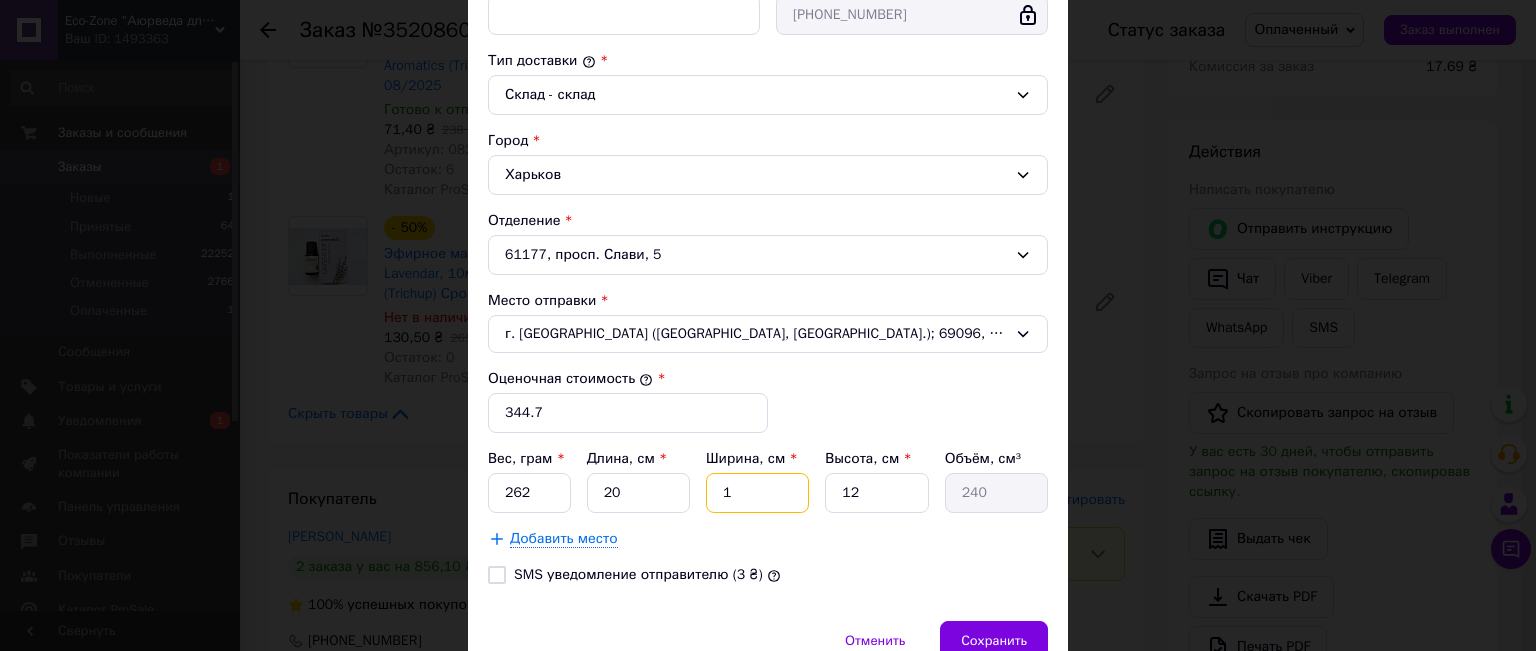 type on "11" 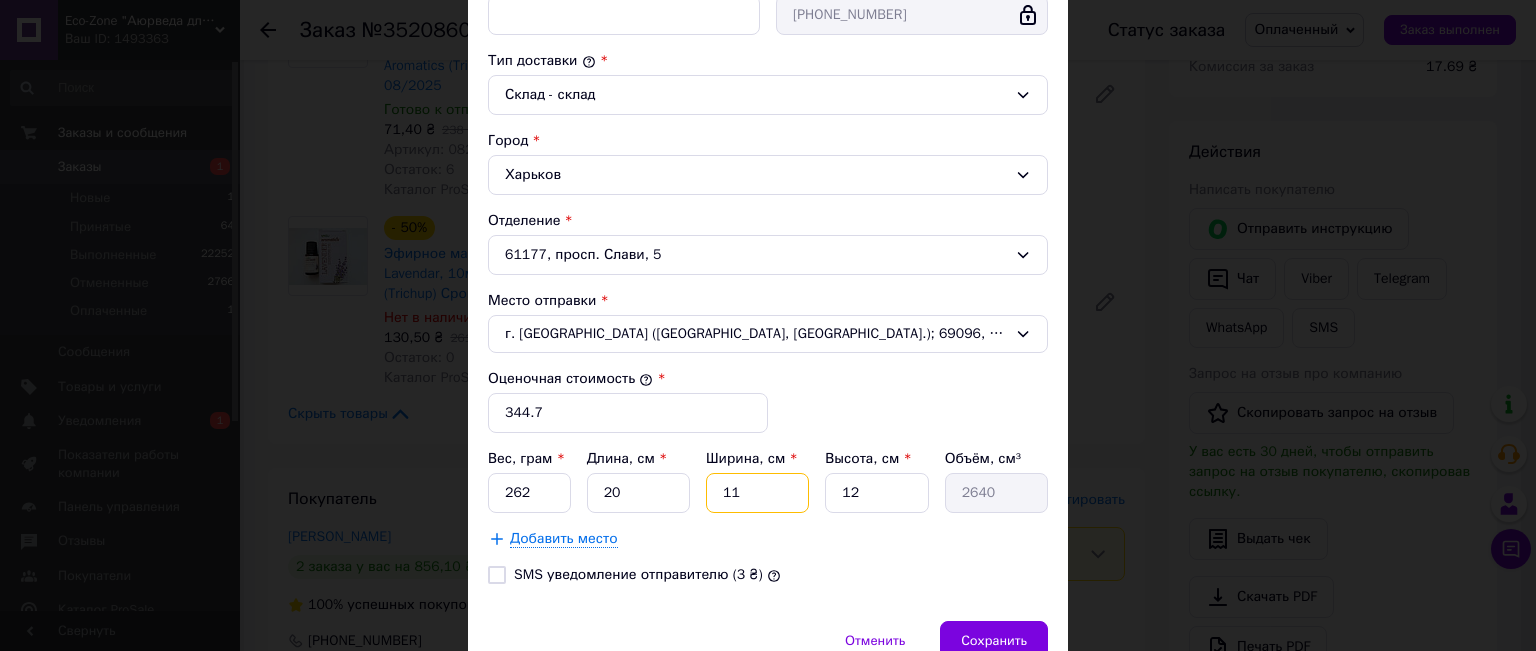 type on "11" 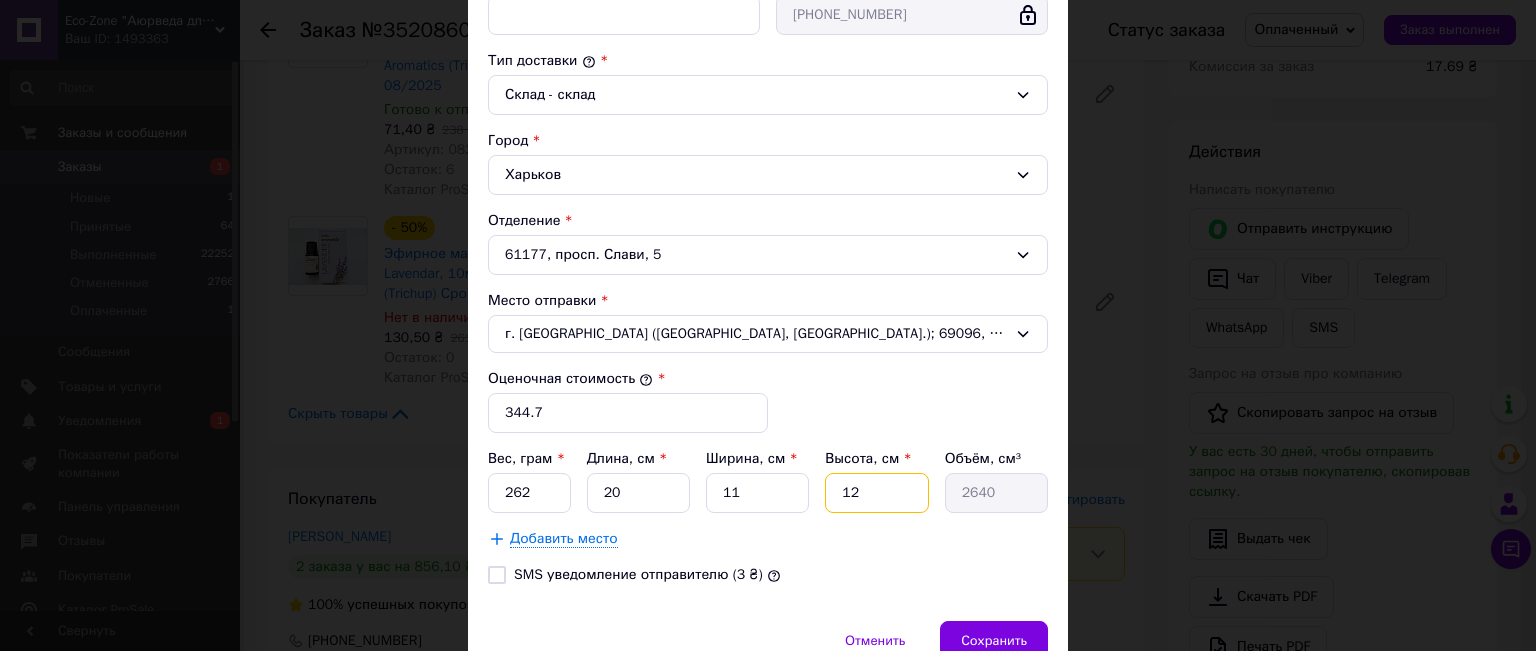 drag, startPoint x: 873, startPoint y: 483, endPoint x: 835, endPoint y: 483, distance: 38 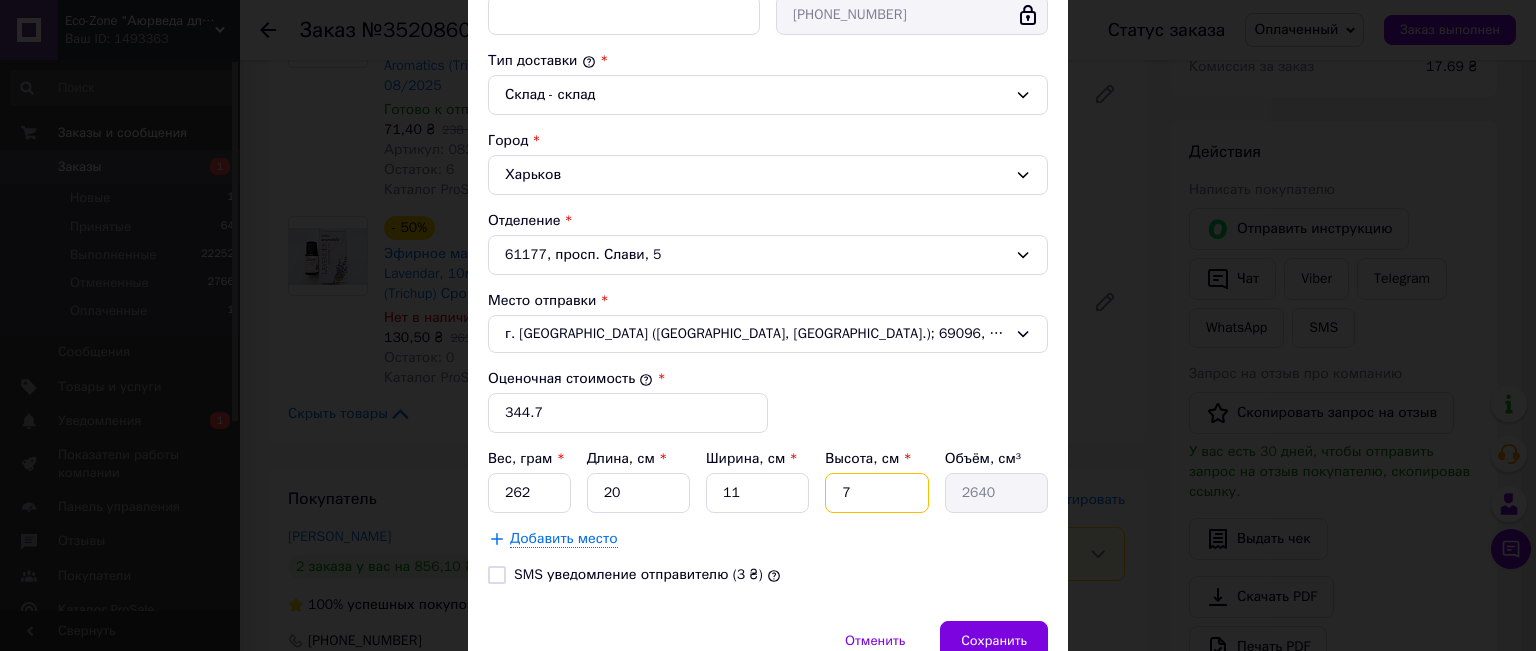 type on "1540" 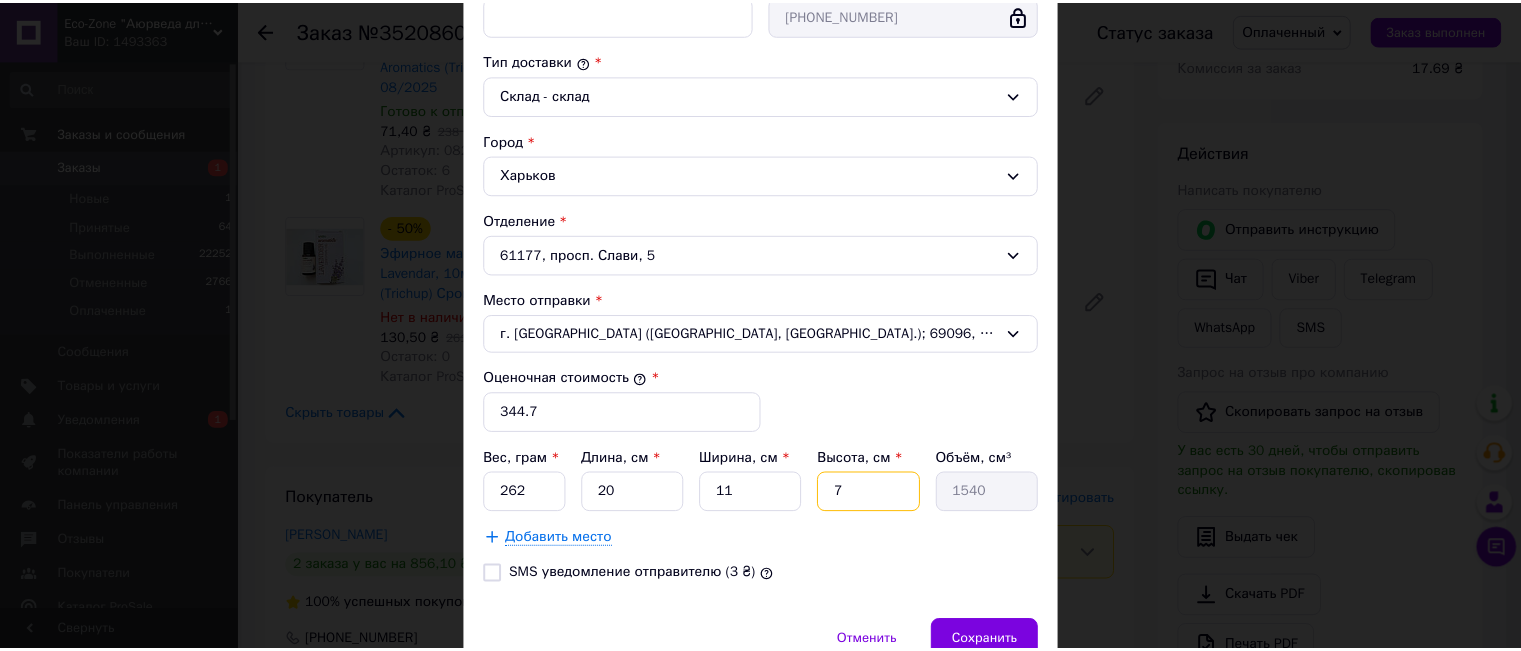 scroll, scrollTop: 595, scrollLeft: 0, axis: vertical 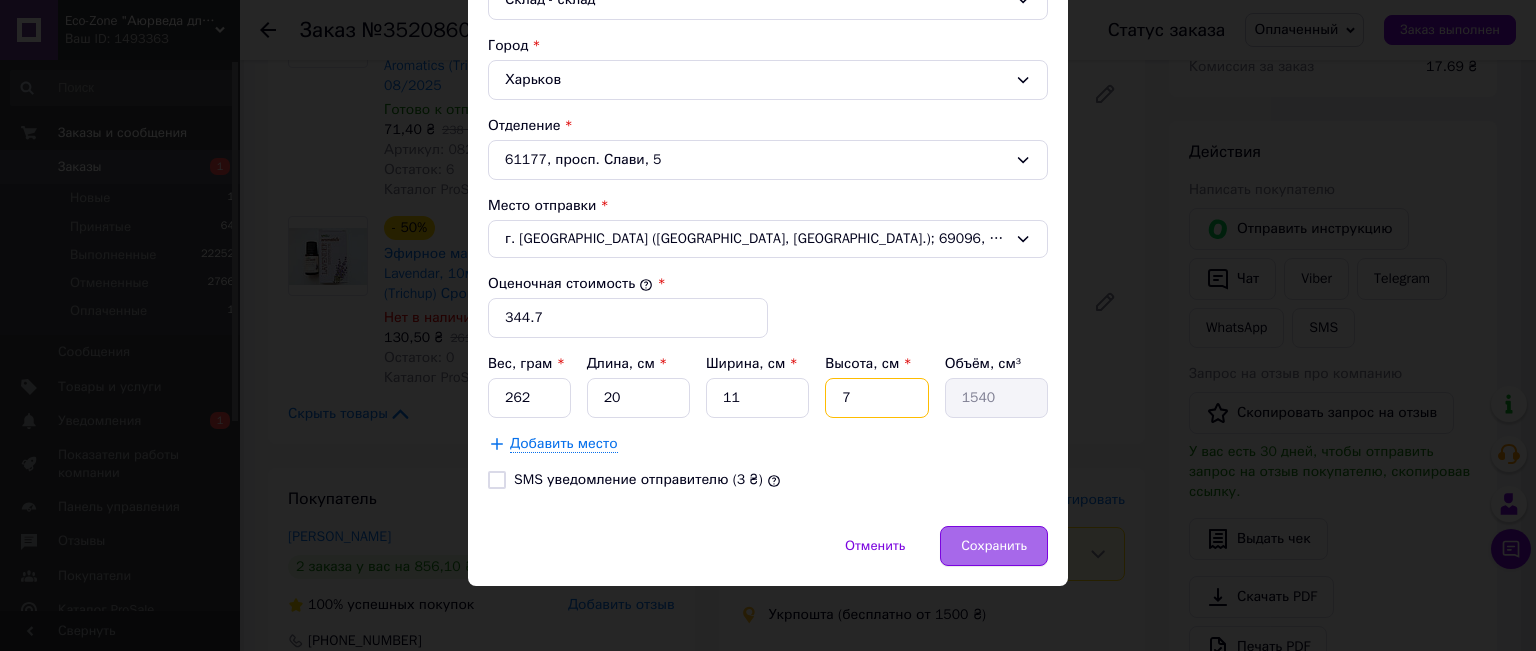 type on "7" 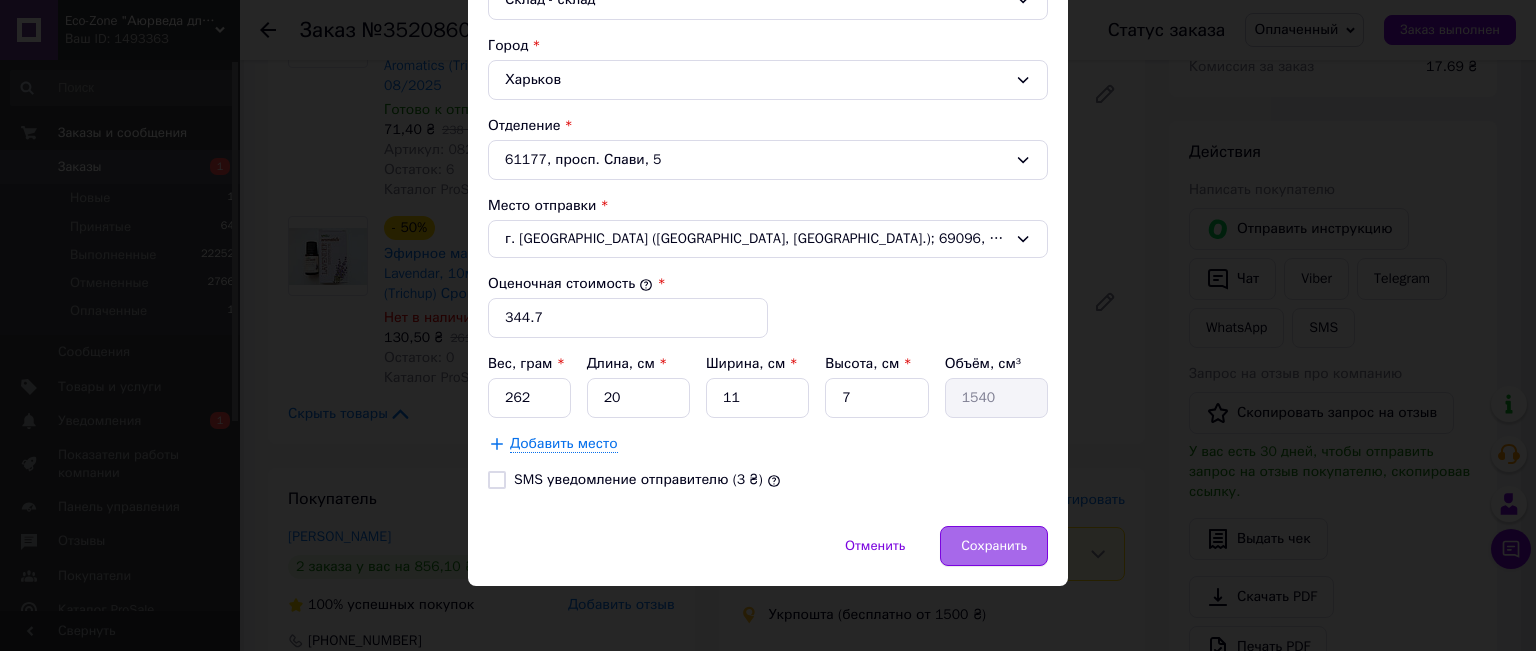 click on "Сохранить" at bounding box center (994, 546) 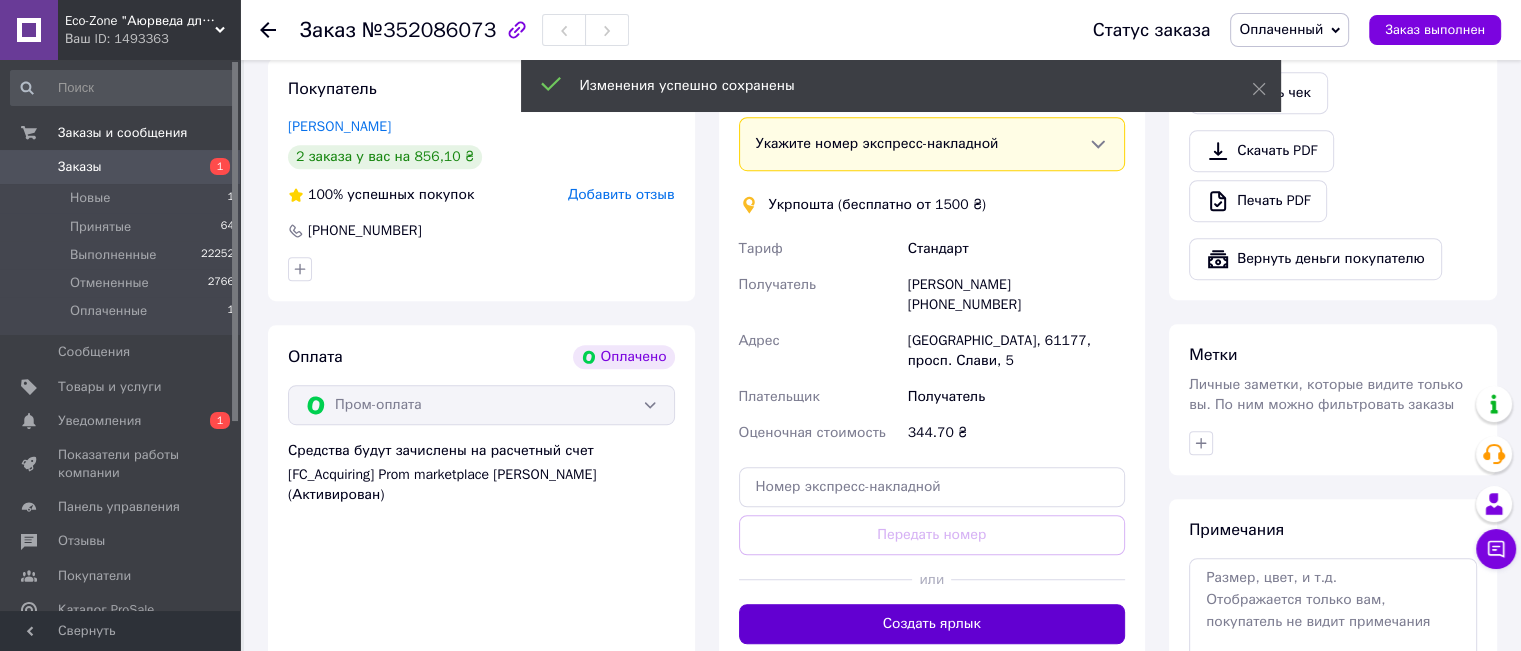 scroll, scrollTop: 1300, scrollLeft: 0, axis: vertical 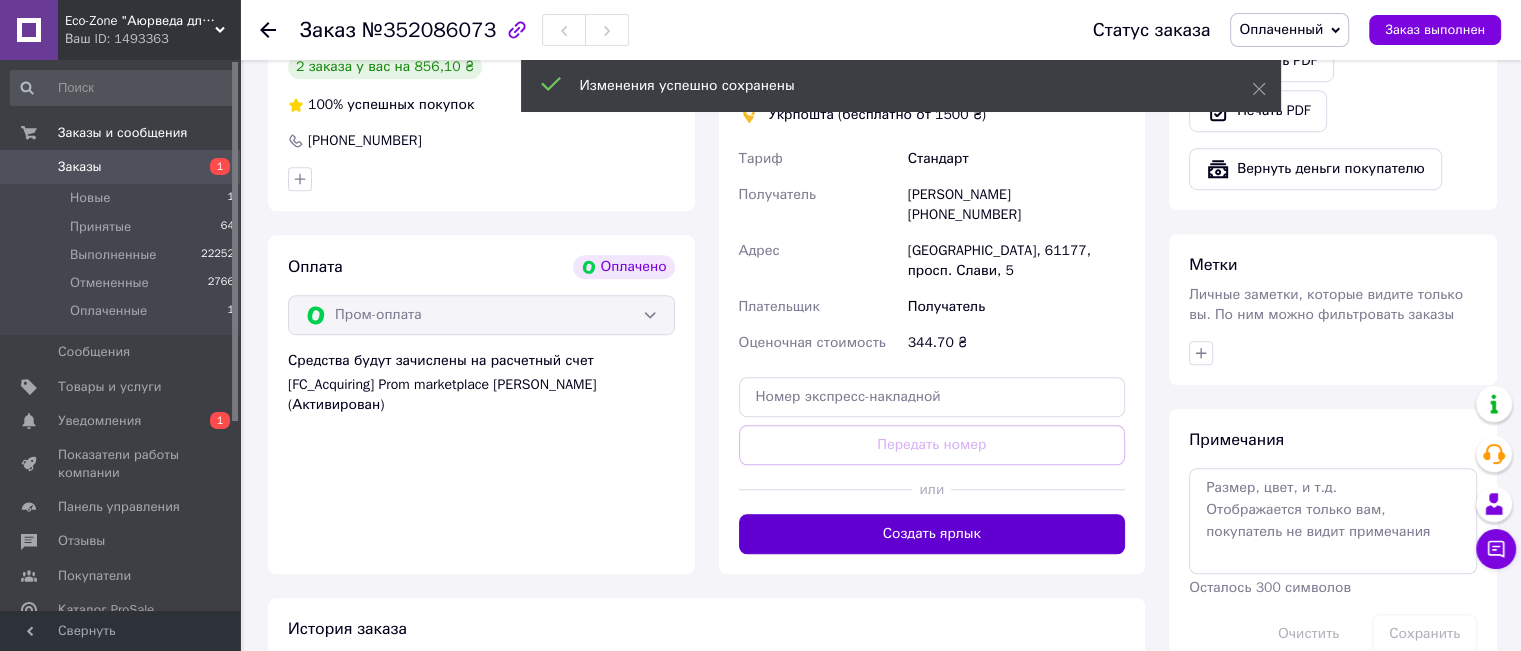 click on "Создать ярлык" at bounding box center [932, 534] 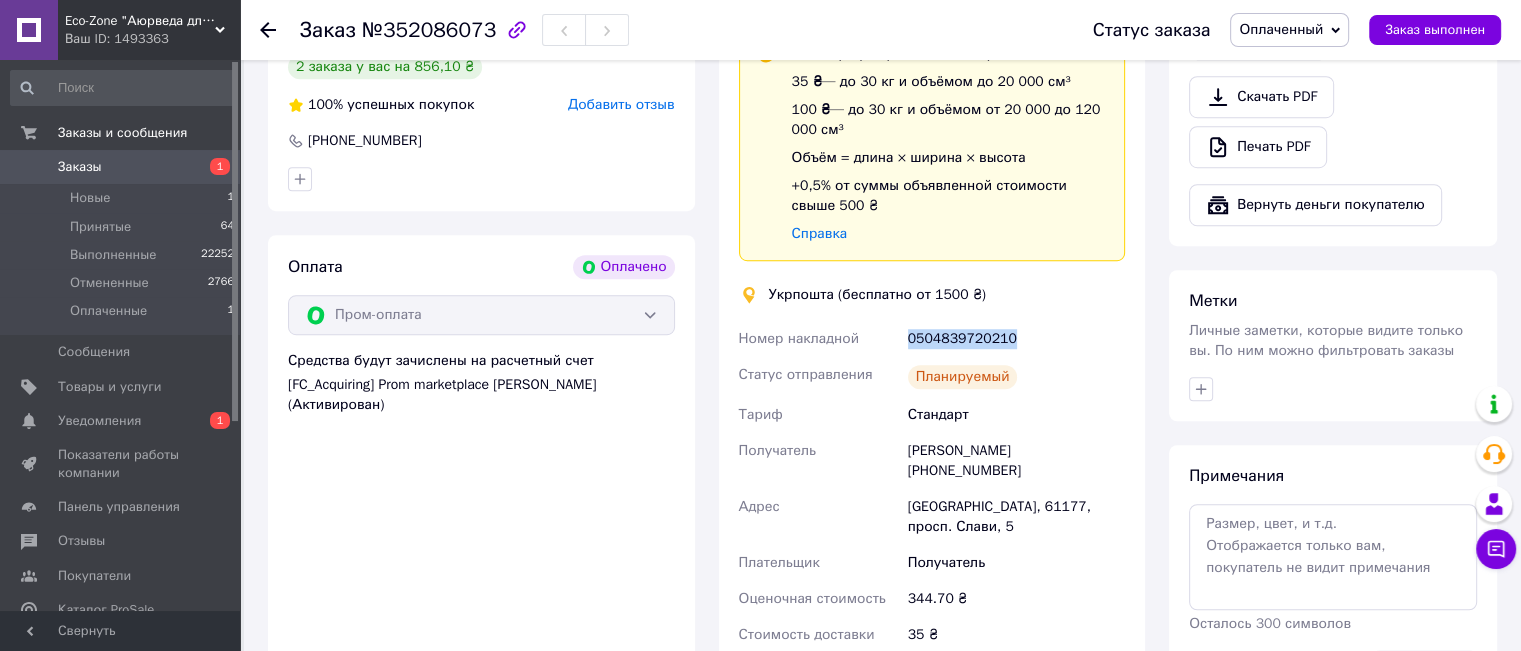 drag, startPoint x: 1004, startPoint y: 326, endPoint x: 893, endPoint y: 325, distance: 111.0045 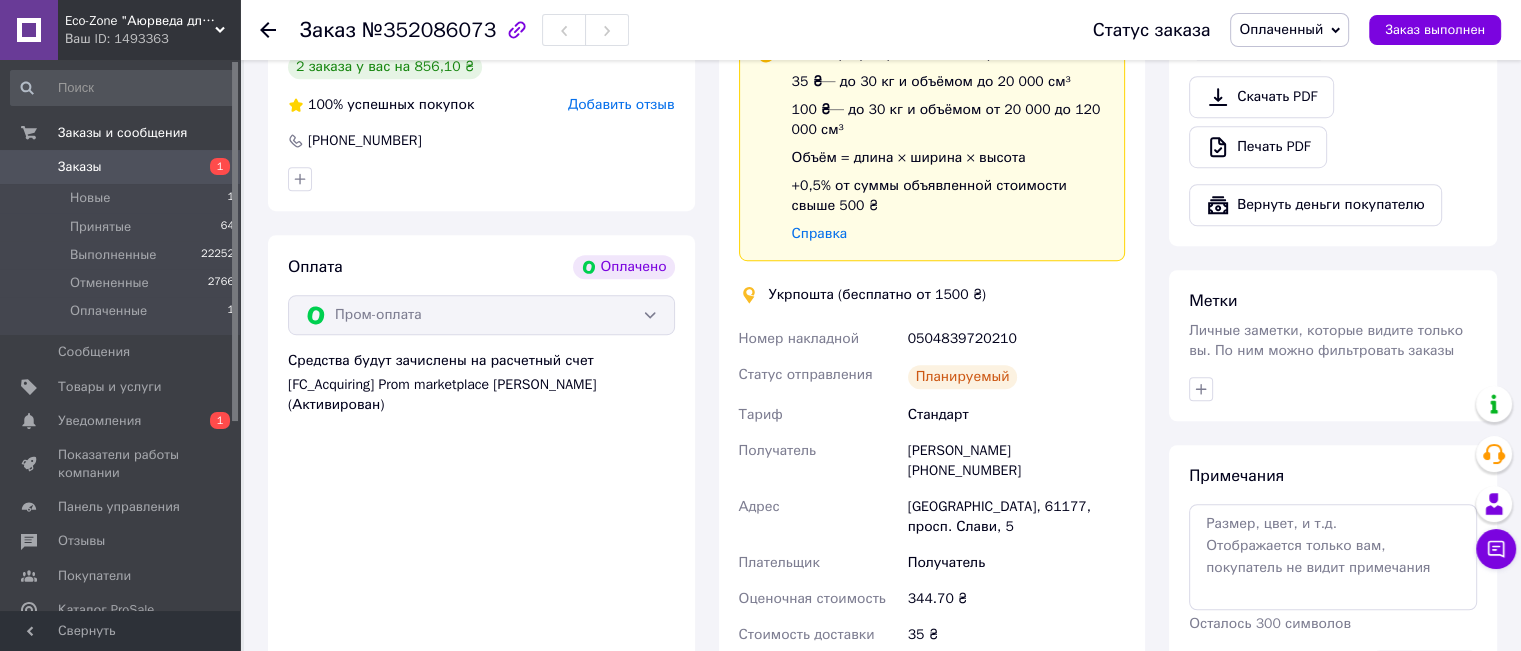click 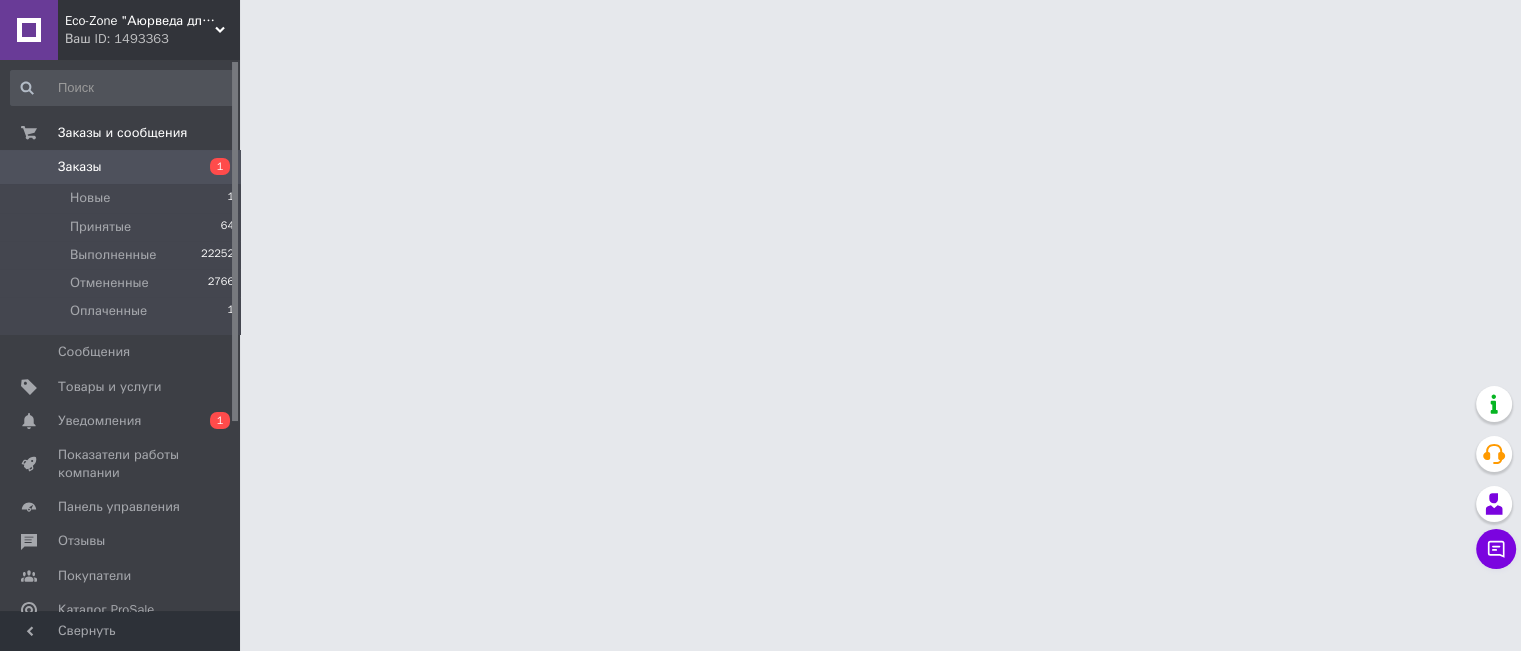 scroll, scrollTop: 0, scrollLeft: 0, axis: both 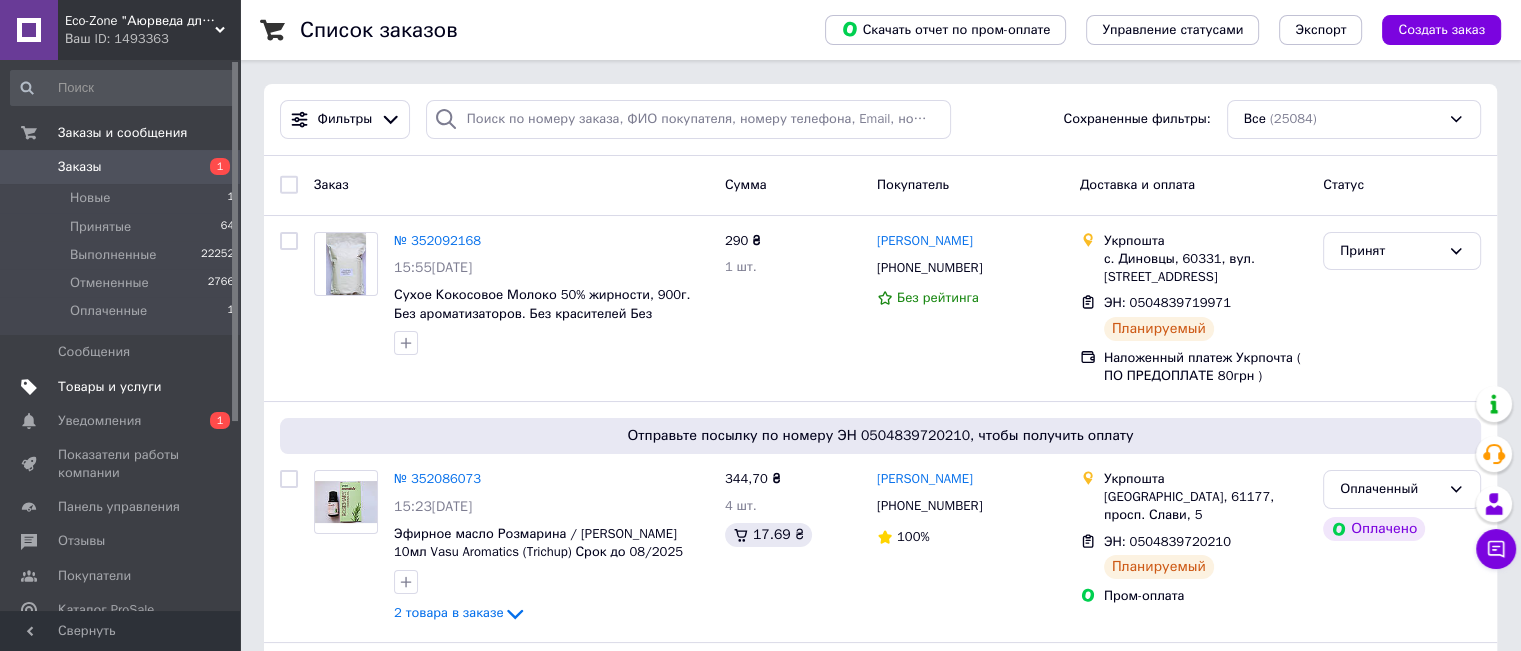 click on "Товары и услуги" at bounding box center (110, 387) 